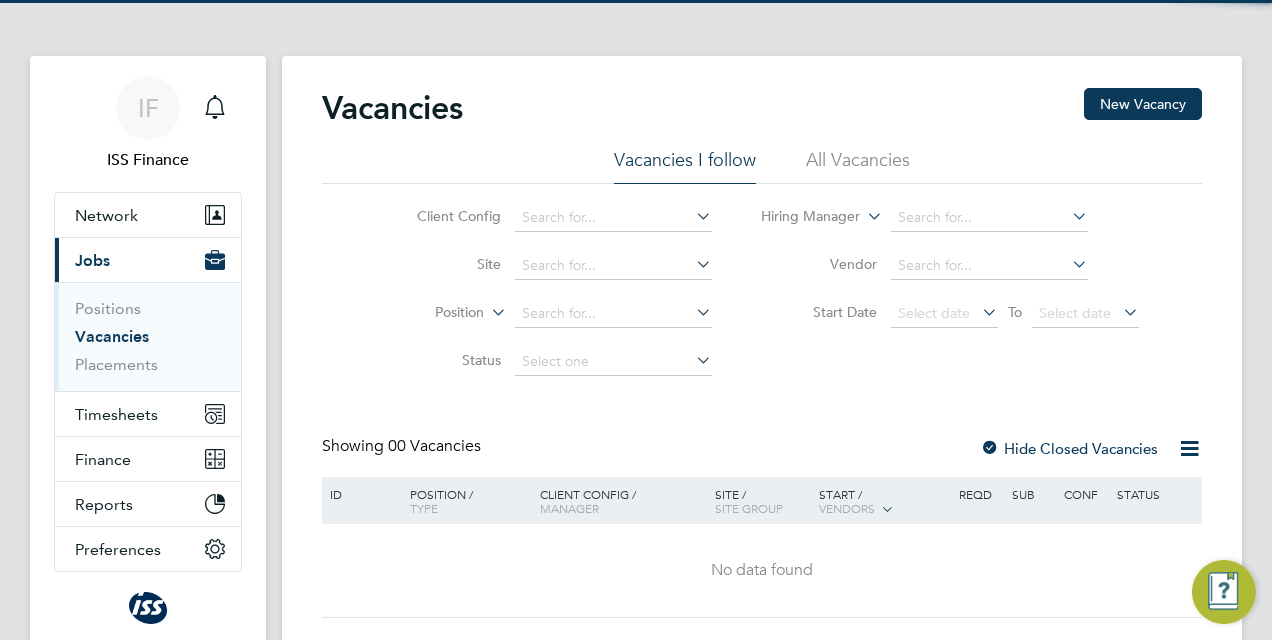 scroll, scrollTop: 0, scrollLeft: 0, axis: both 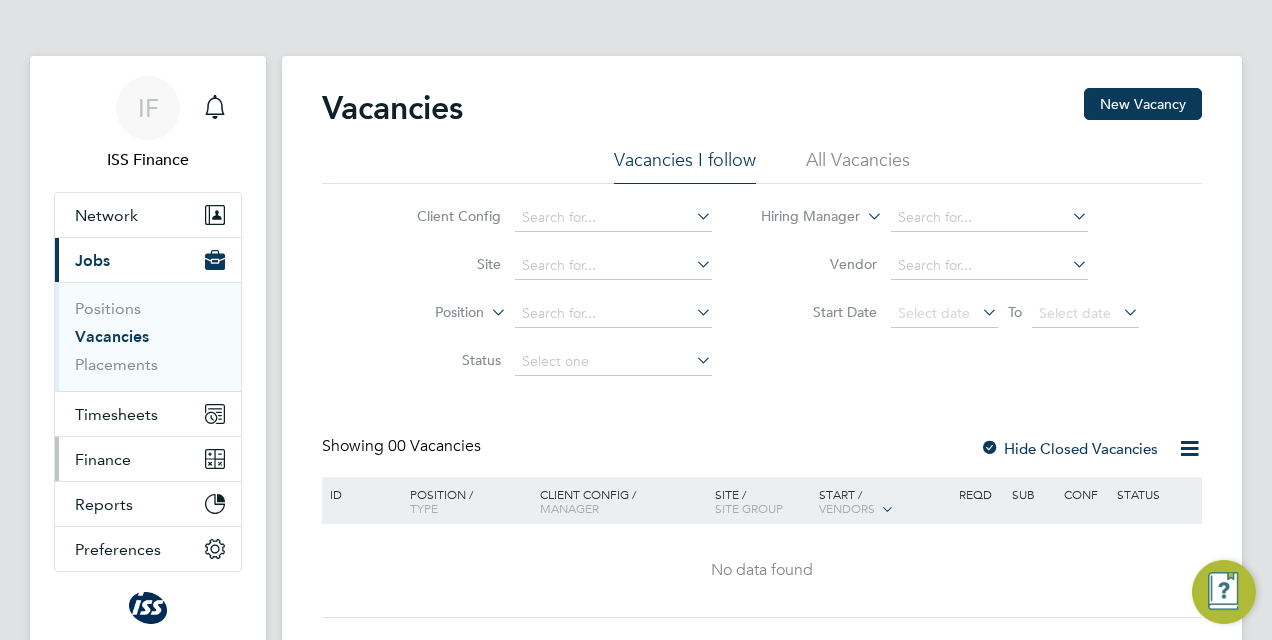 click on "Finance" at bounding box center (148, 459) 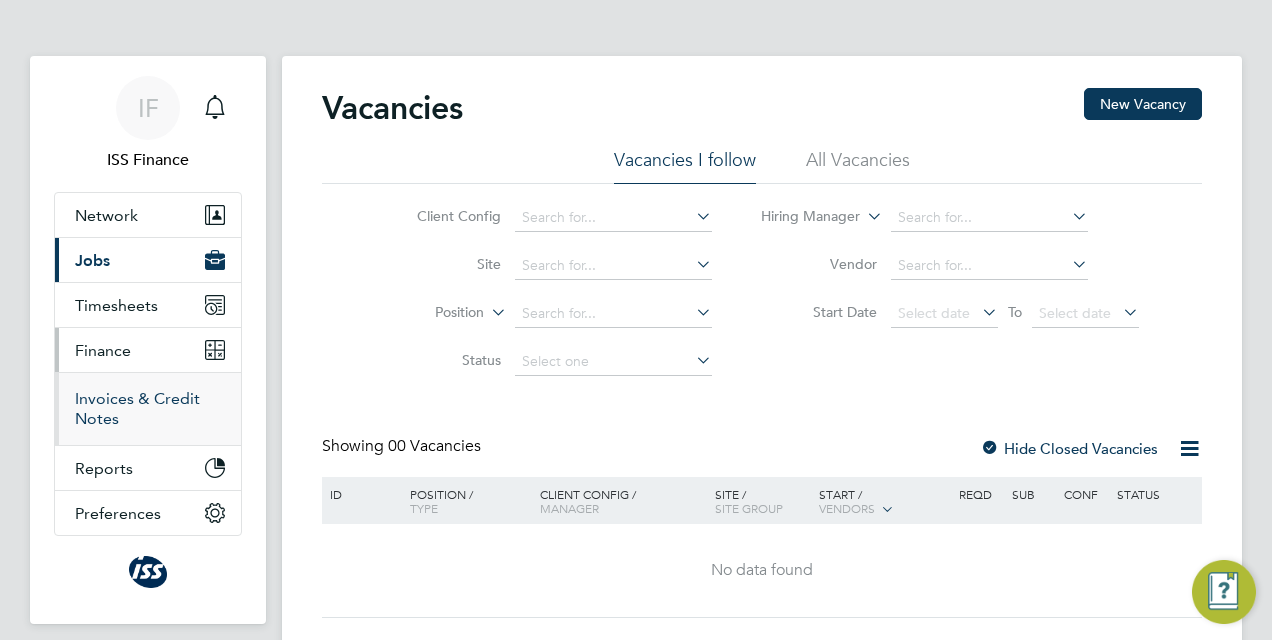 click on "Invoices & Credit Notes" at bounding box center [137, 408] 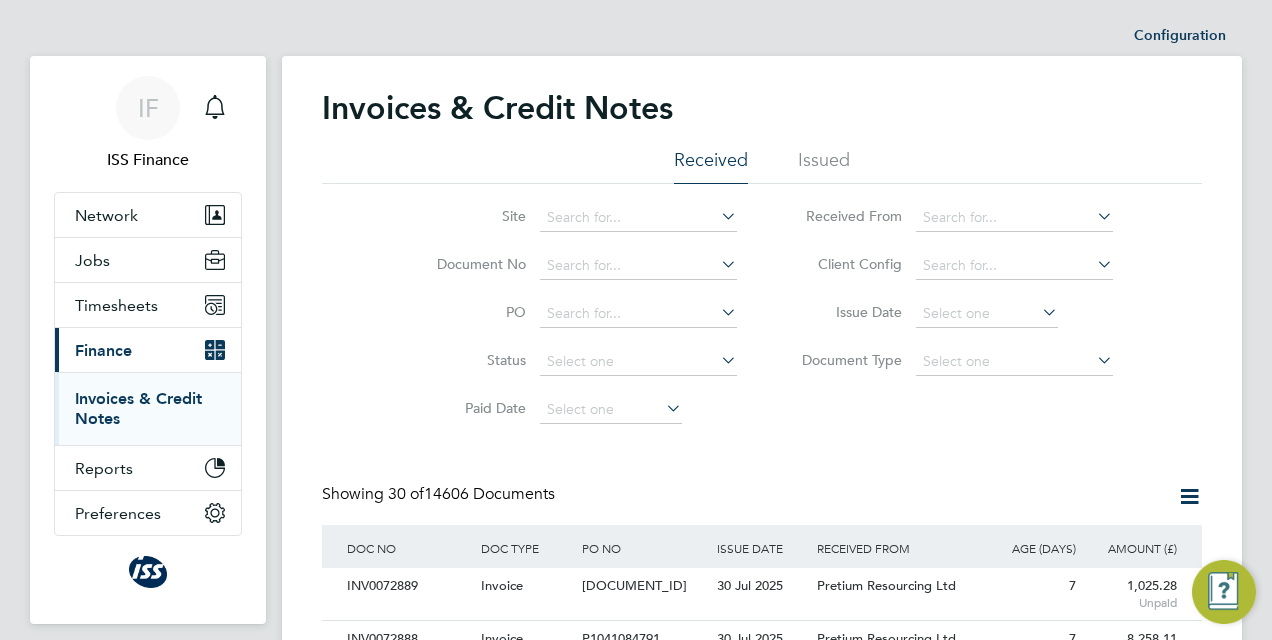 scroll, scrollTop: 10, scrollLeft: 10, axis: both 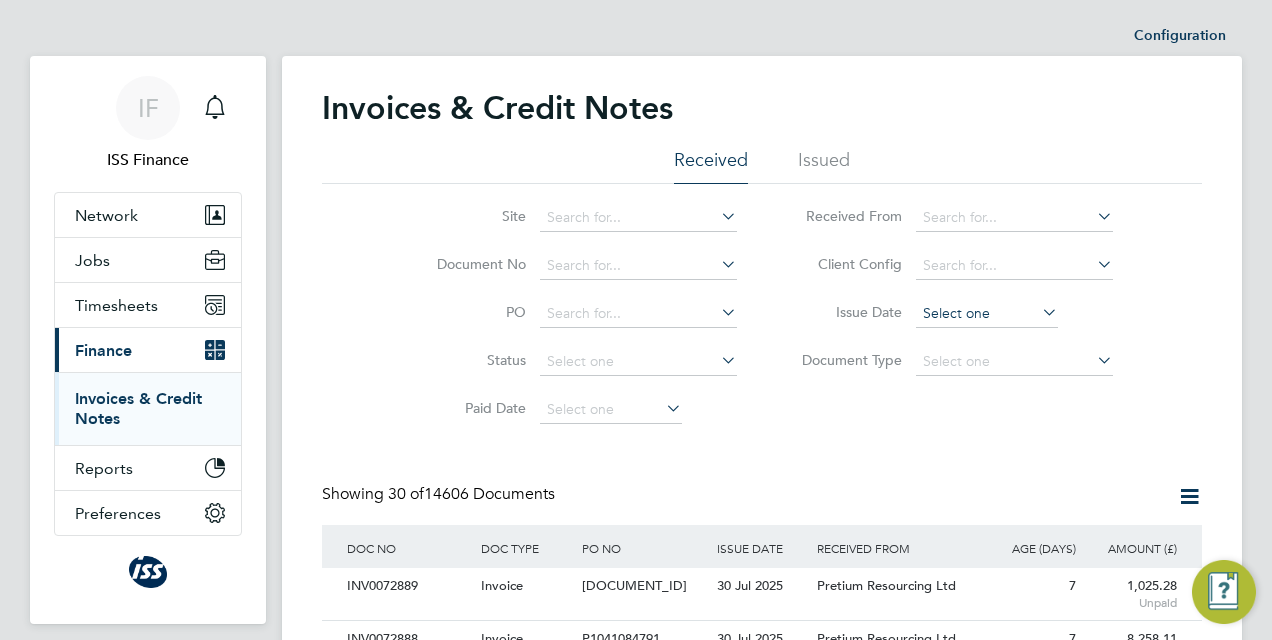 click 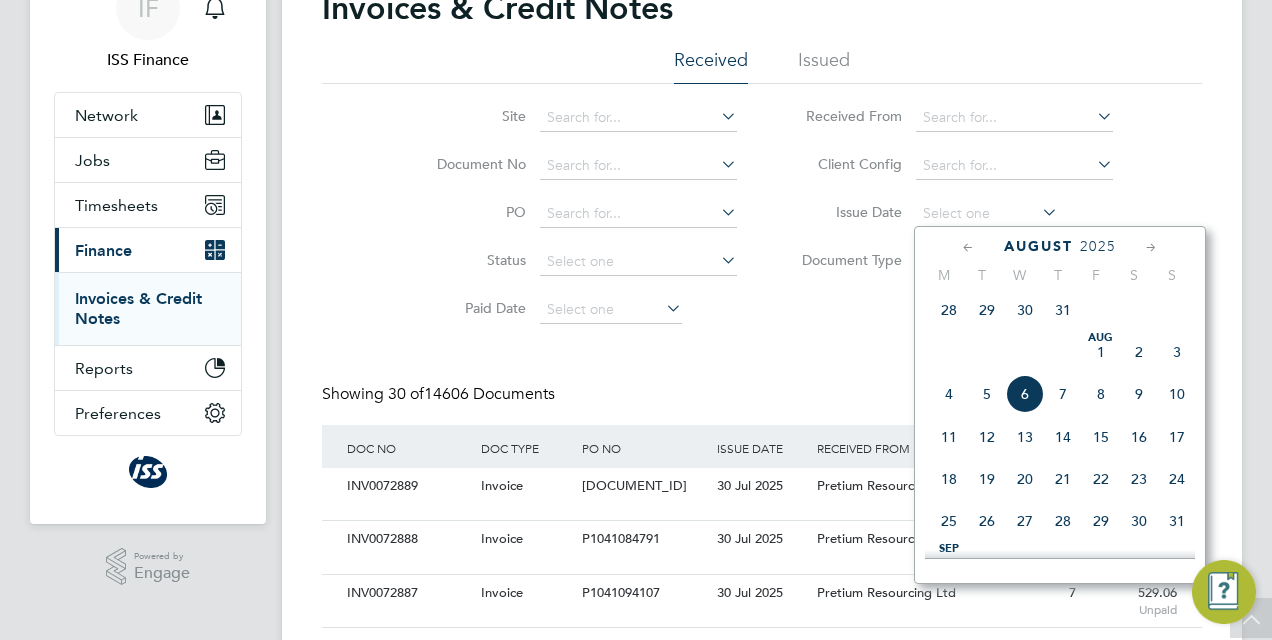 click on "25" 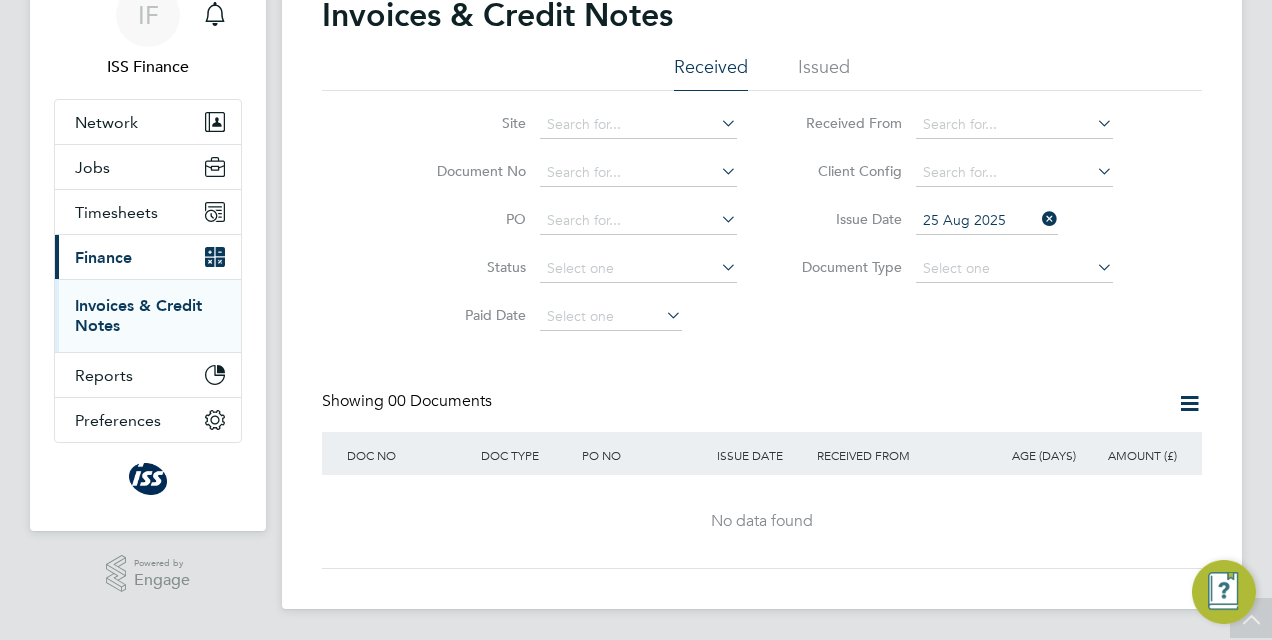 click on "25 Aug 2025" 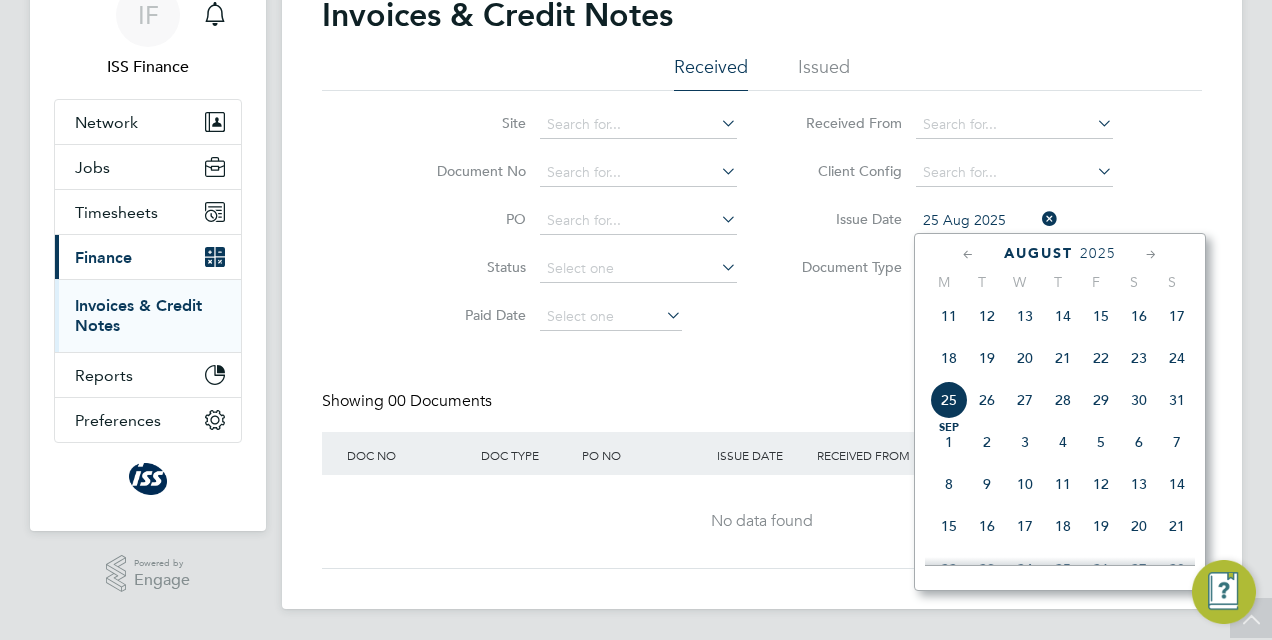 click on "26" 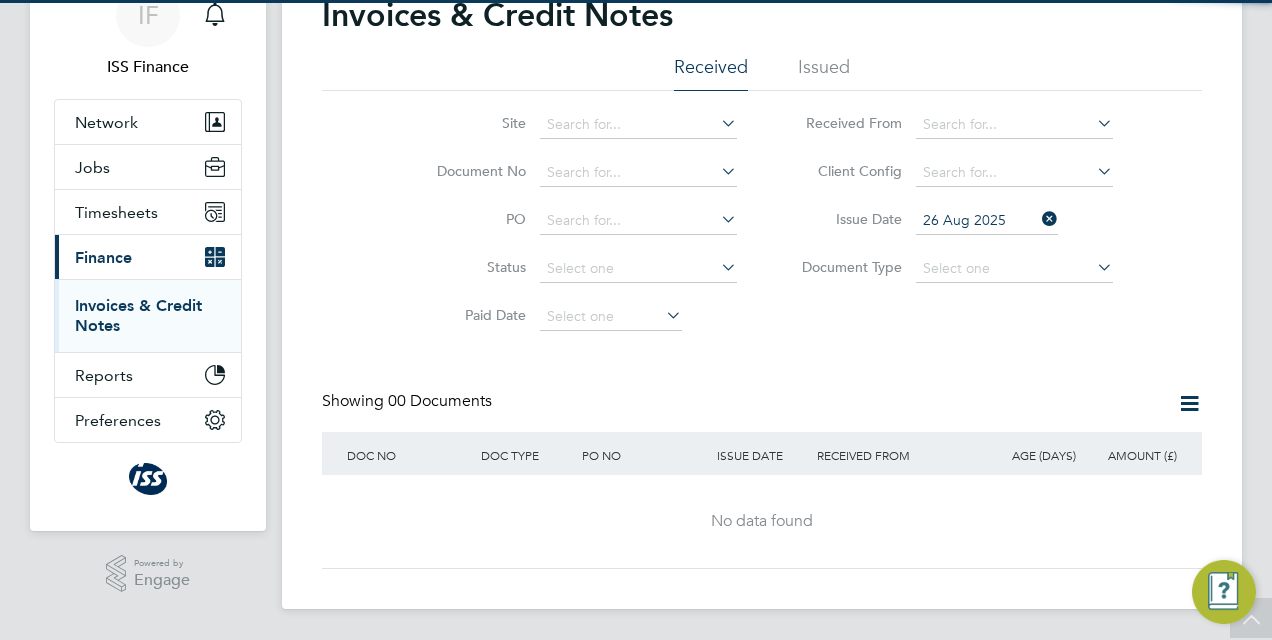 click on "26 Aug 2025" 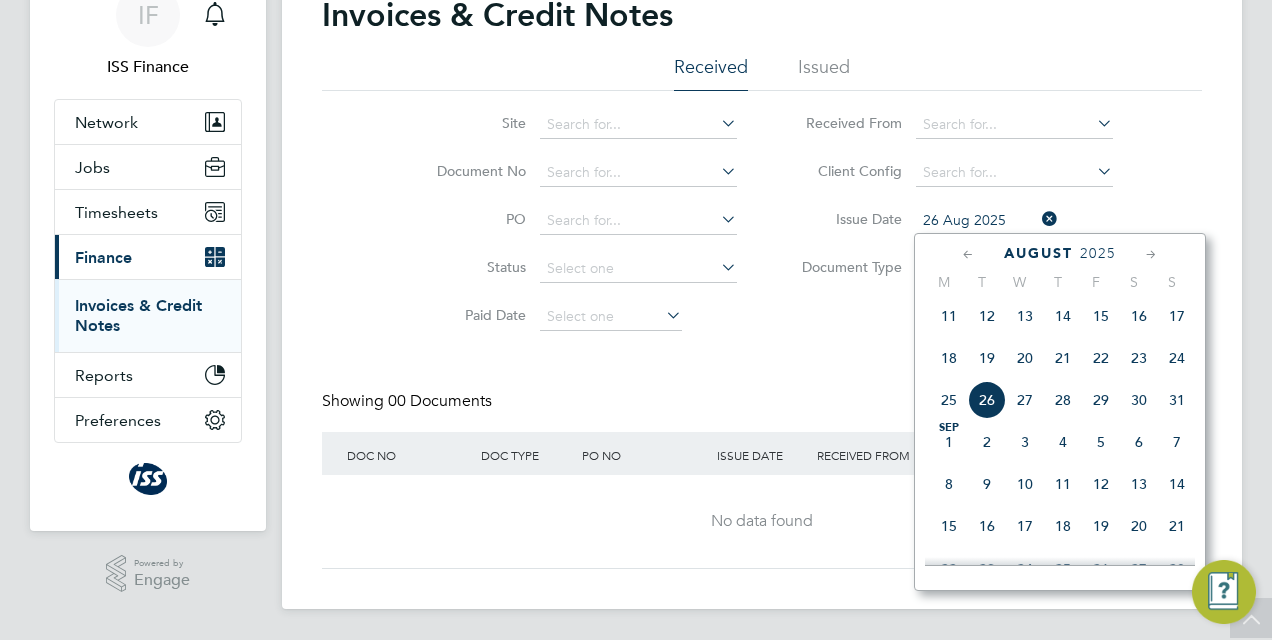 click on "27" 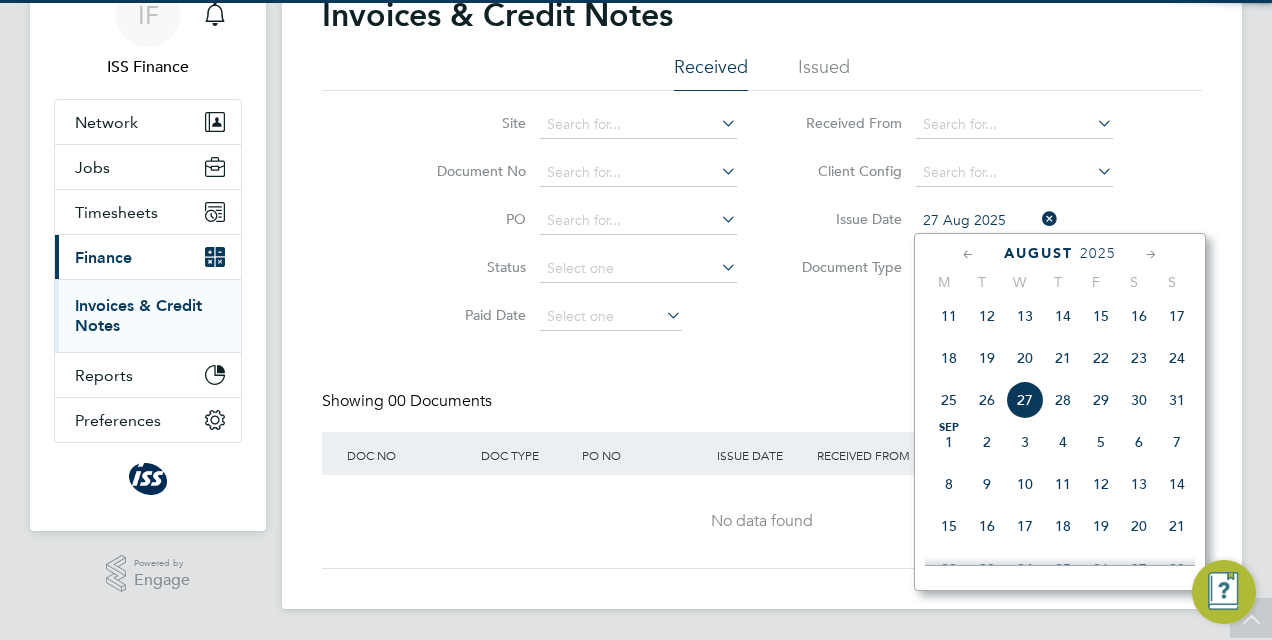 click on "27 Aug 2025" 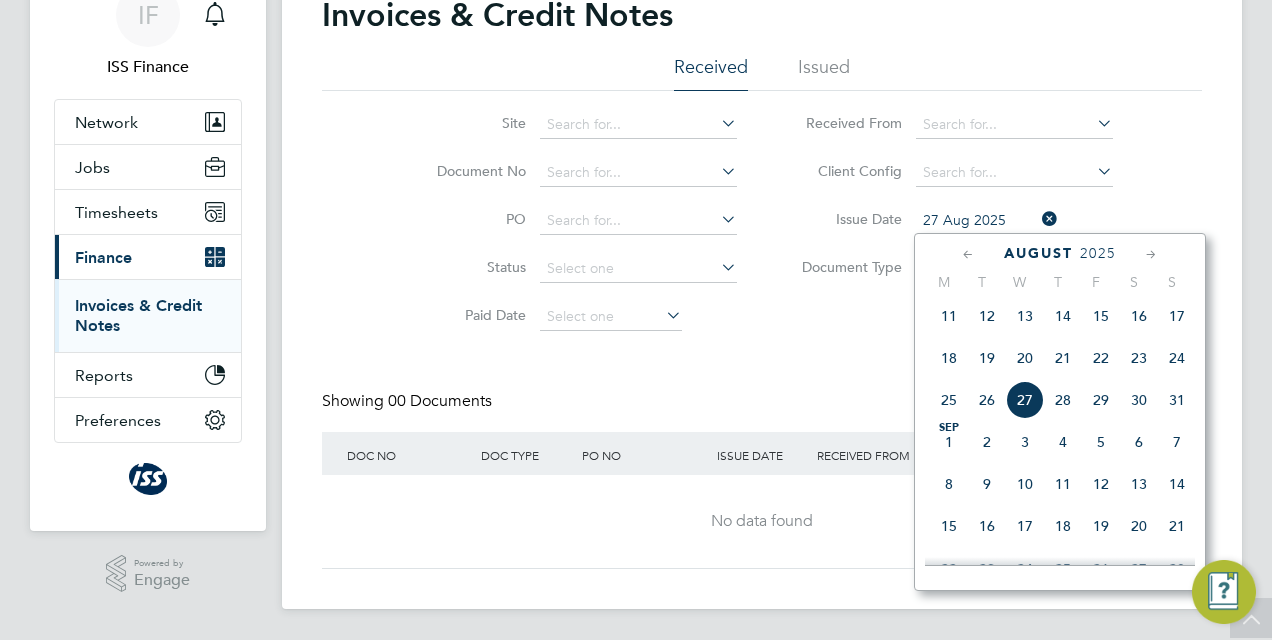 click on "28" 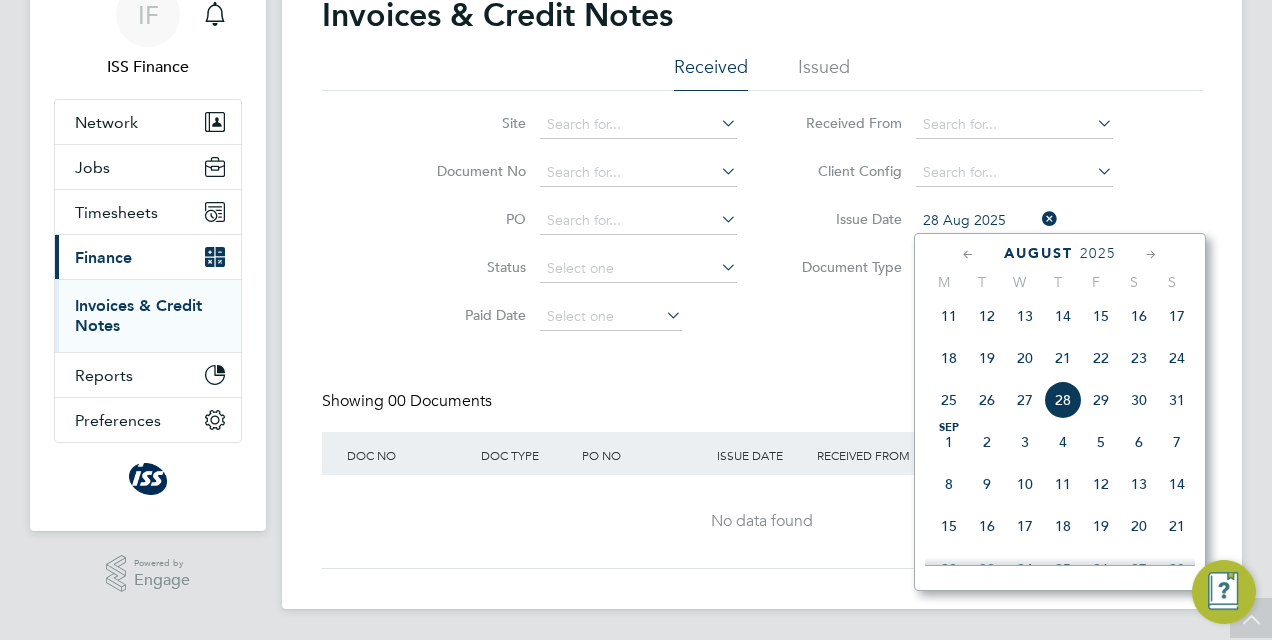 click on "28 Aug 2025" 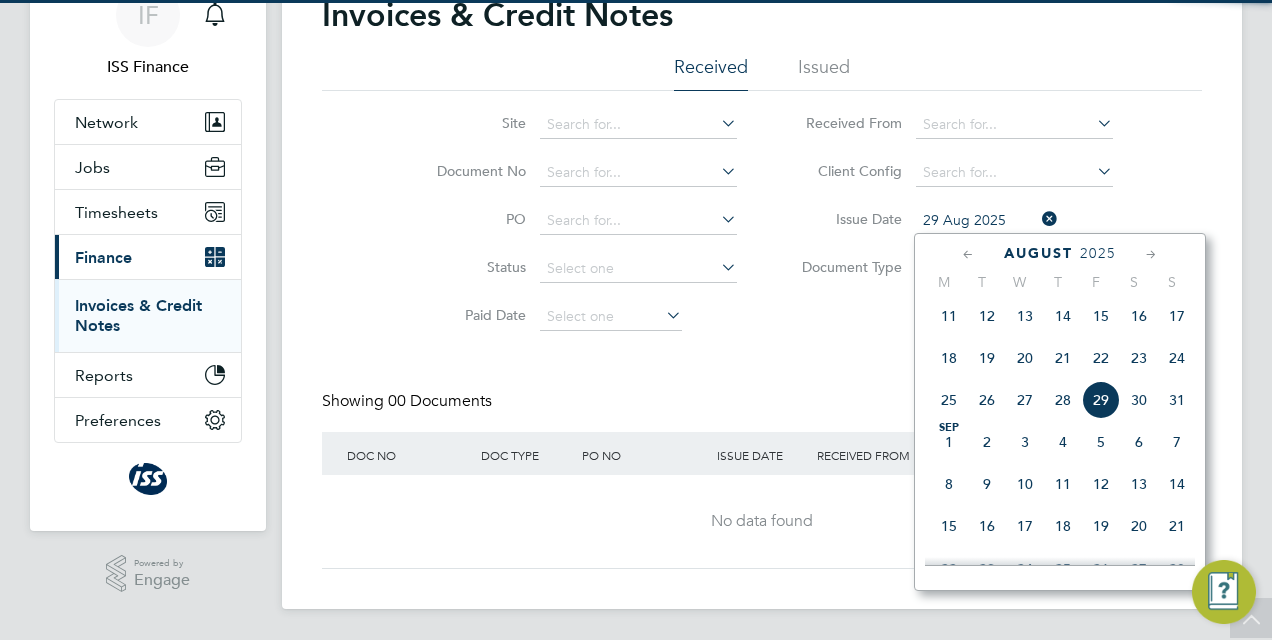 click on "29 Aug 2025" 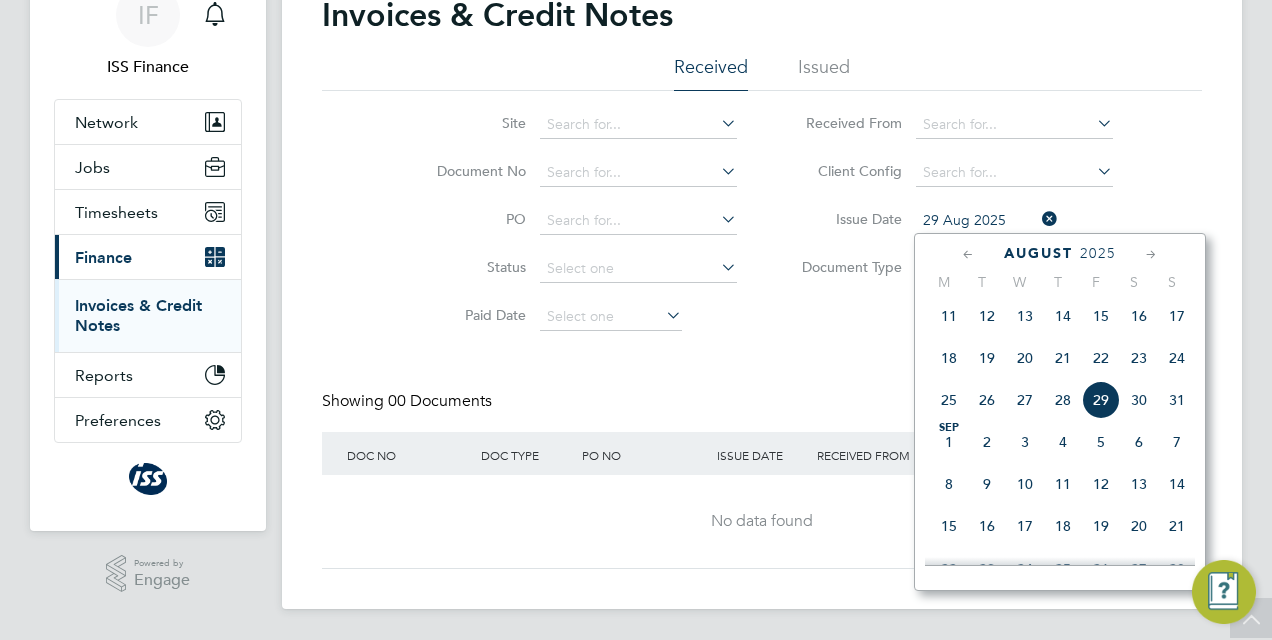 click on "30" 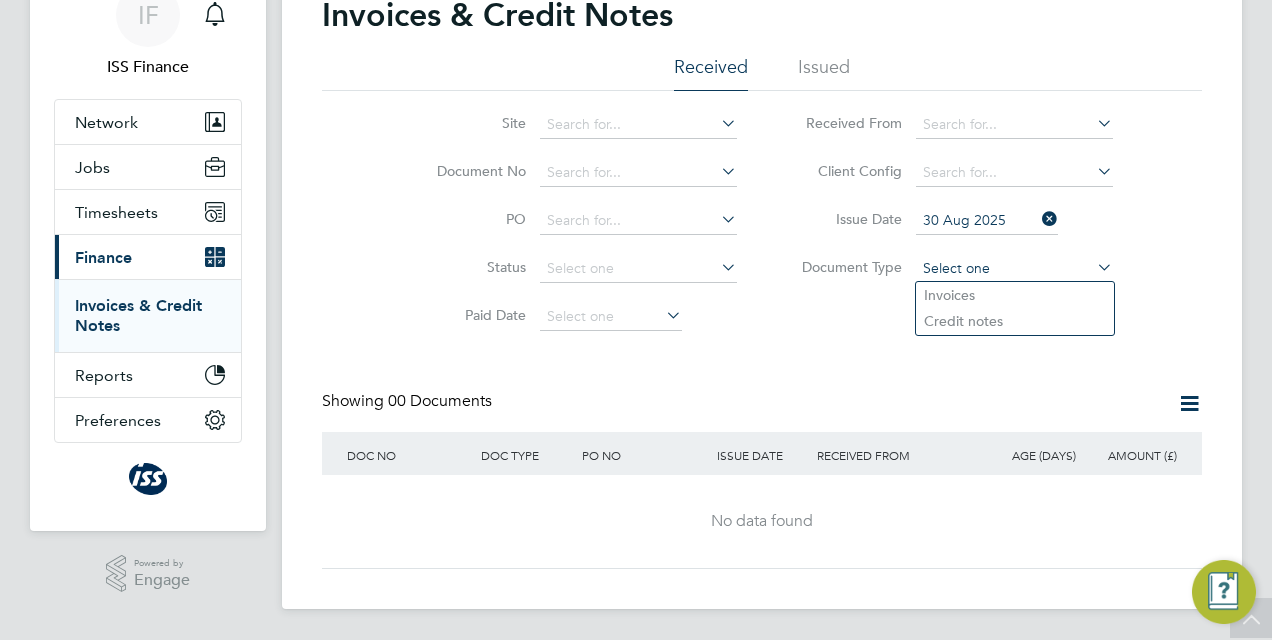 click 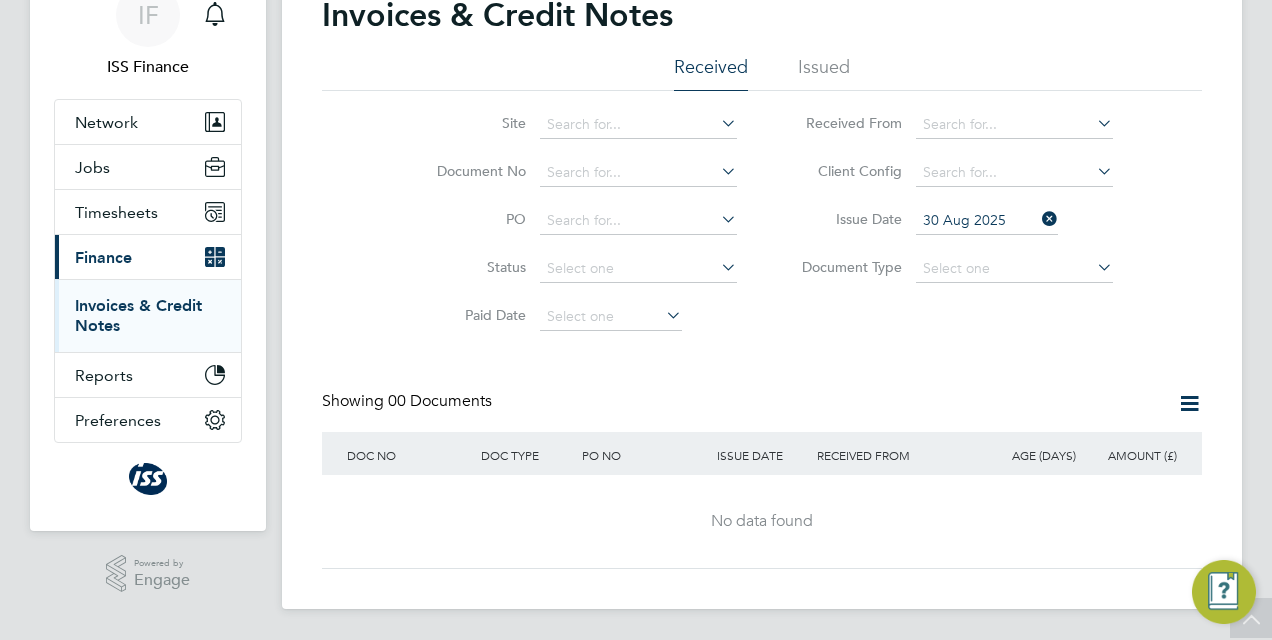 click on "Invoices" 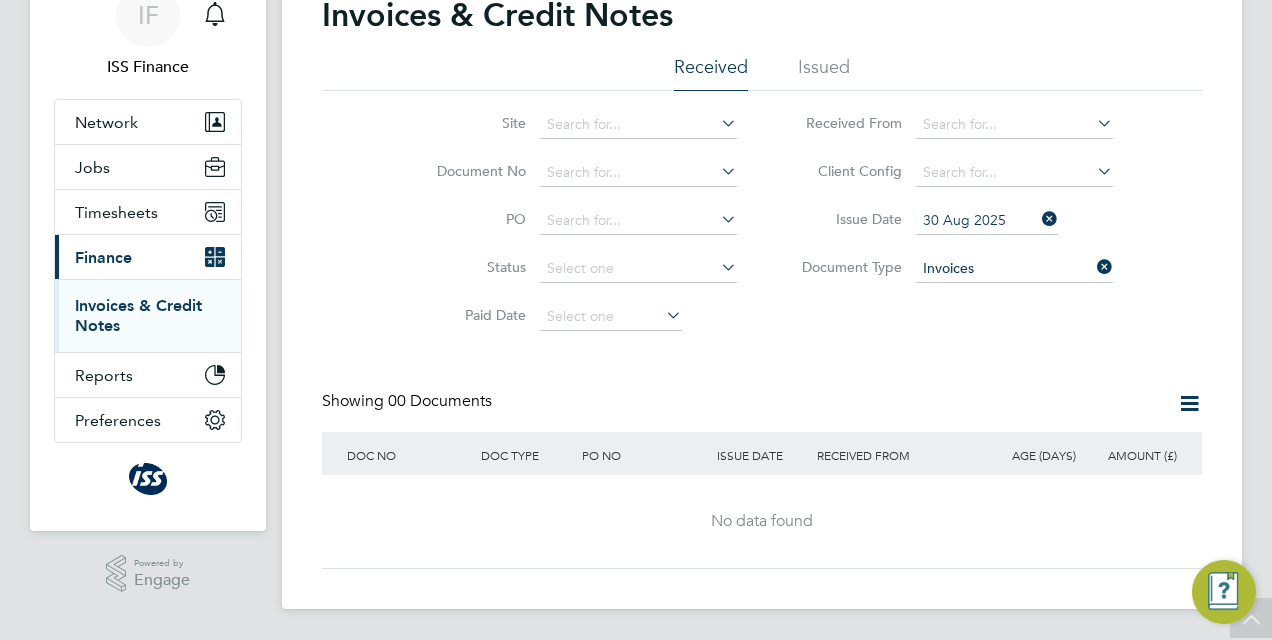 click on "30 Aug 2025" 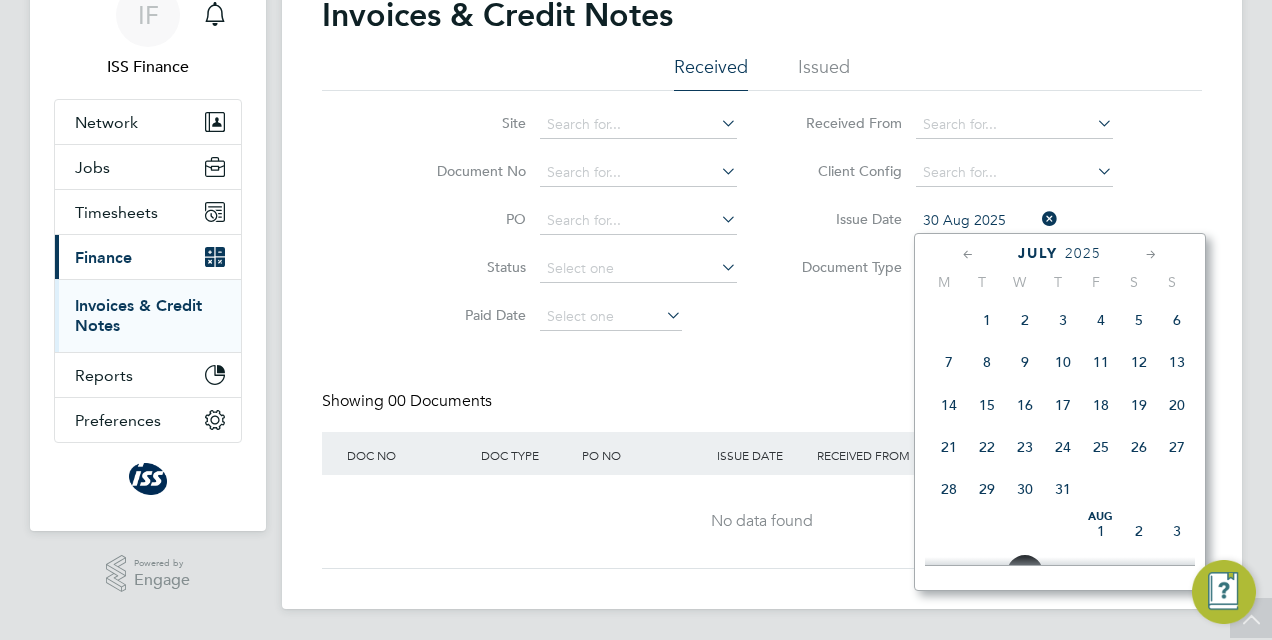 click on "25" 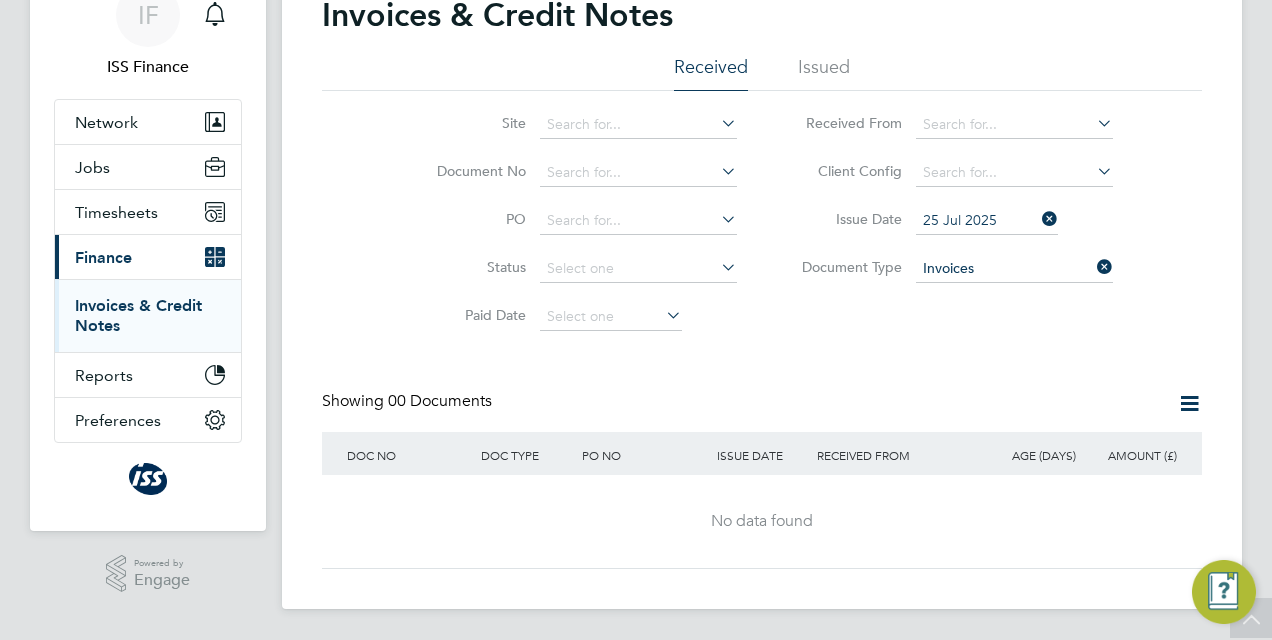 click on "25 Jul 2025" 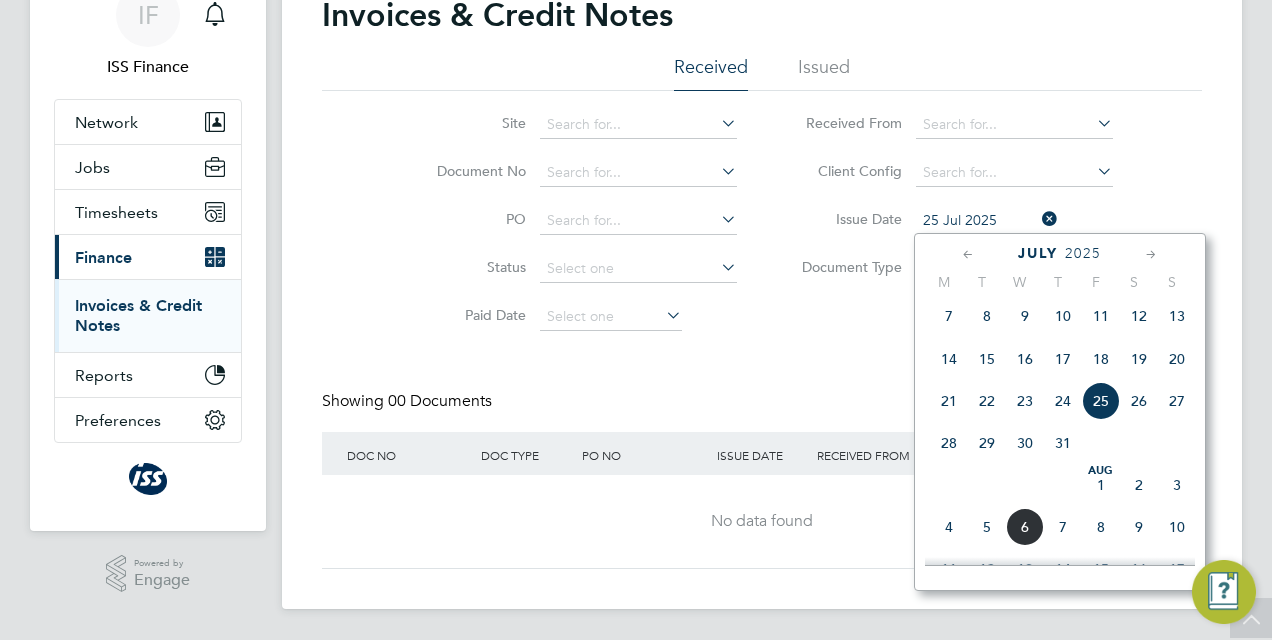 click on "26" 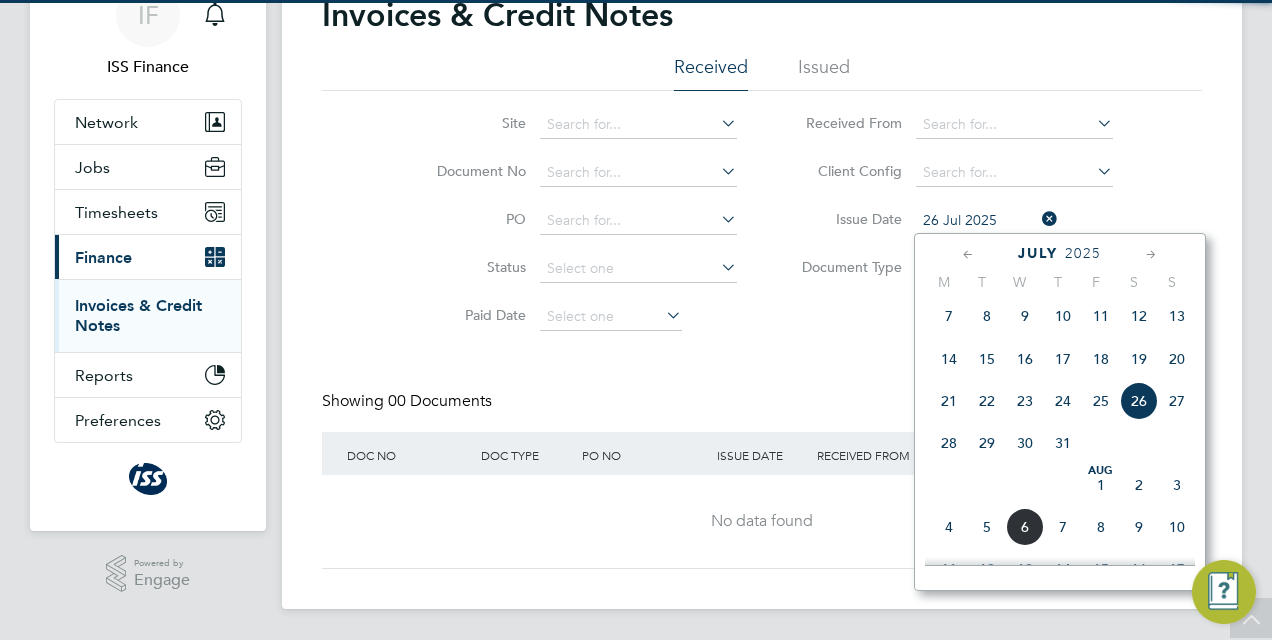 click on "26 Jul 2025" 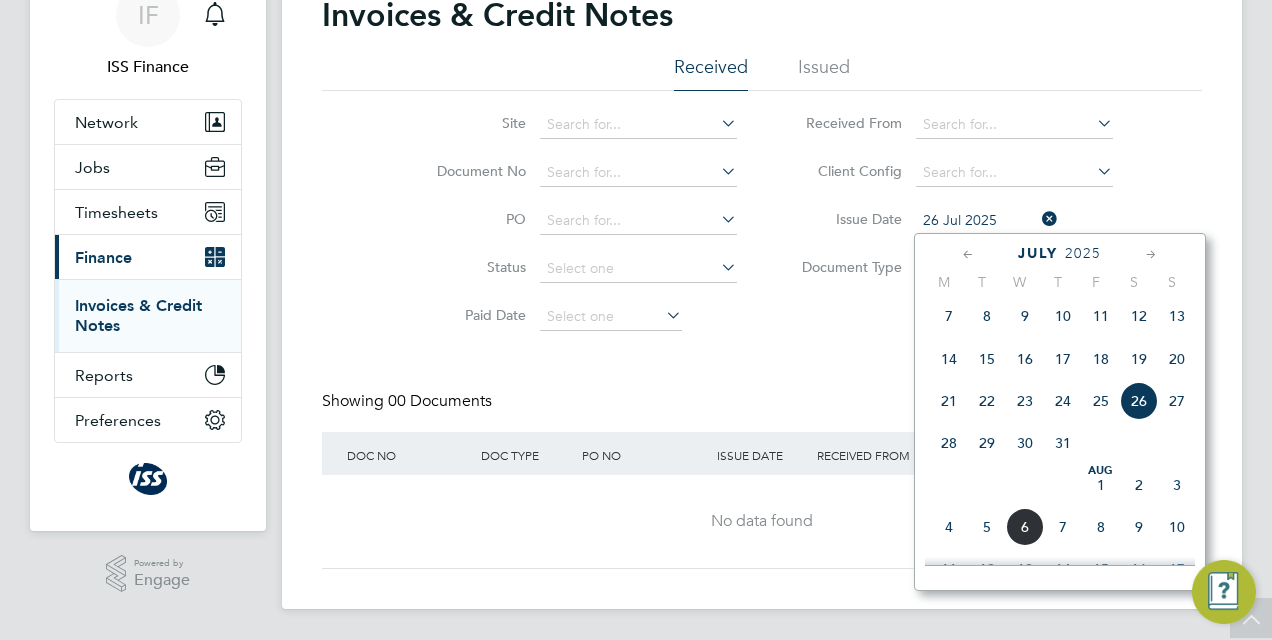 click on "27" 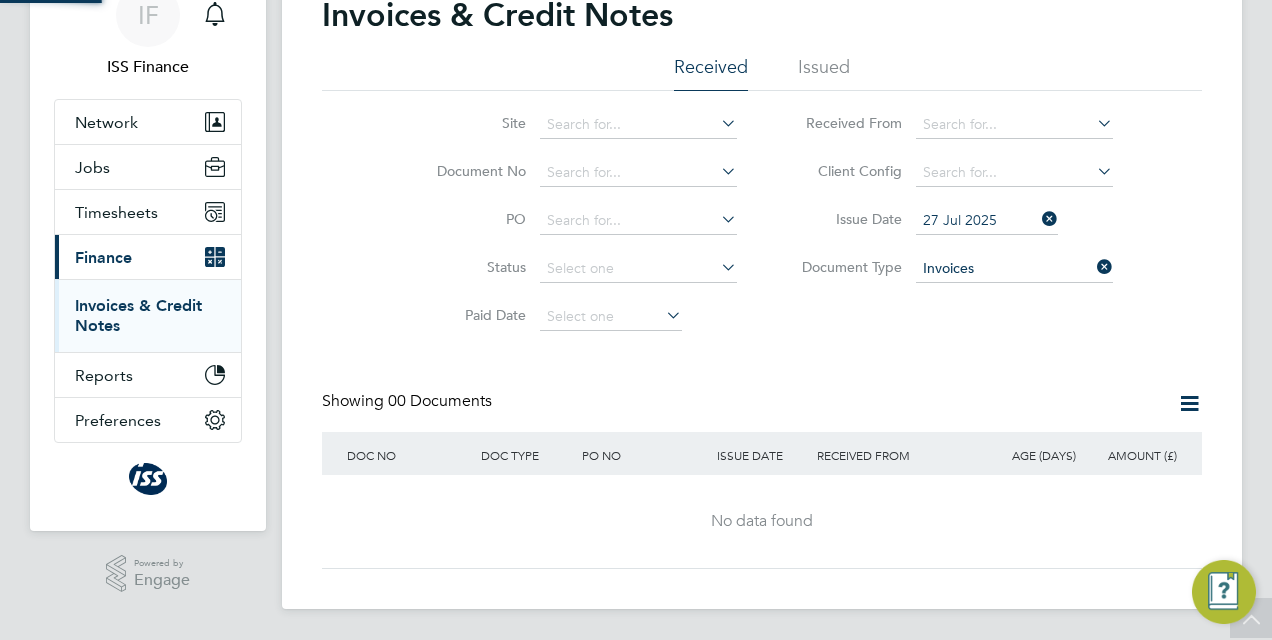 click on "Issue Date   27 Jul 2025" 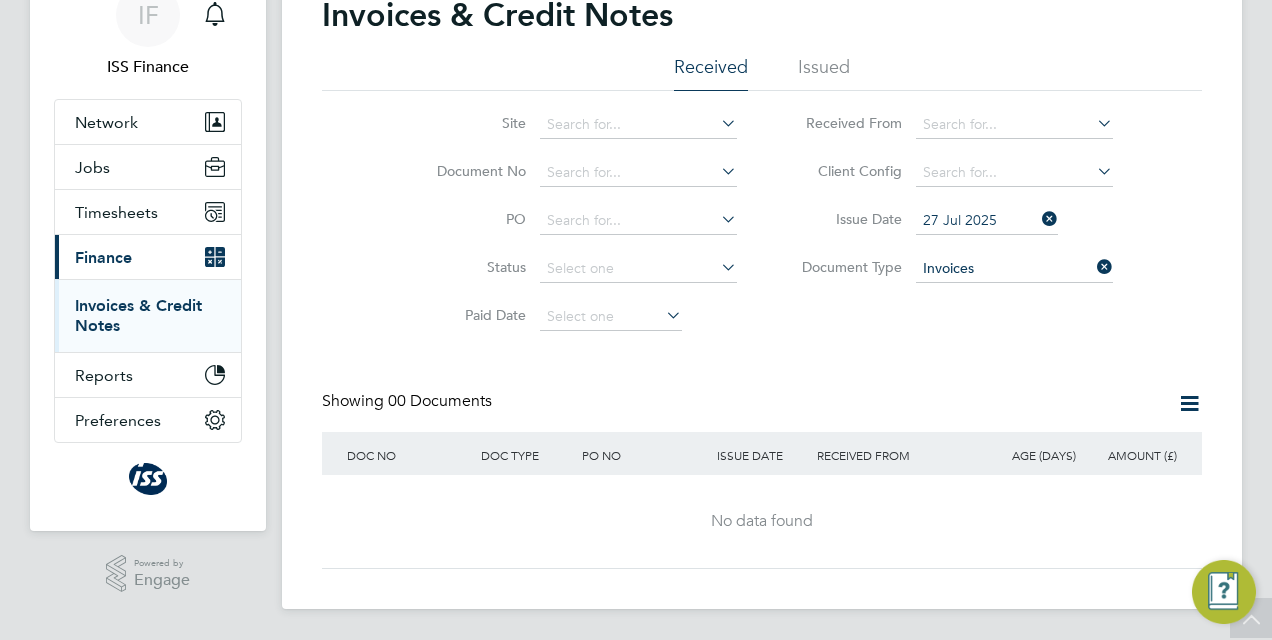 click on "27 Jul 2025" 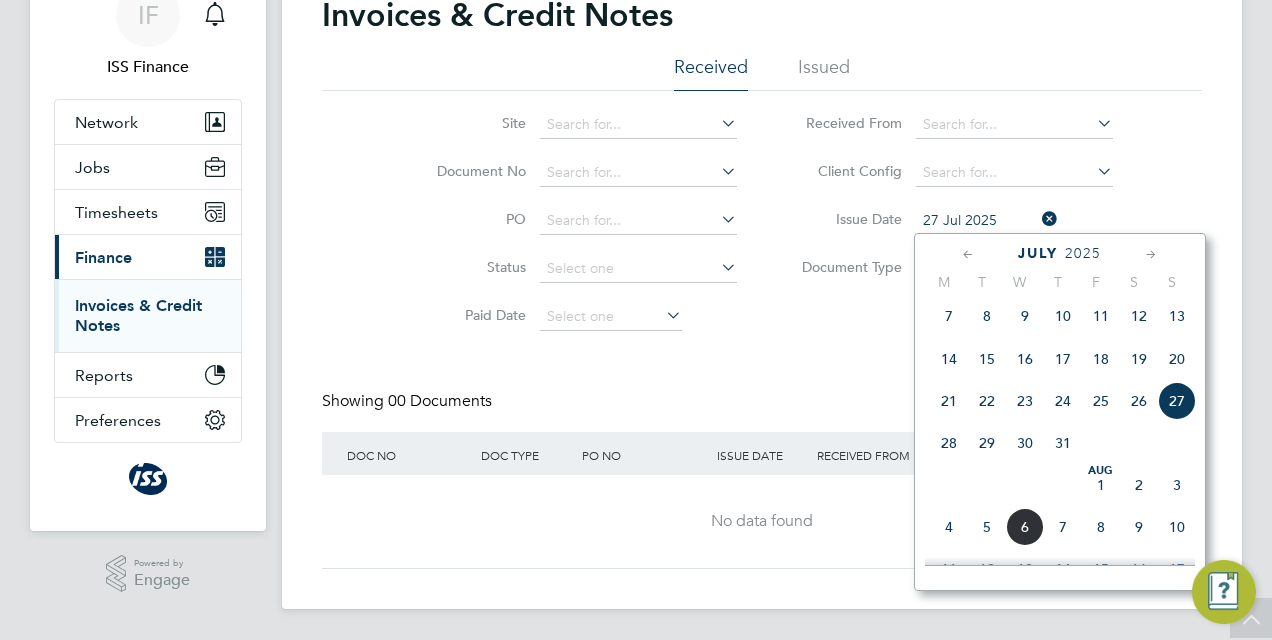 click on "28" 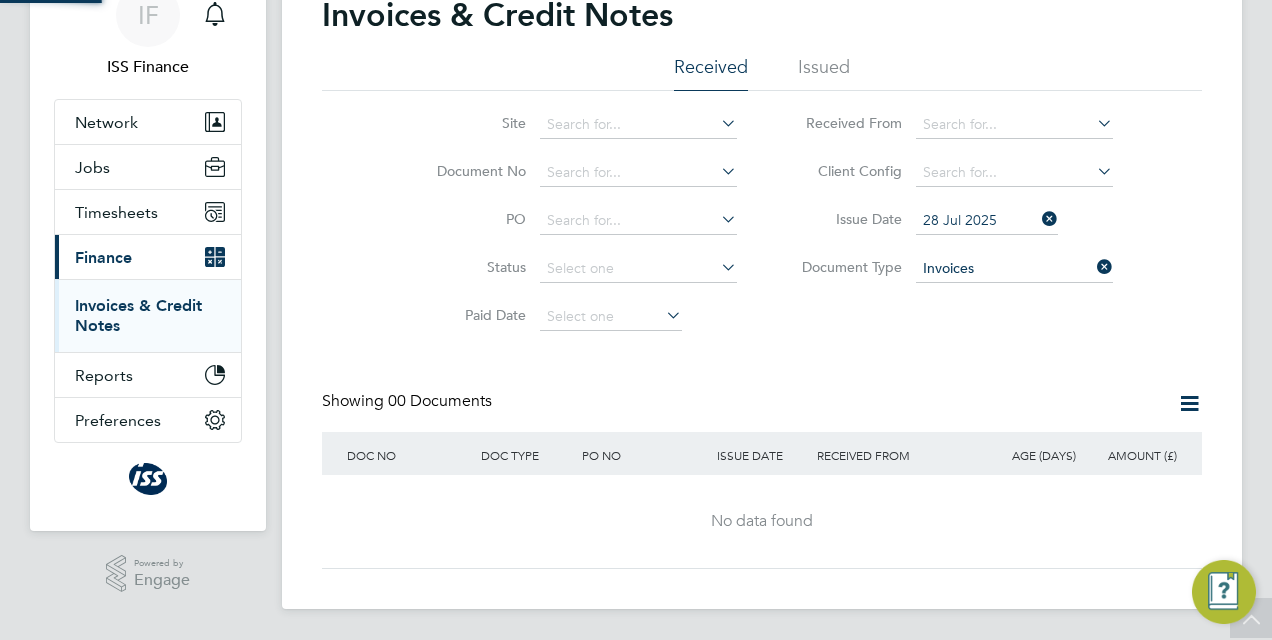 click on "28 Jul 2025" 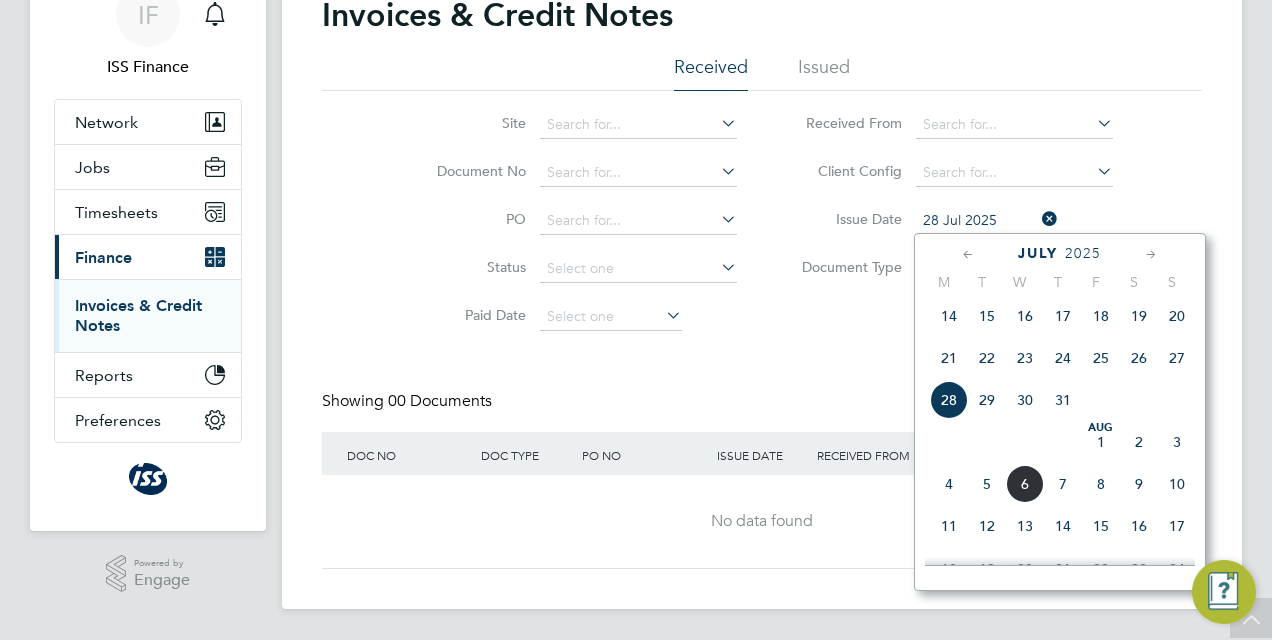 click on "29" 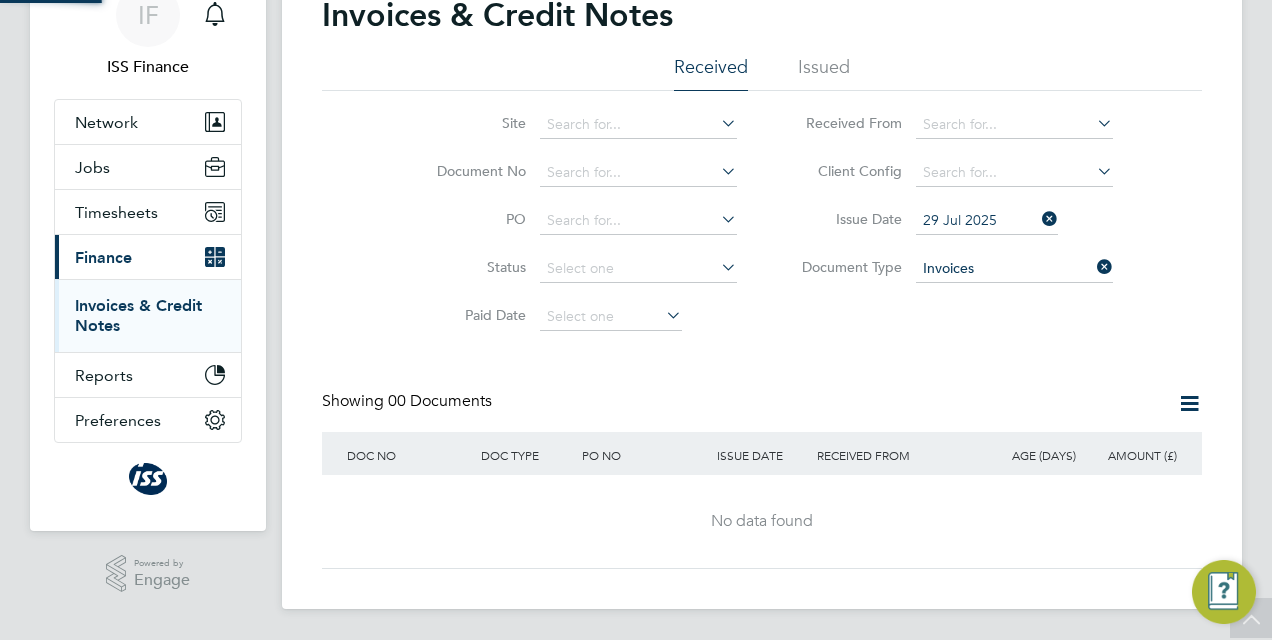 click on "29 Jul 2025" 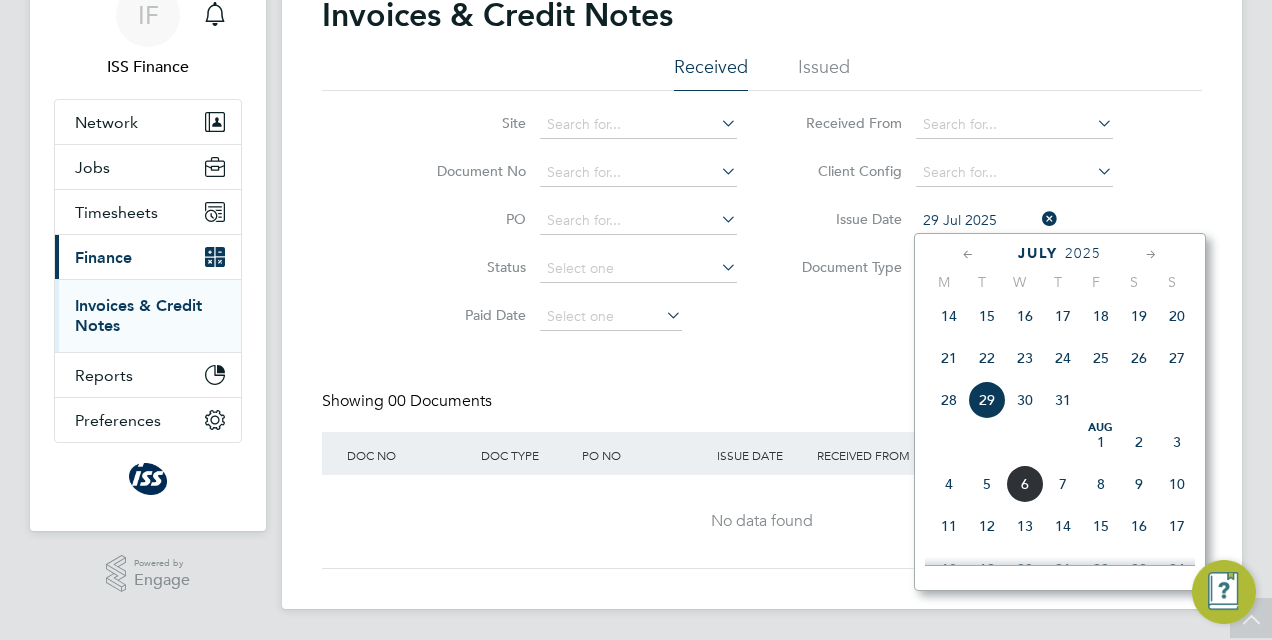 click on "30" 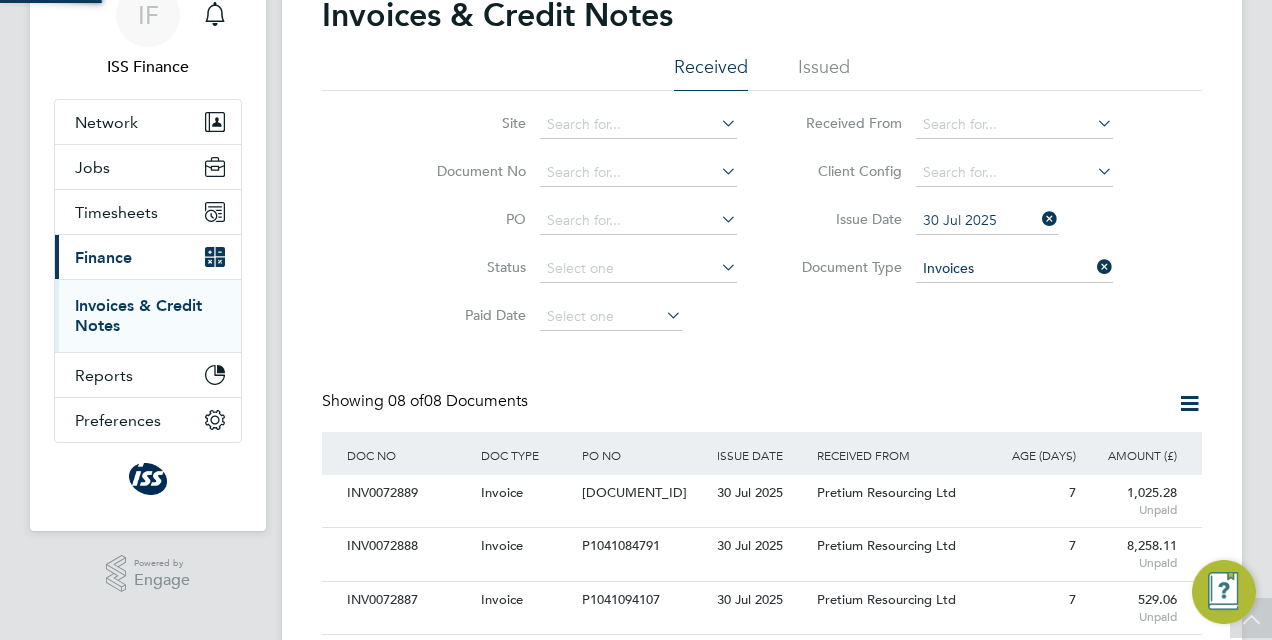 scroll, scrollTop: 10, scrollLeft: 10, axis: both 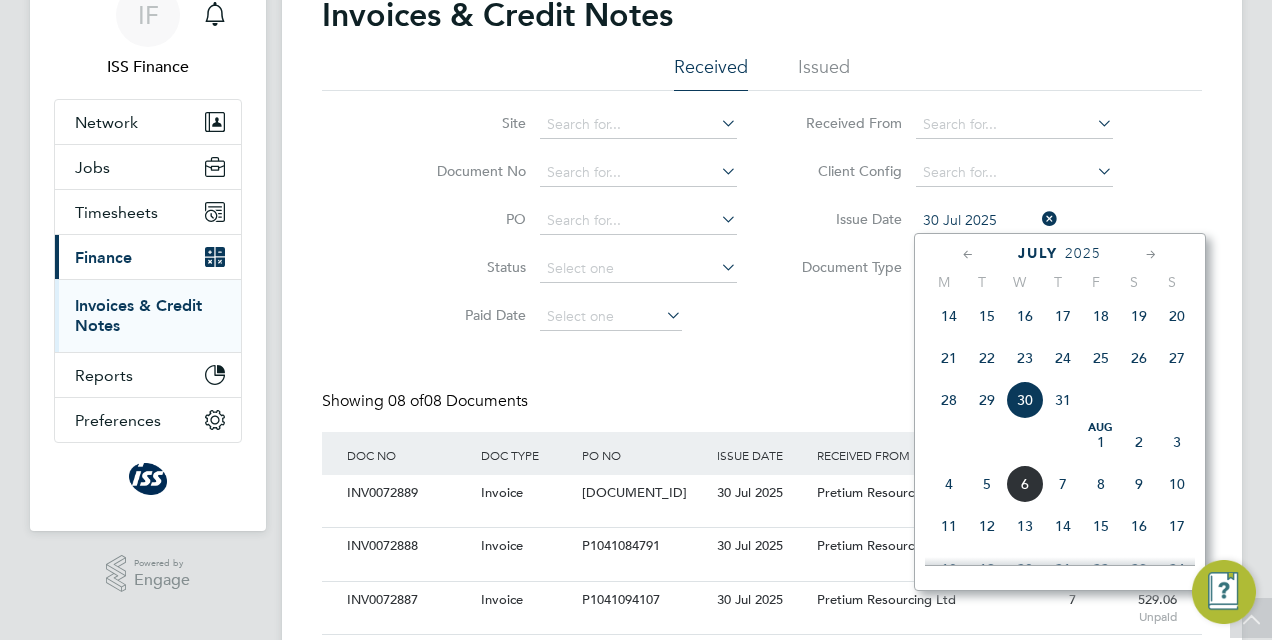 click on "30 Jul 2025" 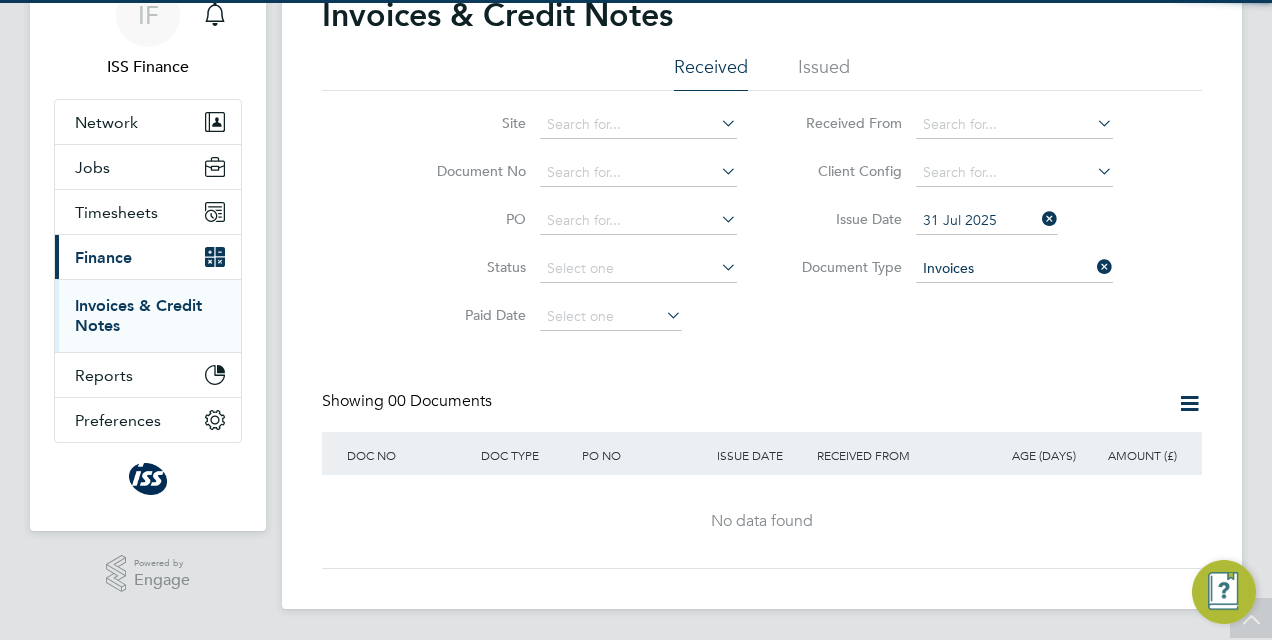 click on "31 Jul 2025" 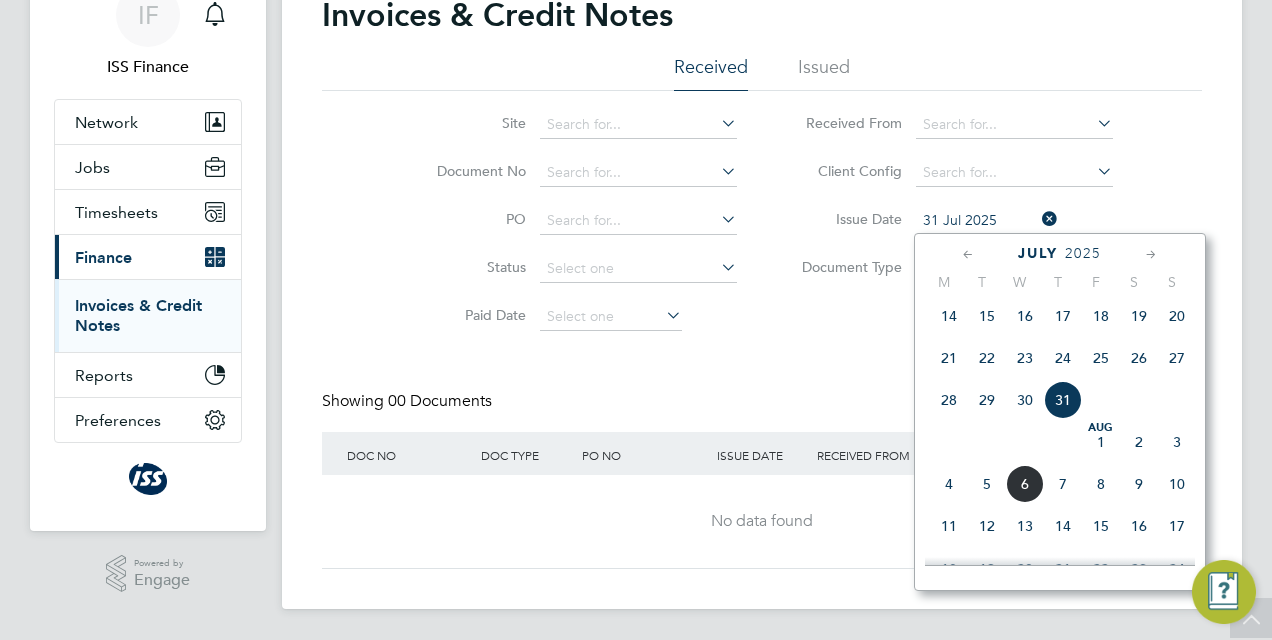 click on "Aug 1" 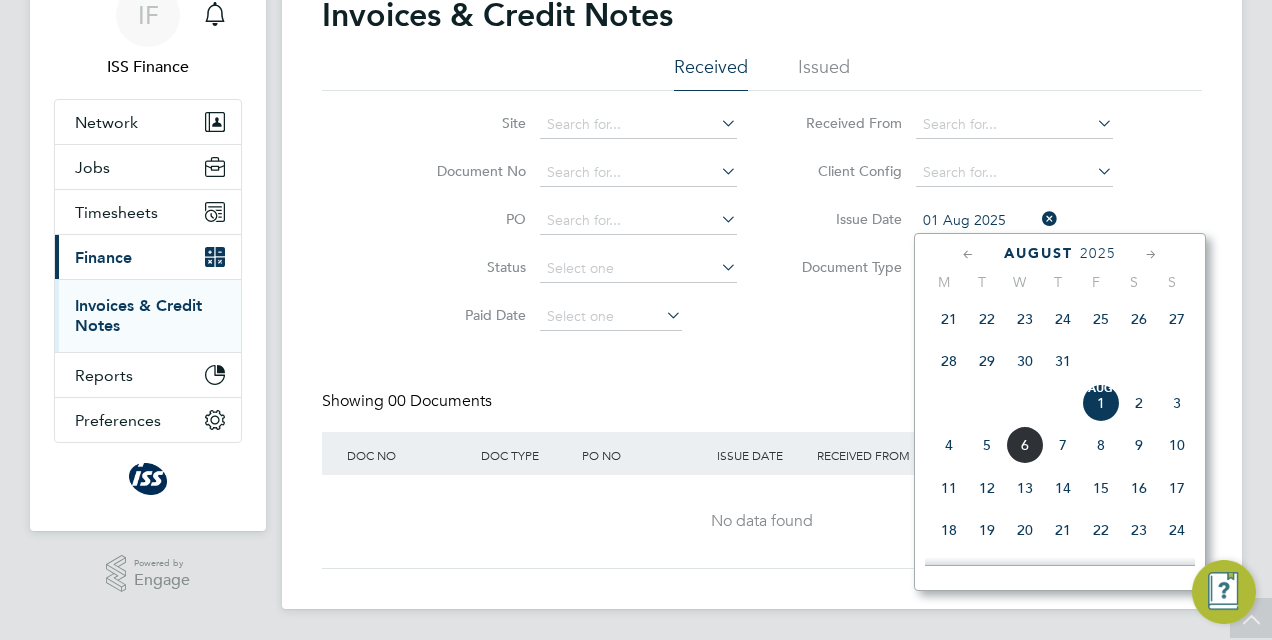 click on "01 Aug 2025" 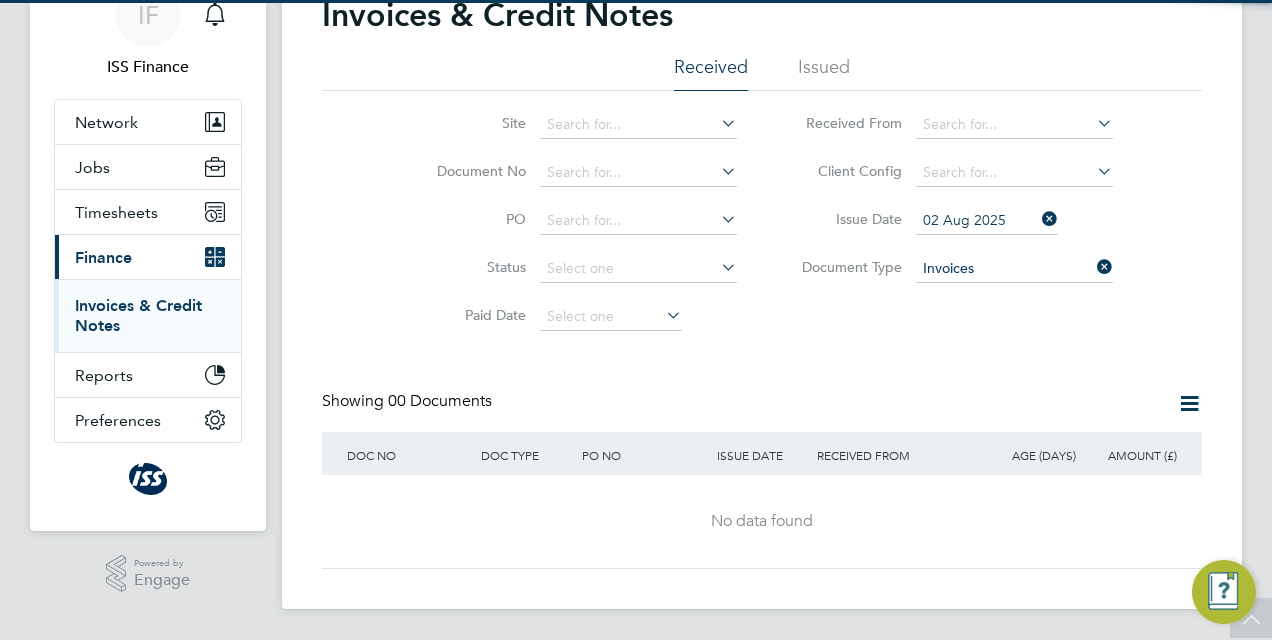 click on "02 Aug 2025" 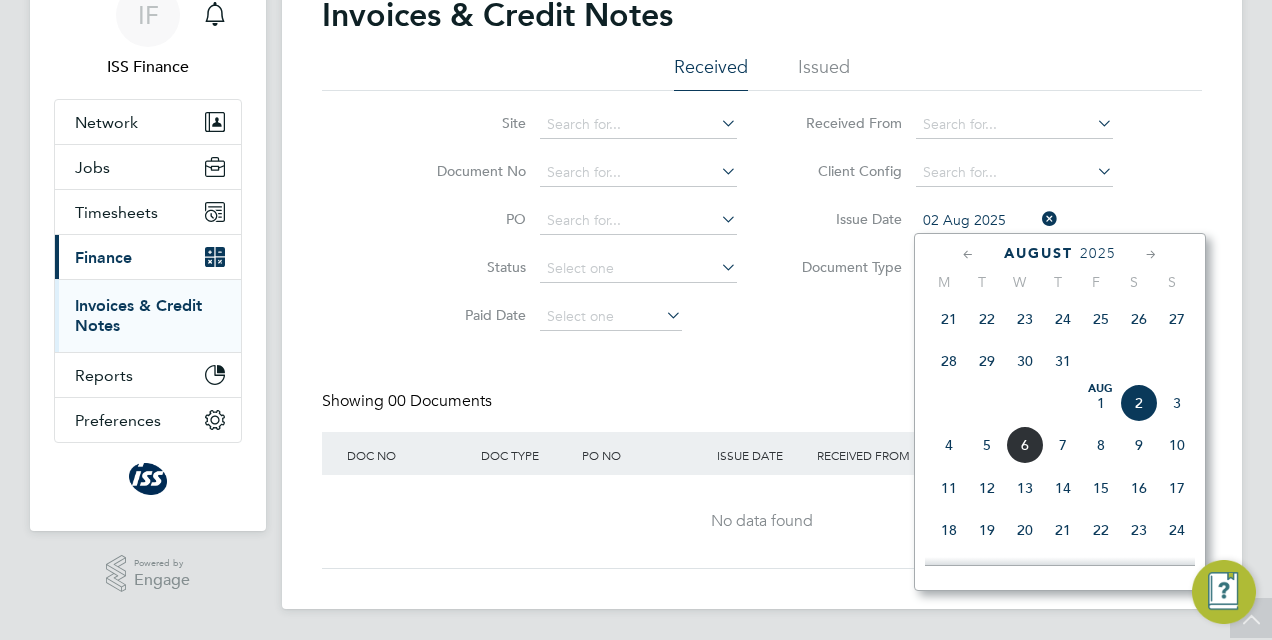click on "3" 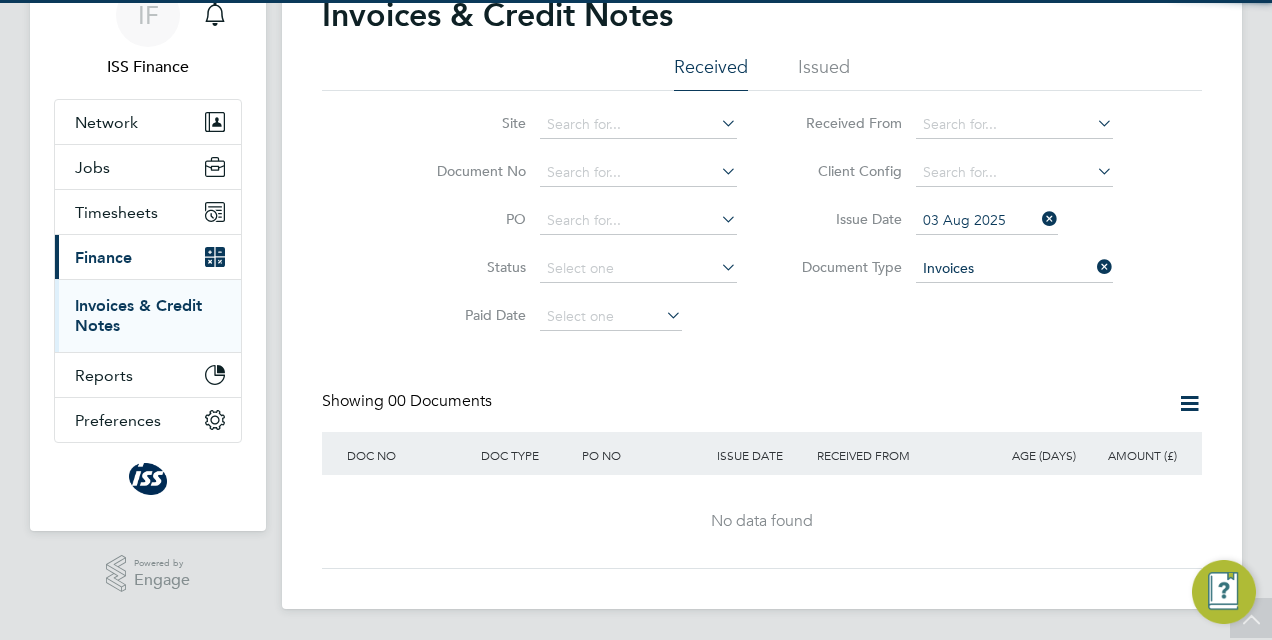 click on "03 Aug 2025" 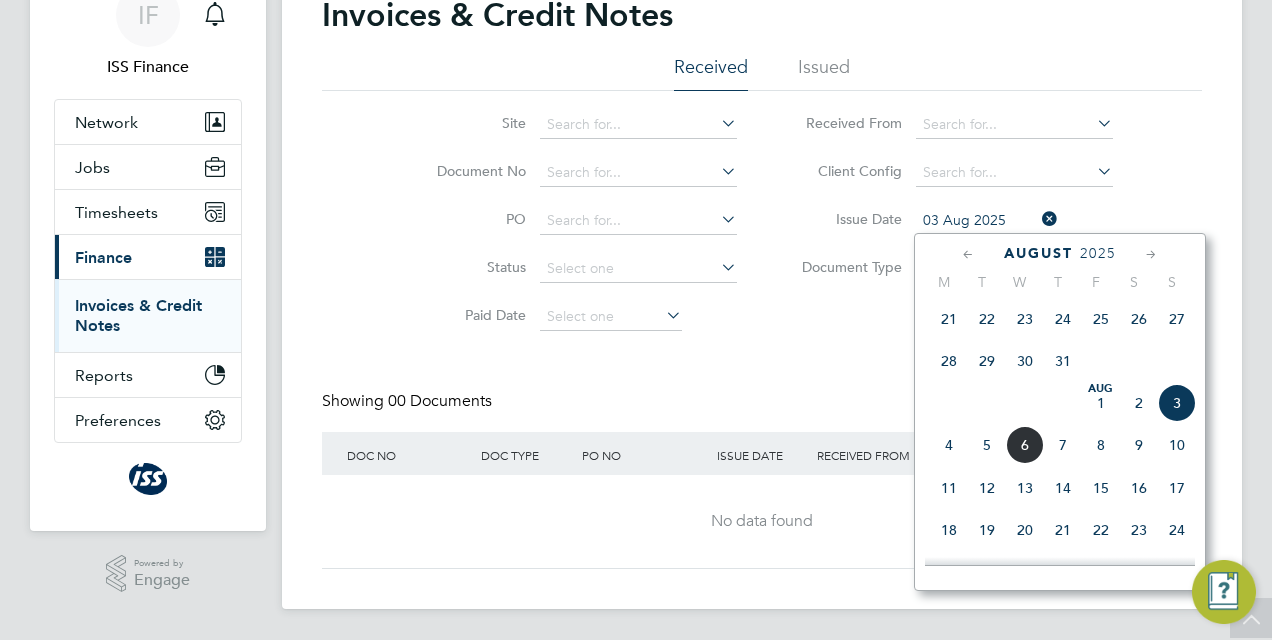 click on "4" 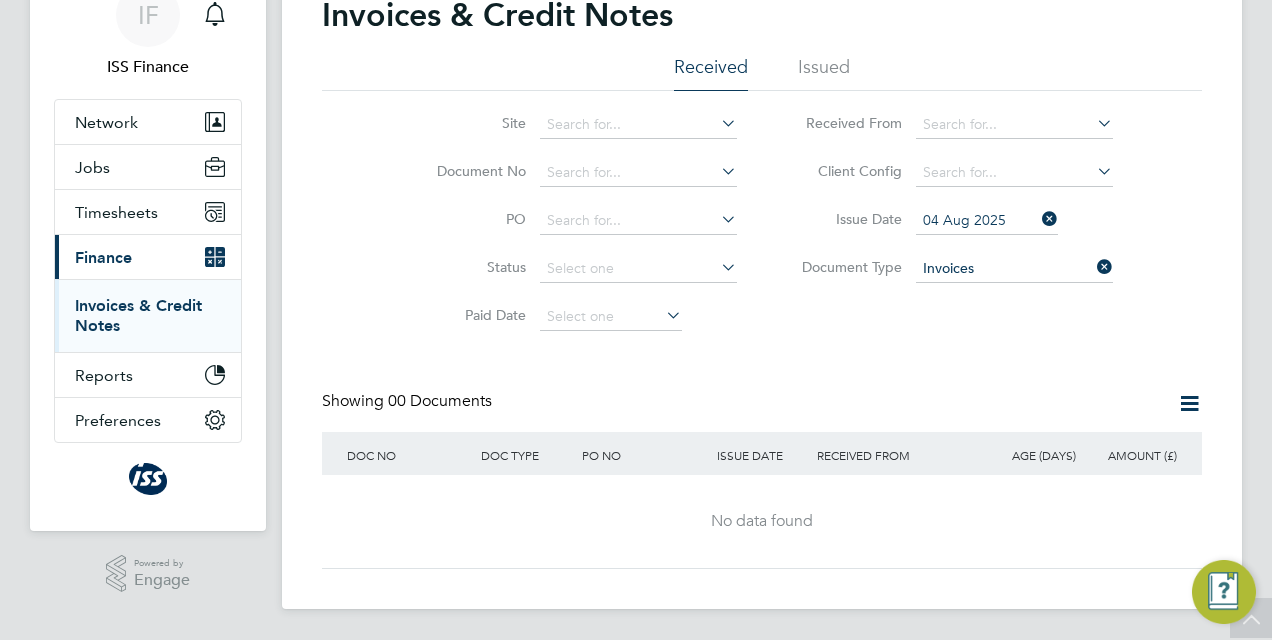 click on "04 Aug 2025" 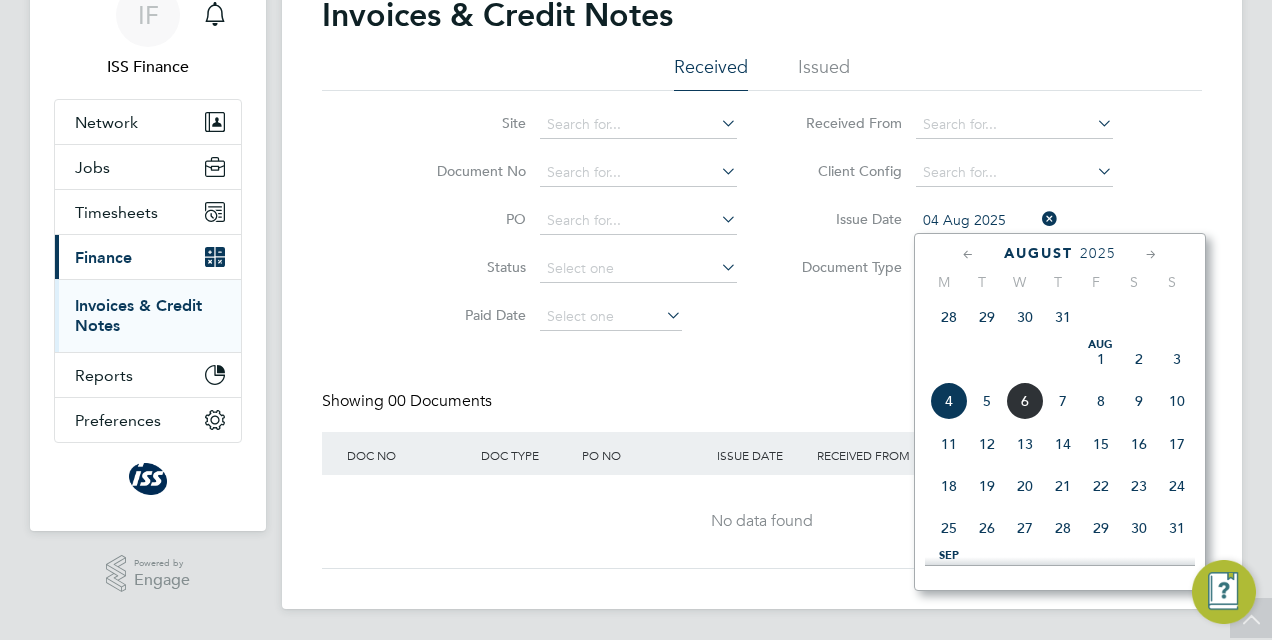 click on "5" 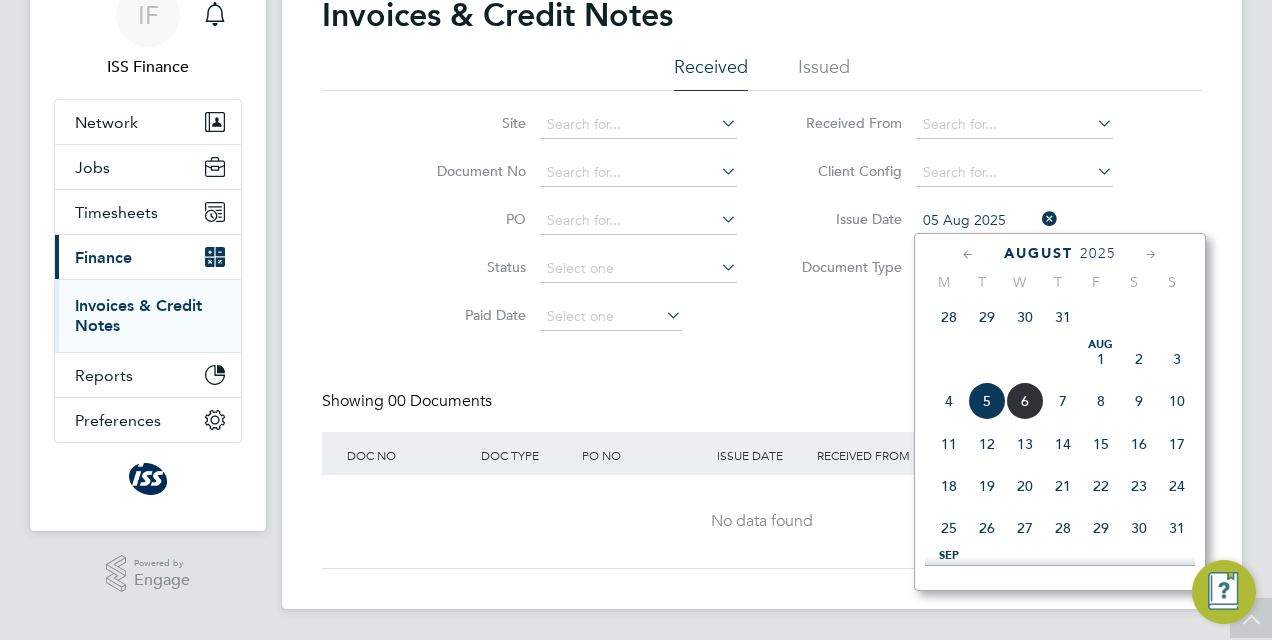 click on "05 Aug 2025" 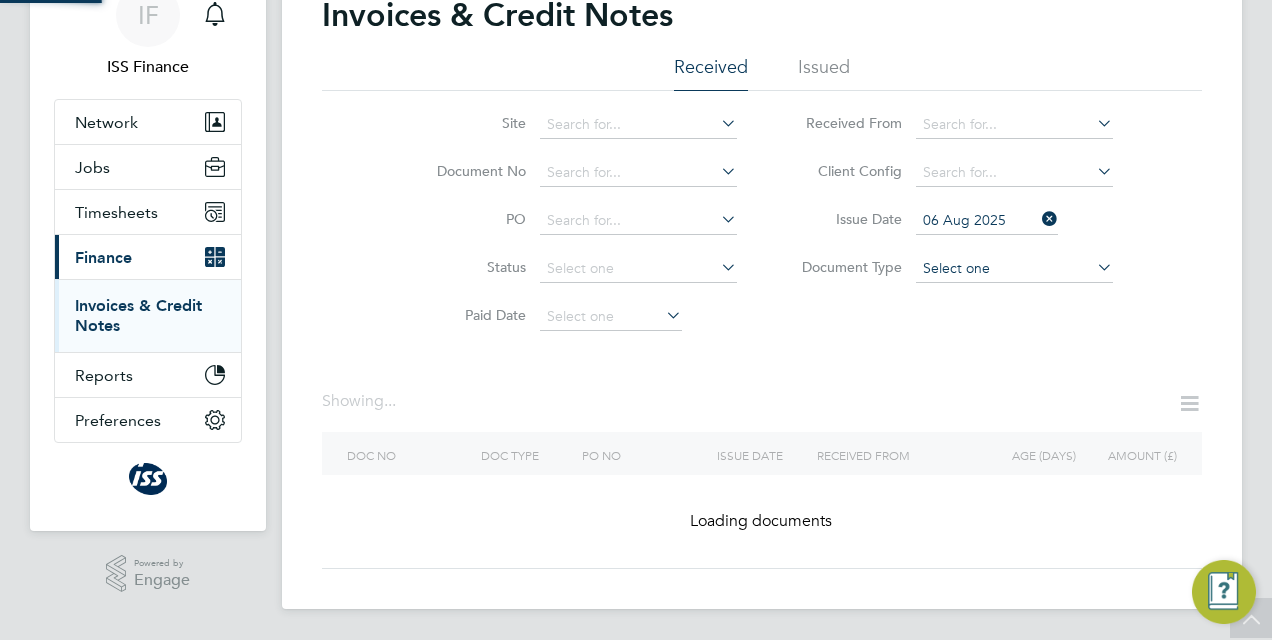 click 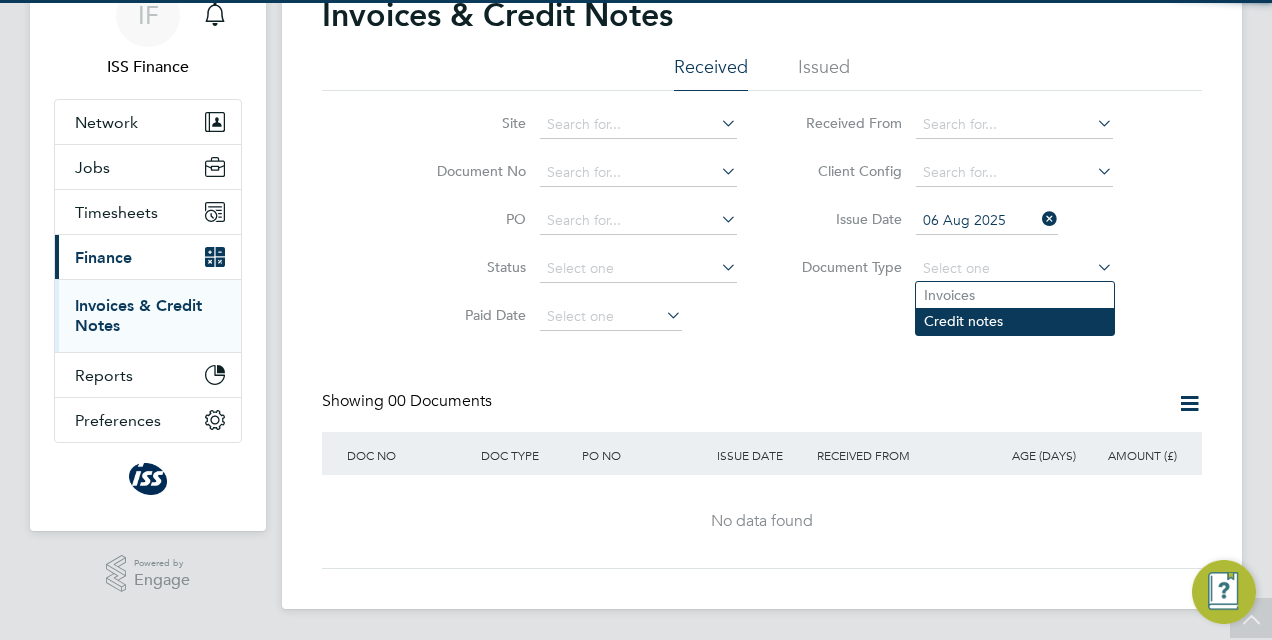 click on "Credit notes" 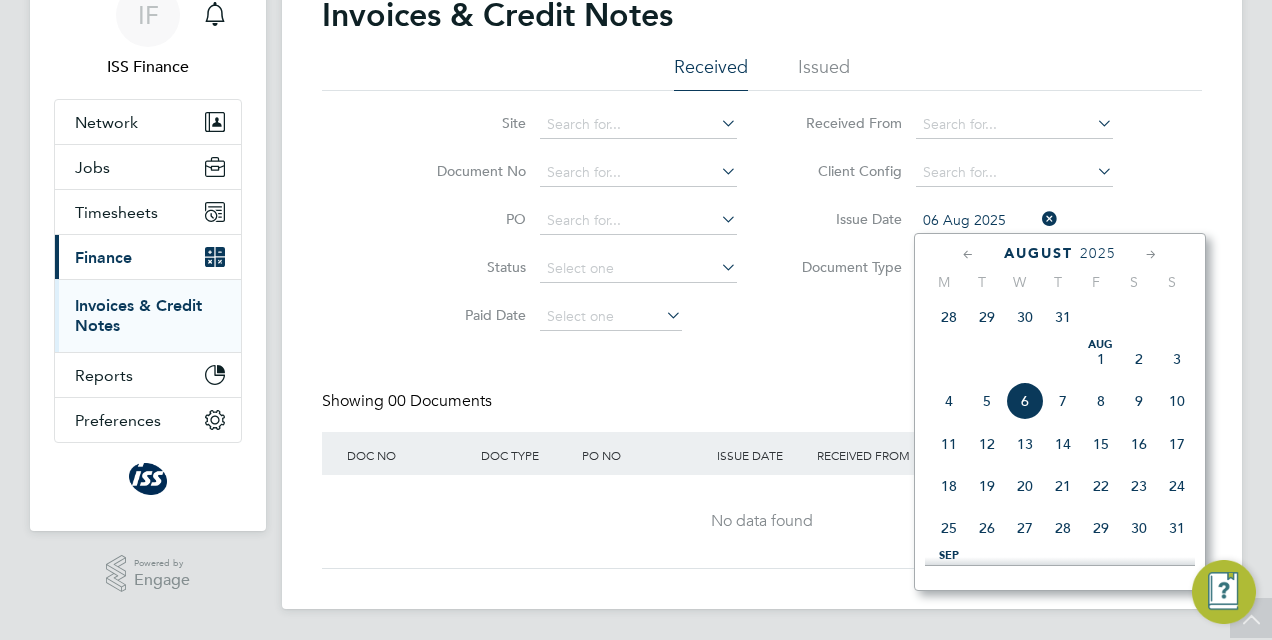 click on "06 Aug 2025" 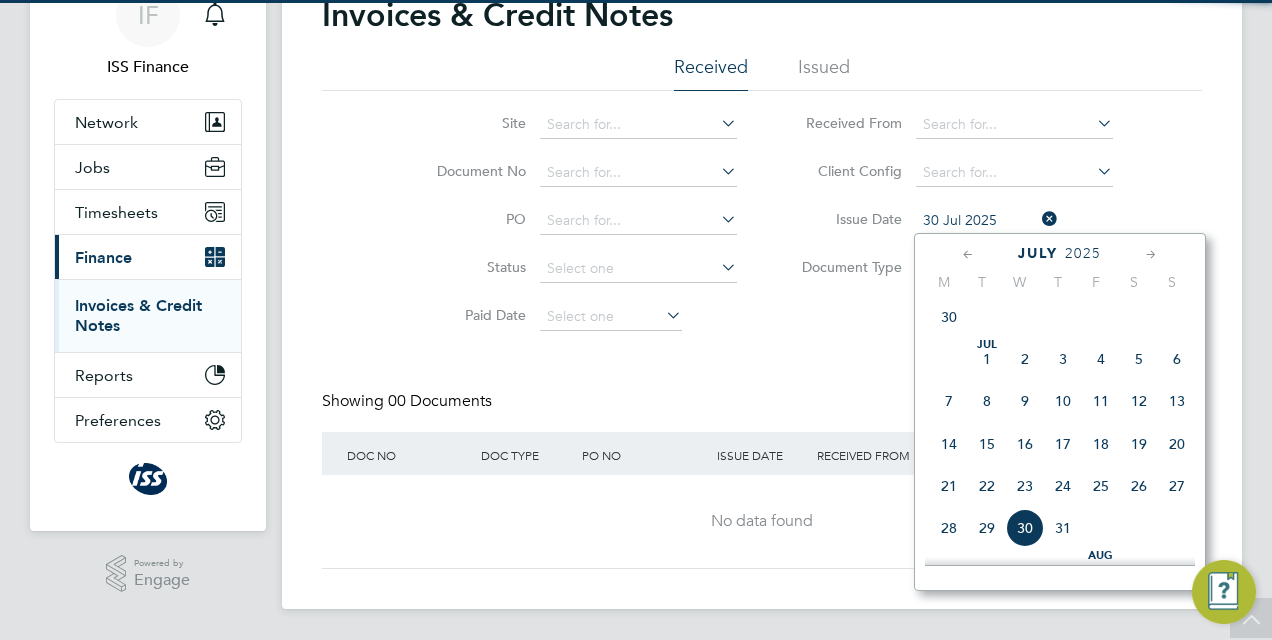 click on "30 Jul 2025" 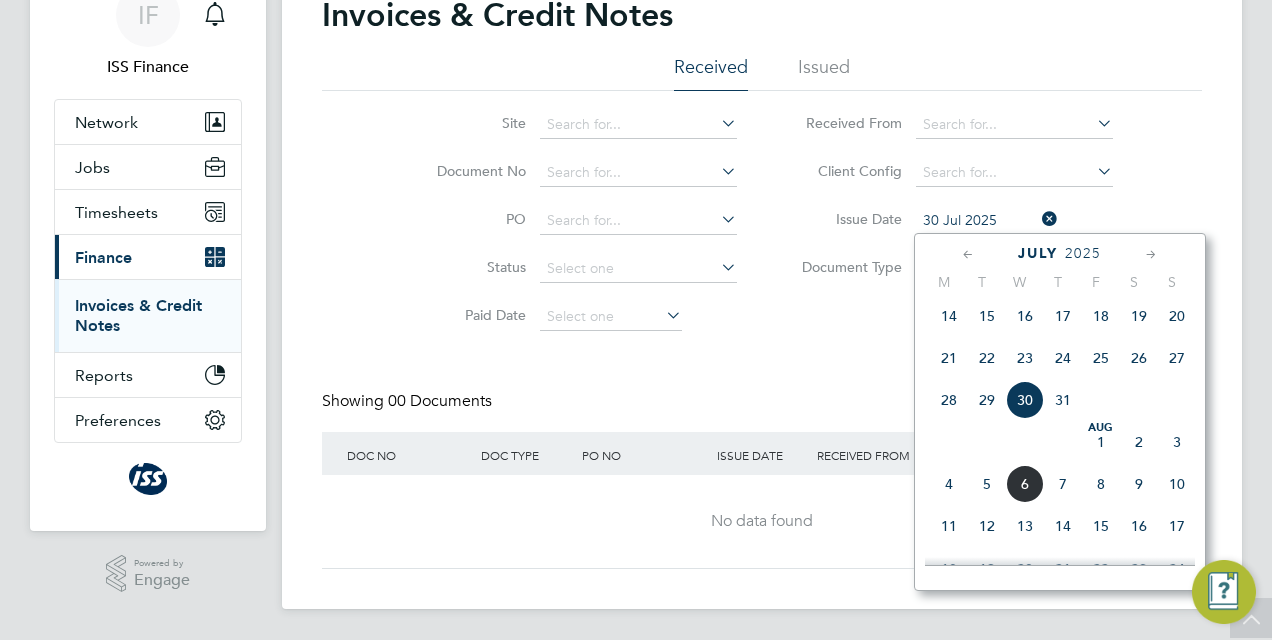 click on "31" 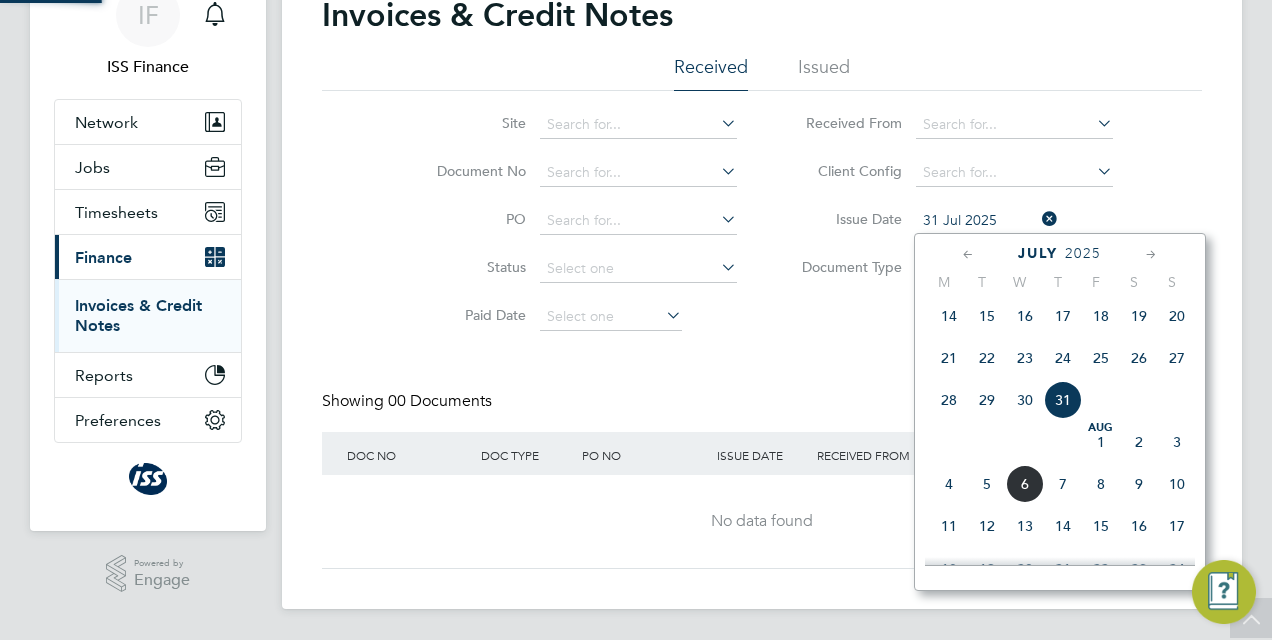 click on "31 Jul 2025" 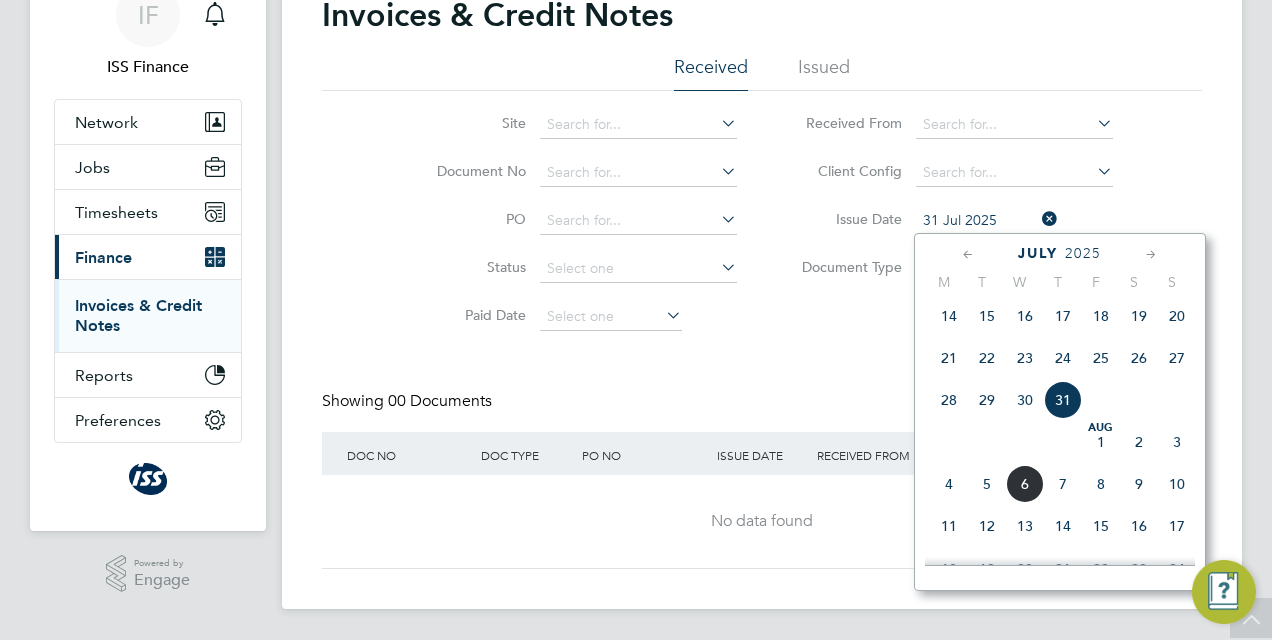 click on "Aug 1" 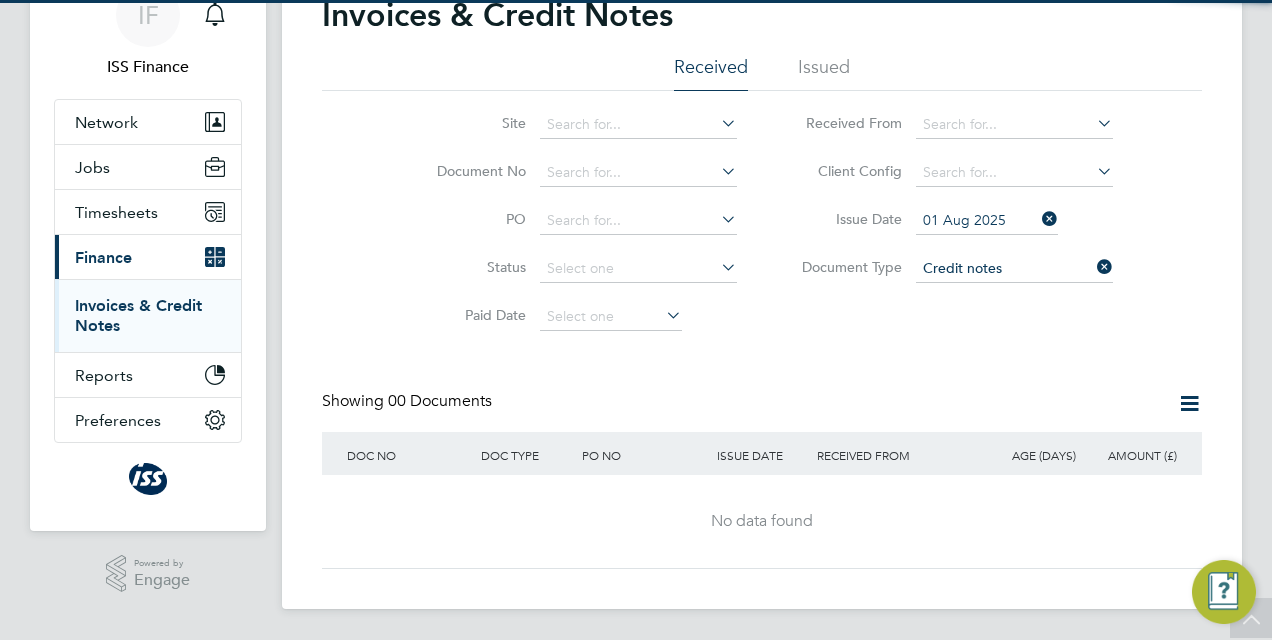 click on "01 Aug 2025" 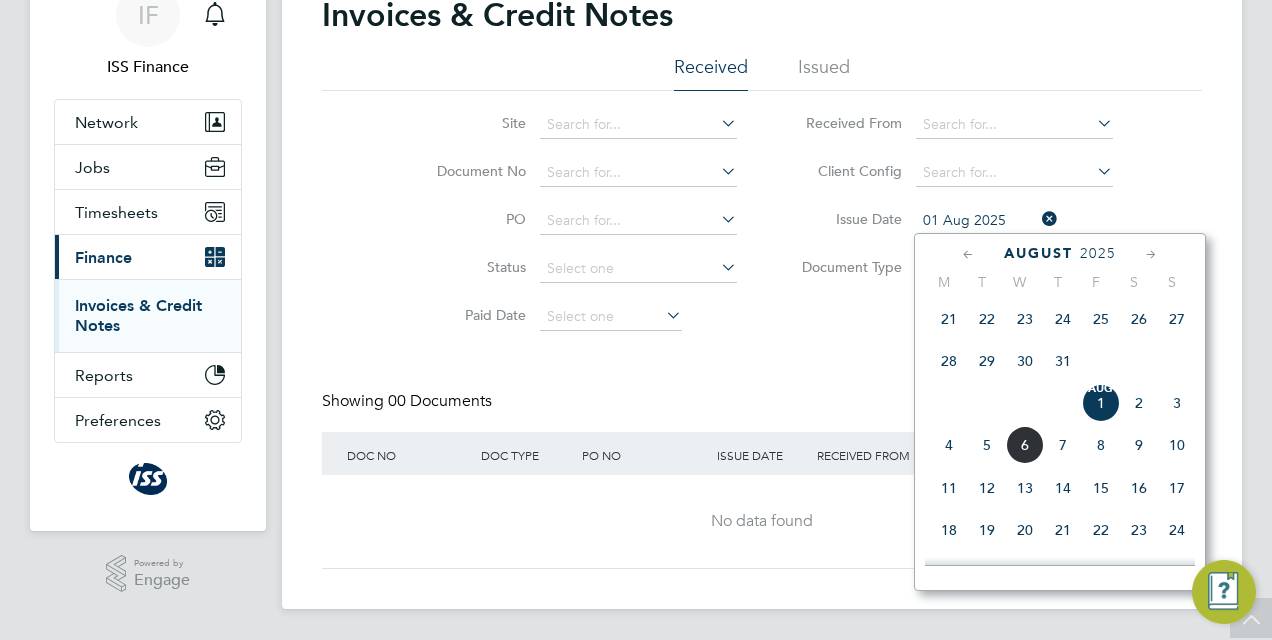 click on "2" 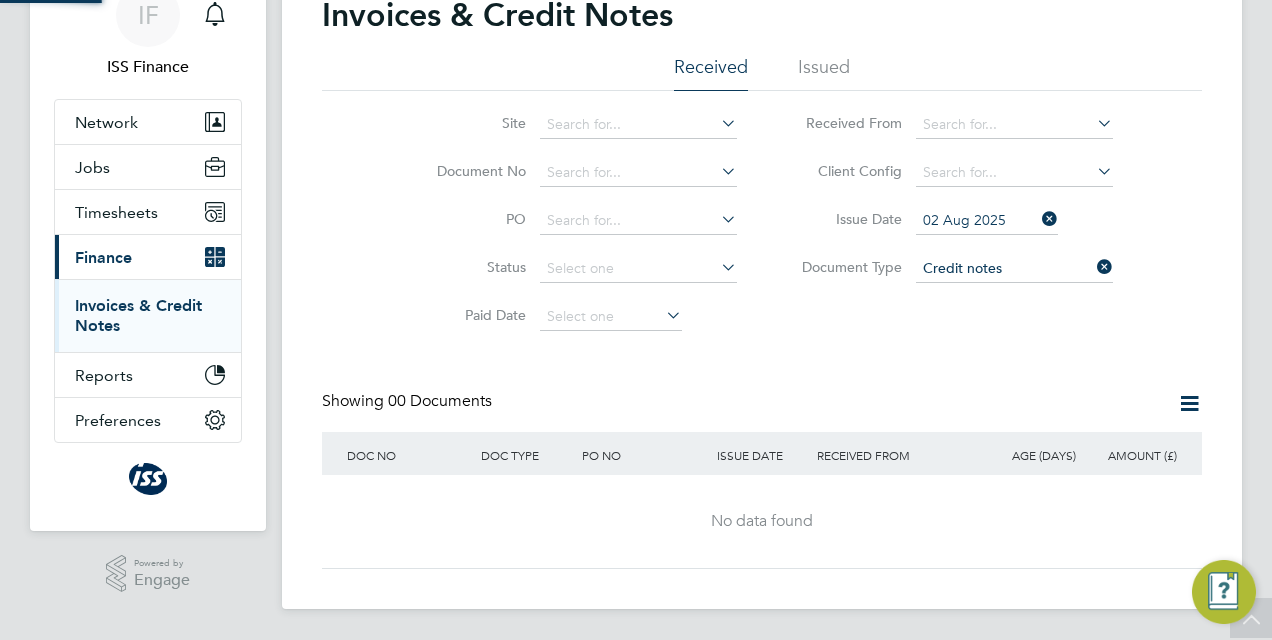 click on "02 Aug 2025" 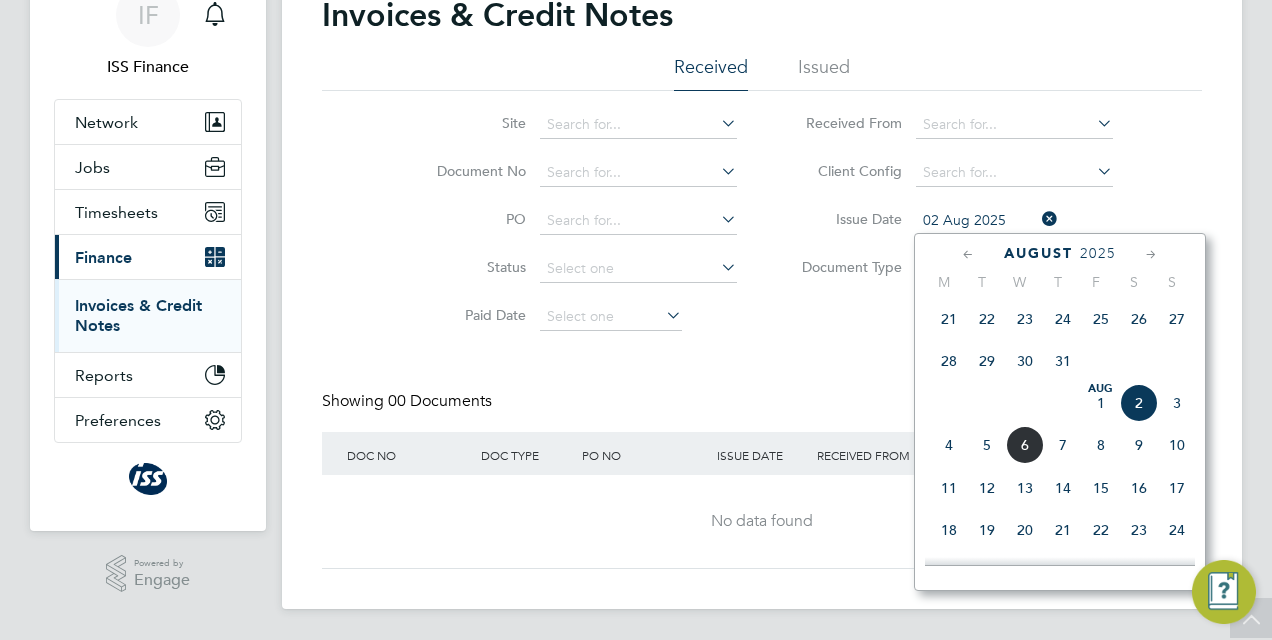 click on "3" 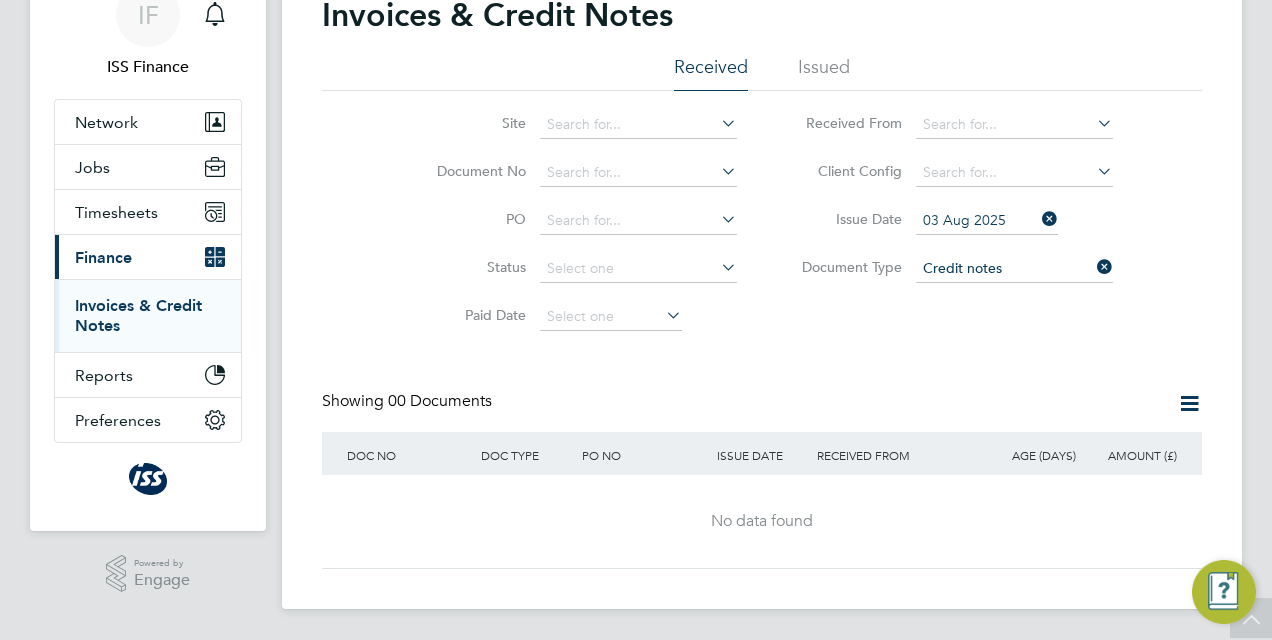 drag, startPoint x: 1011, startPoint y: 206, endPoint x: 1010, endPoint y: 283, distance: 77.00649 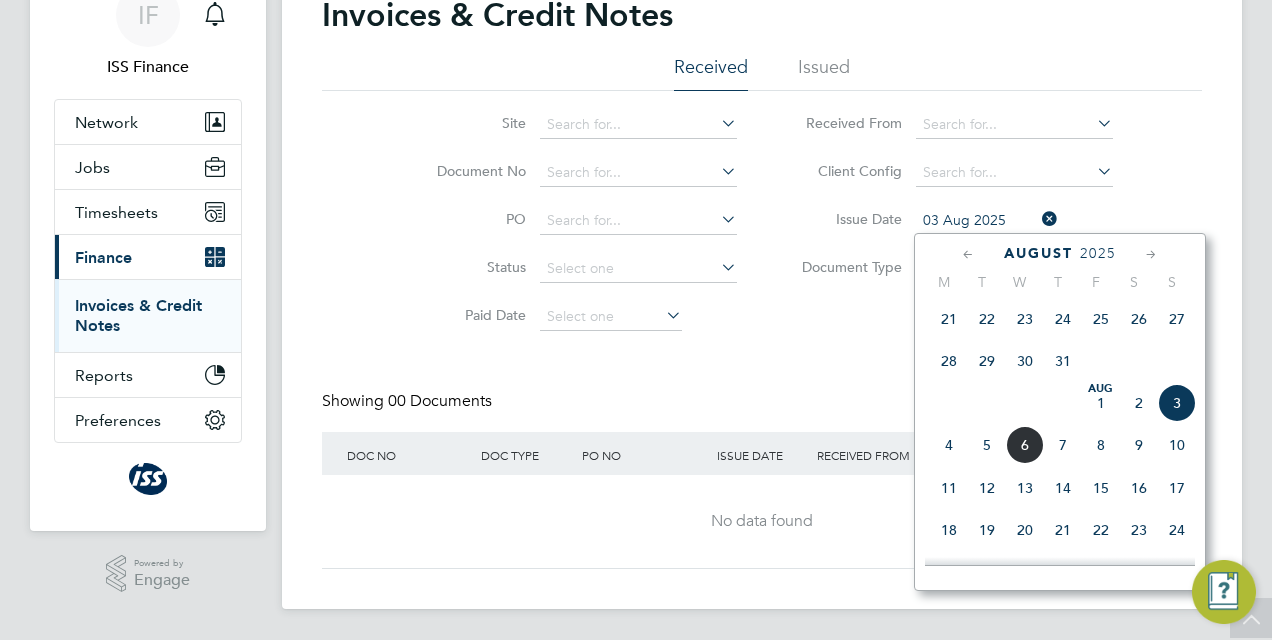 click on "4" 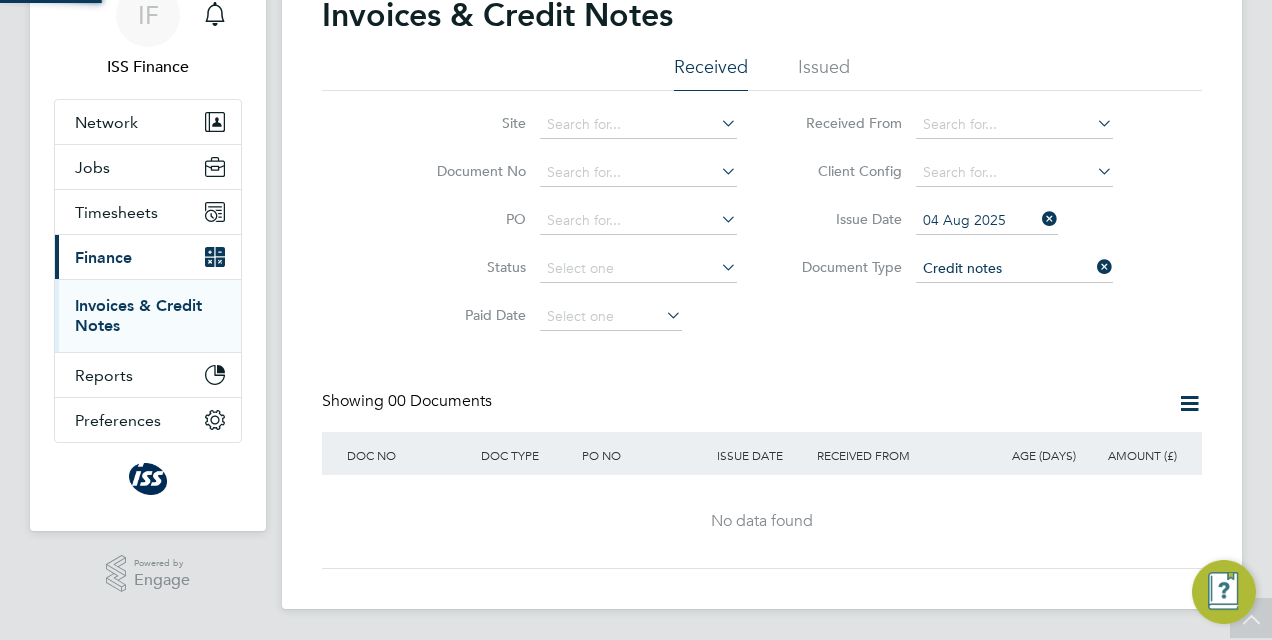 click on "04 Aug 2025" 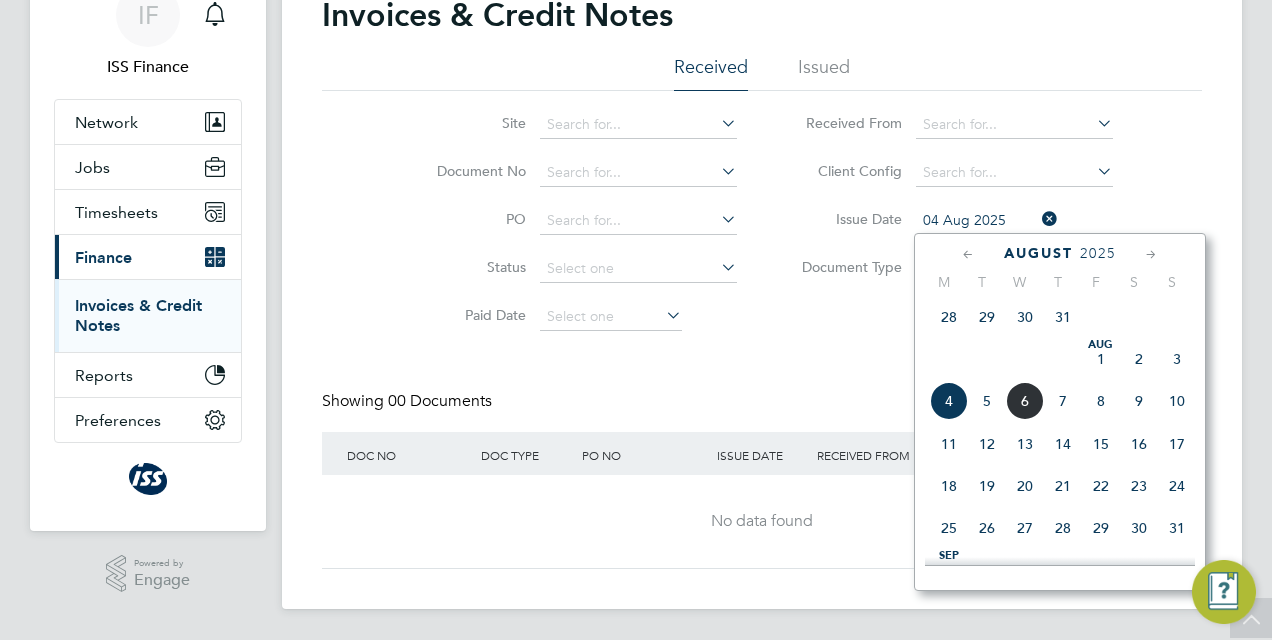 click on "5" 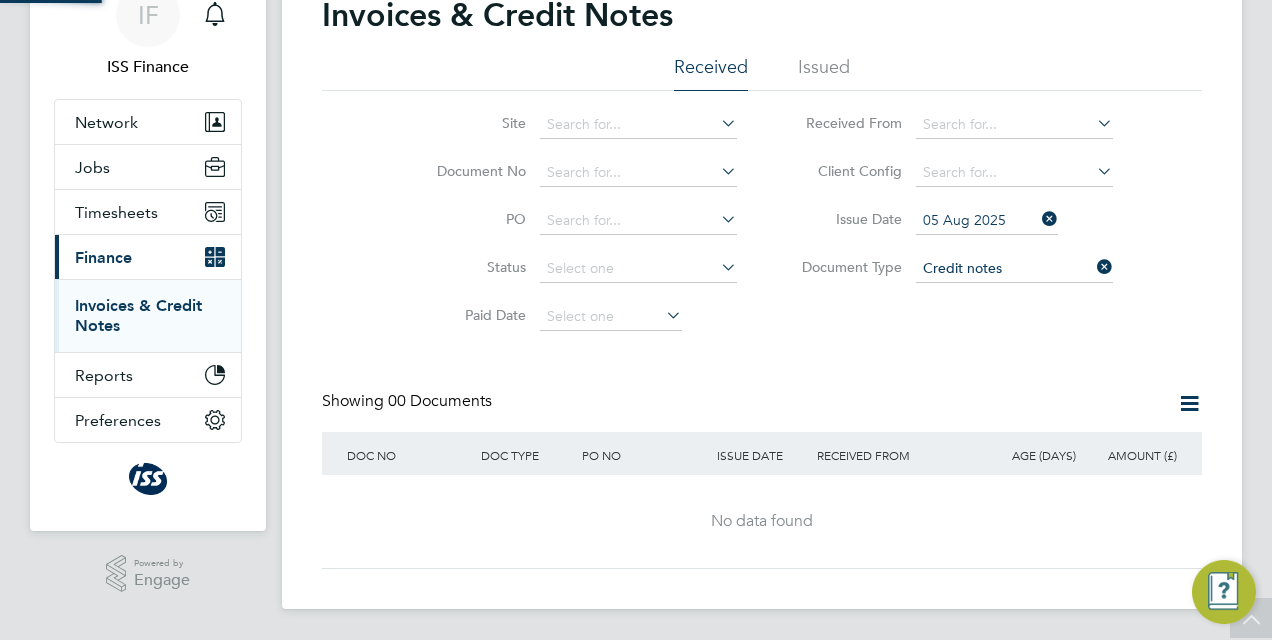 click on "05 Aug 2025" 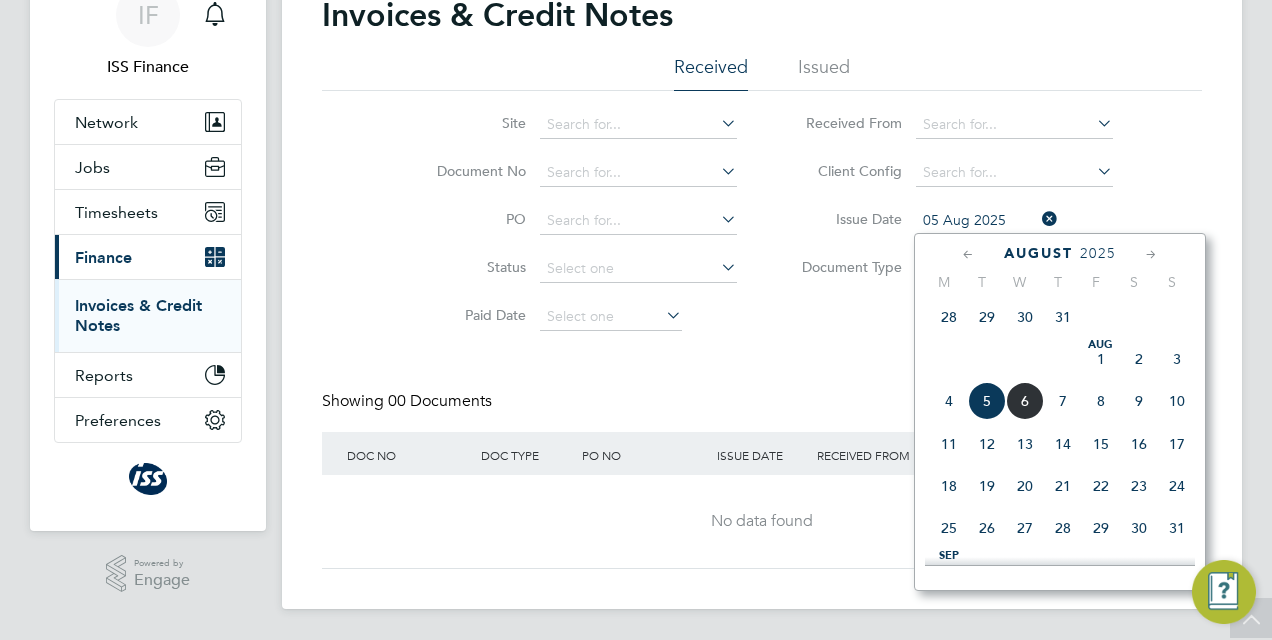 click on "6" 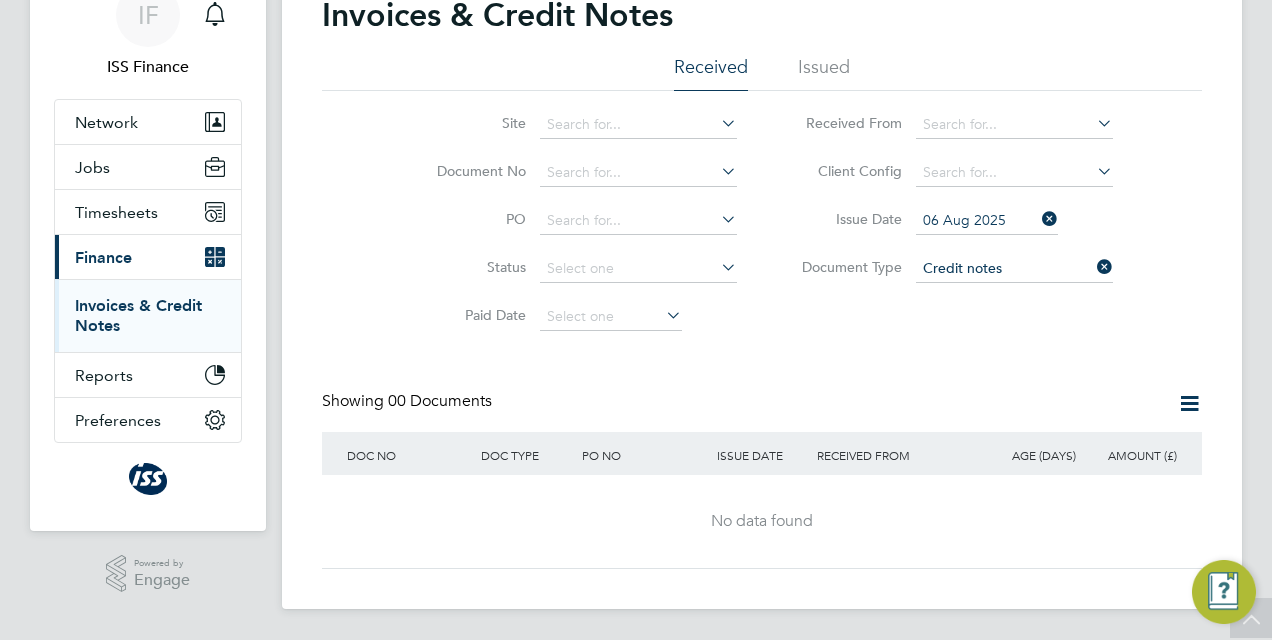 click 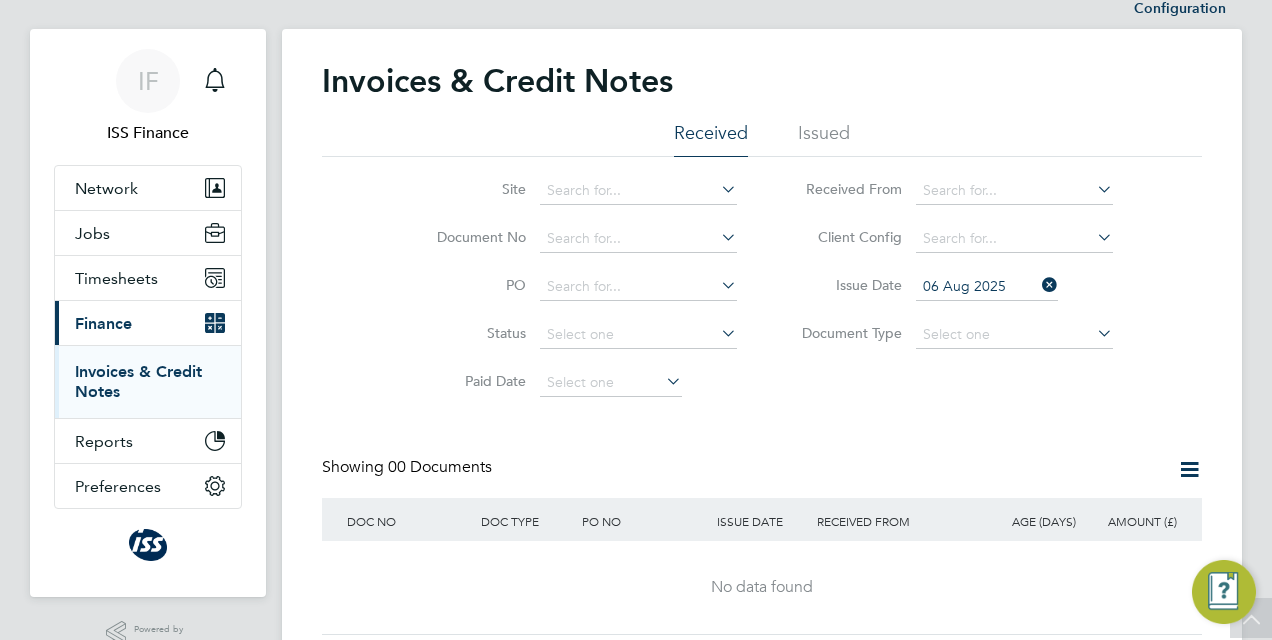 scroll, scrollTop: 0, scrollLeft: 0, axis: both 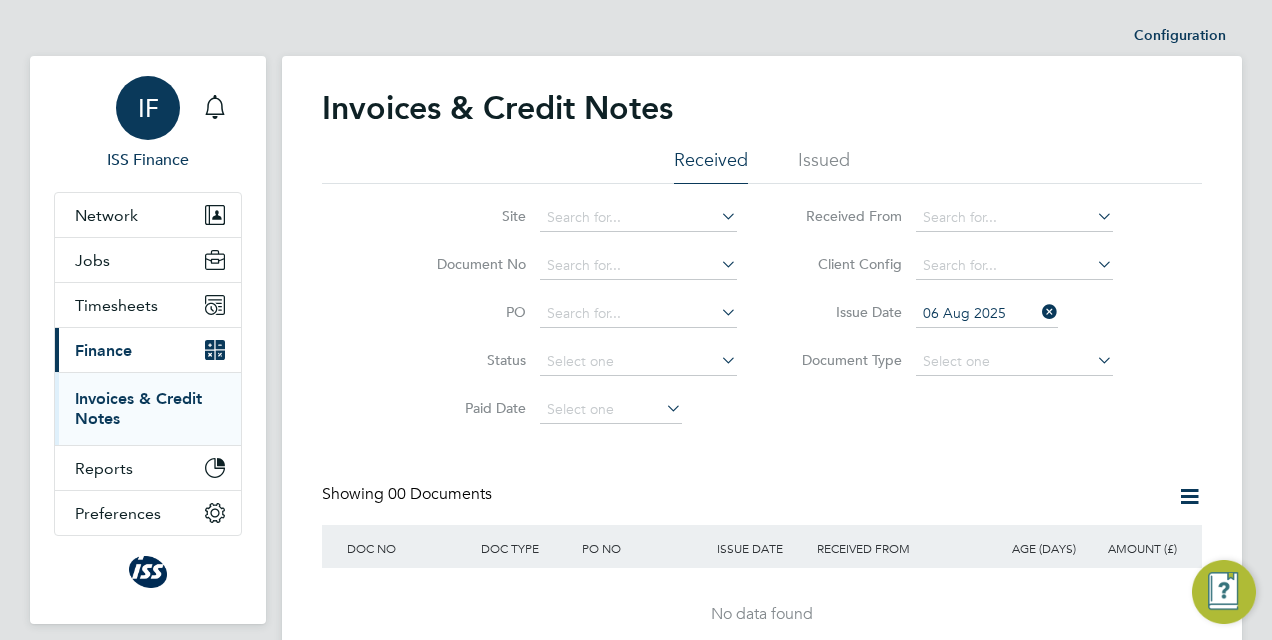 click on "IF" at bounding box center [148, 108] 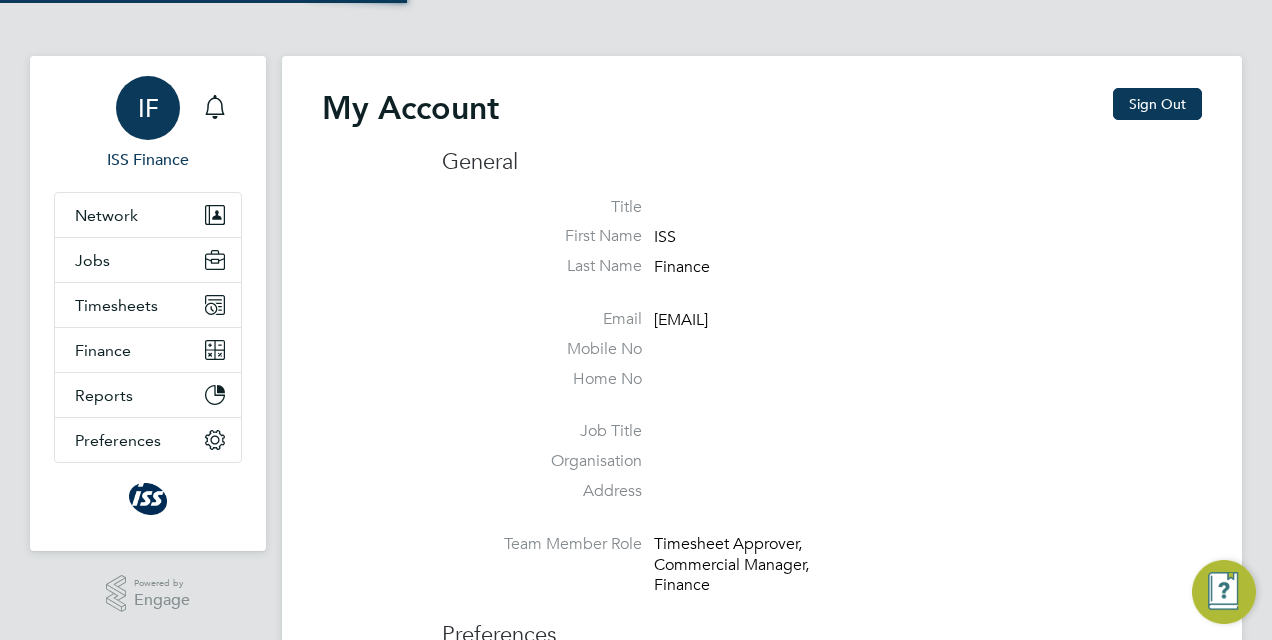 type on "tpinvoices@uk.issworld.com" 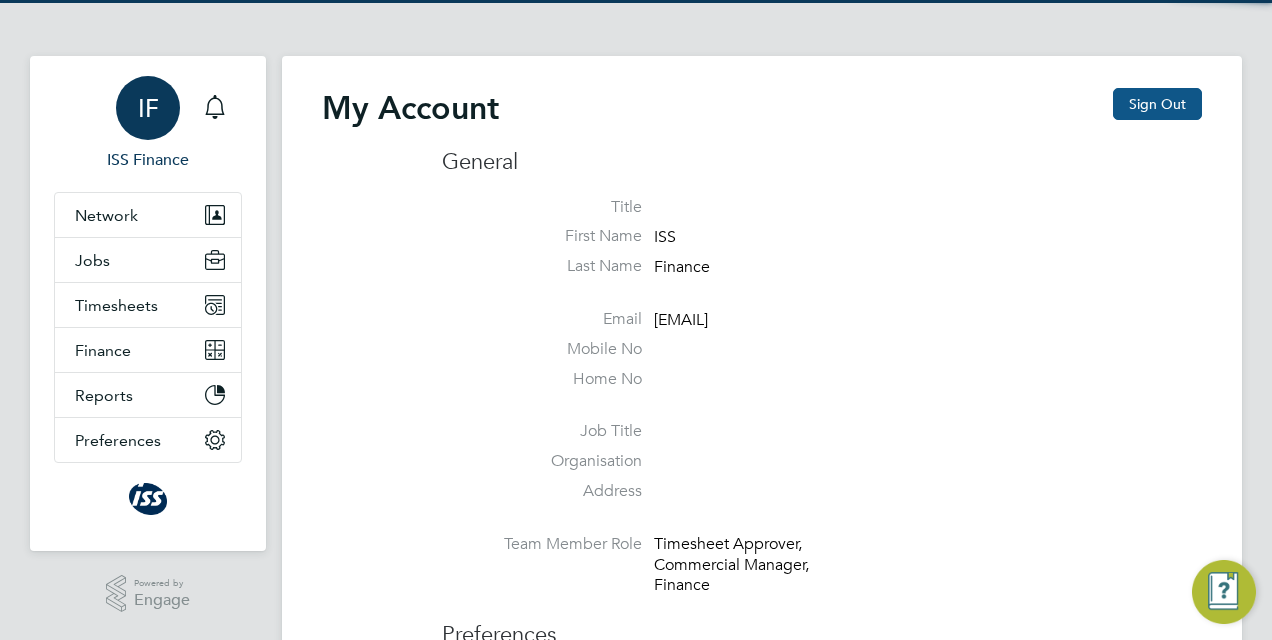 click on "Sign Out" at bounding box center [1157, 104] 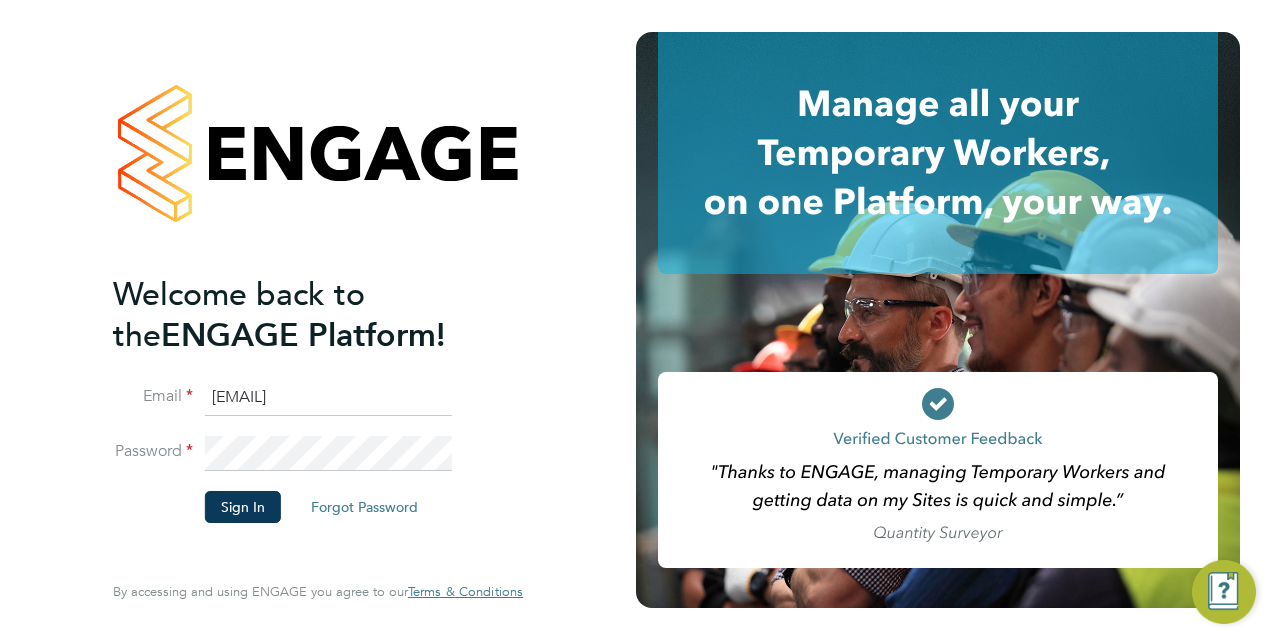 click on "tpinvoices@uk.issworld.com" 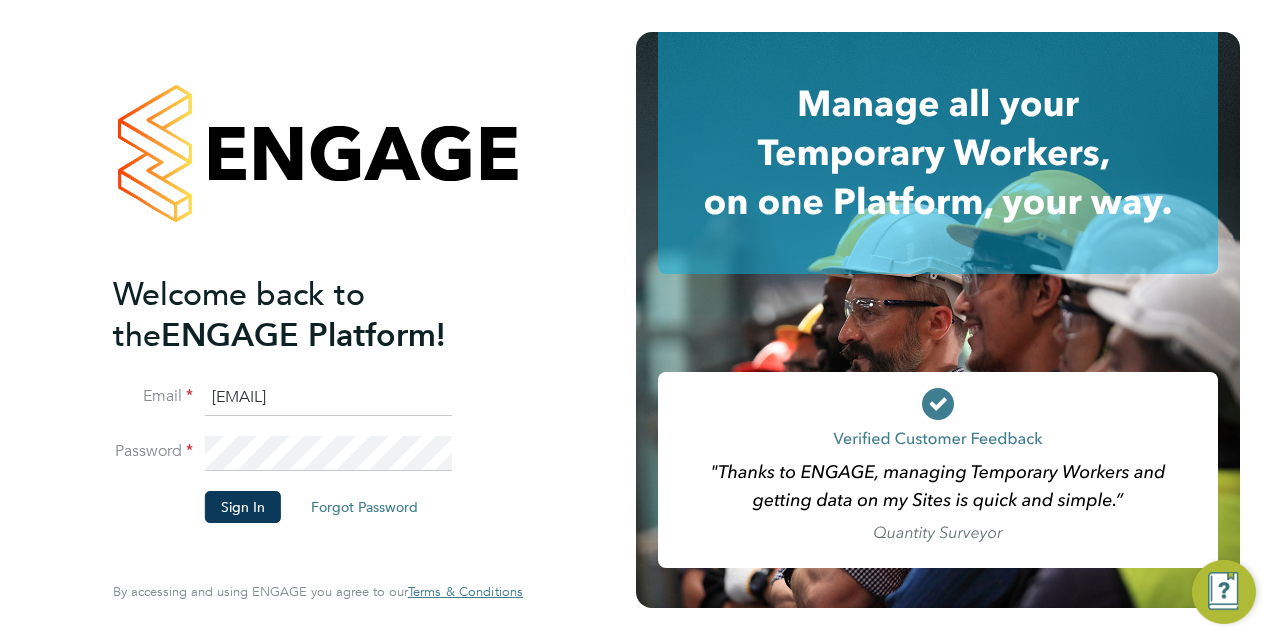 type on "karol.czaplewski@group.issworld.com" 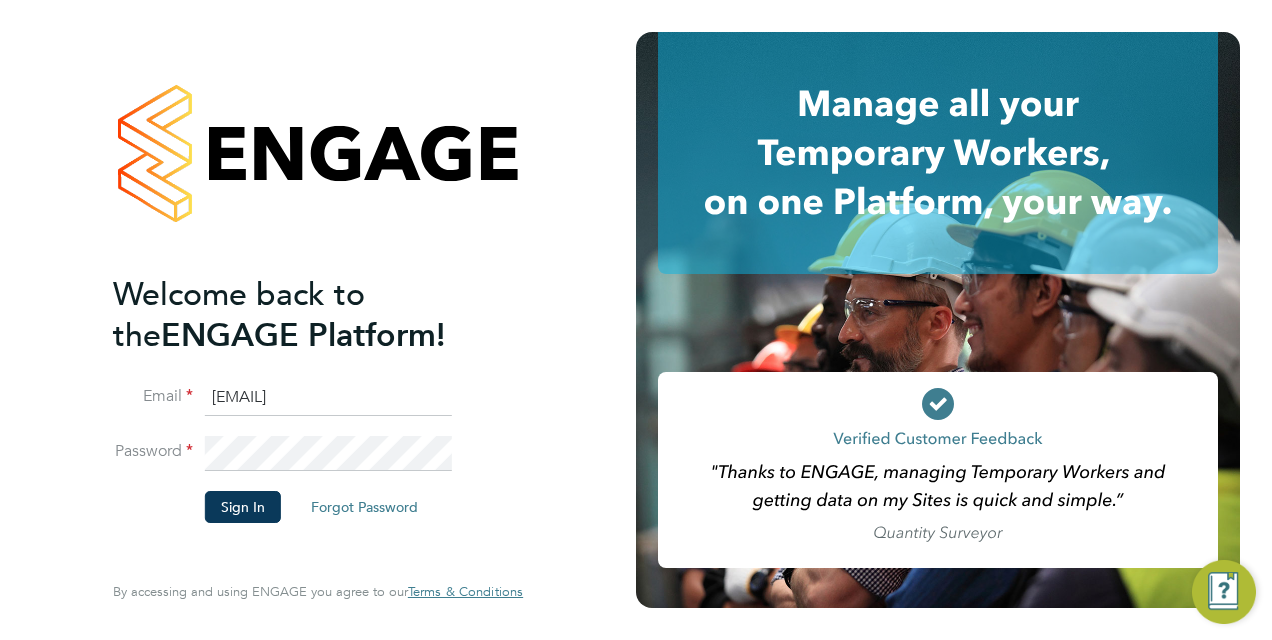 scroll, scrollTop: 0, scrollLeft: 0, axis: both 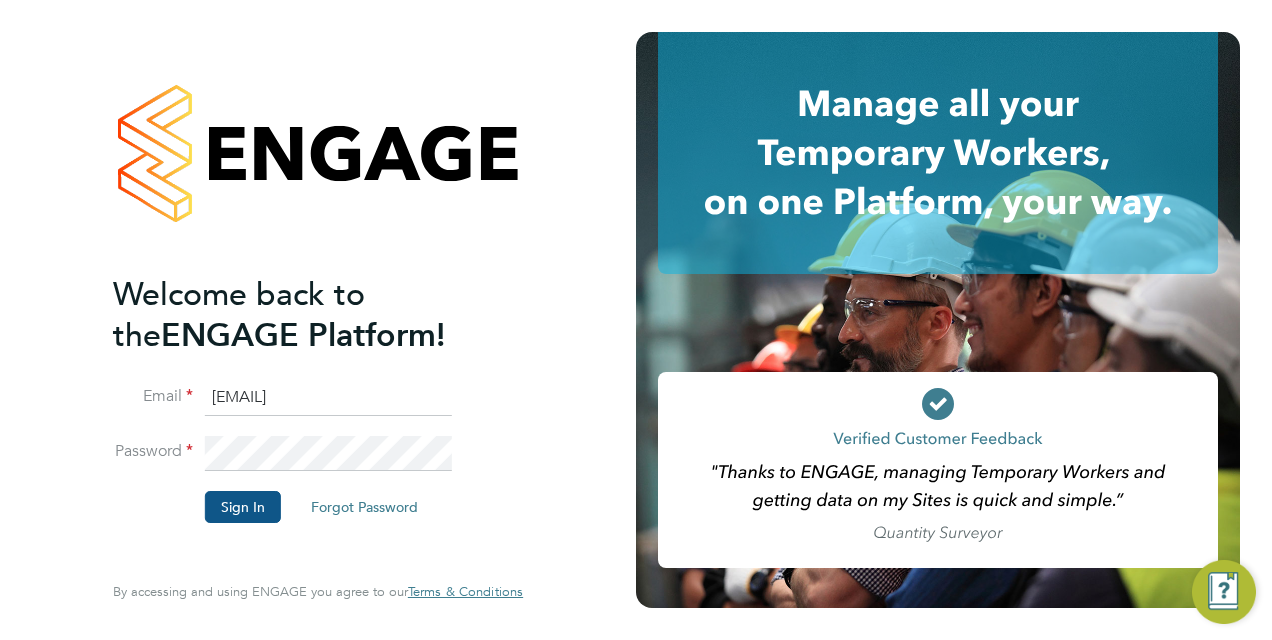 click on "Sign In" 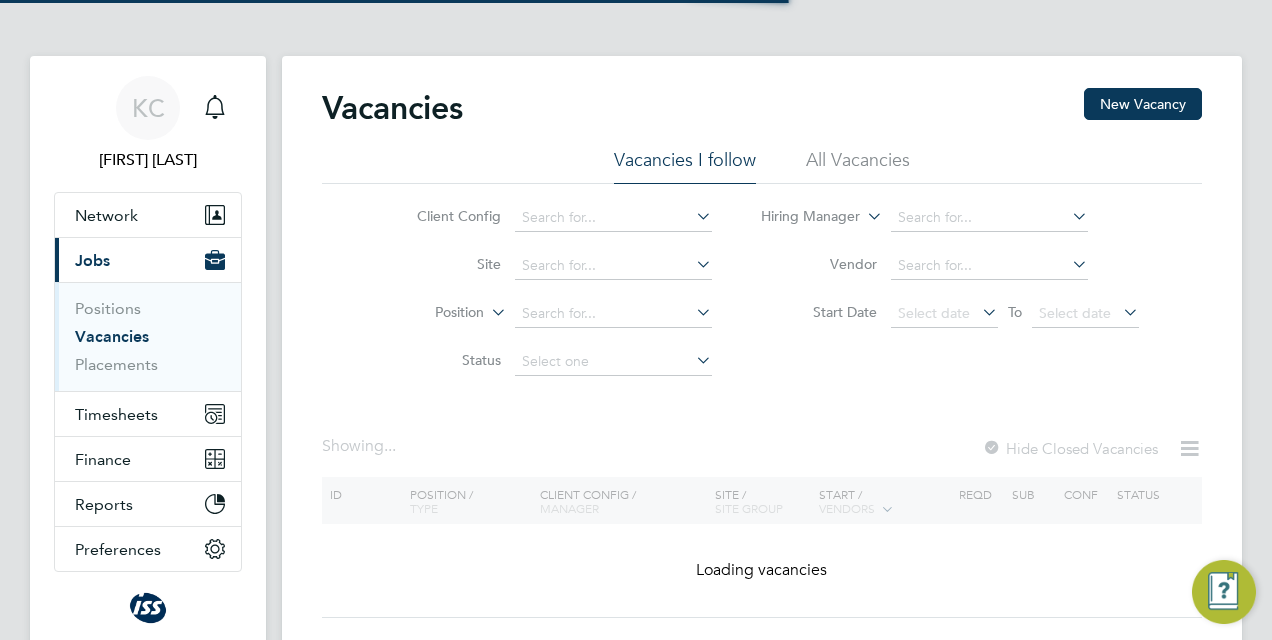 scroll, scrollTop: 0, scrollLeft: 0, axis: both 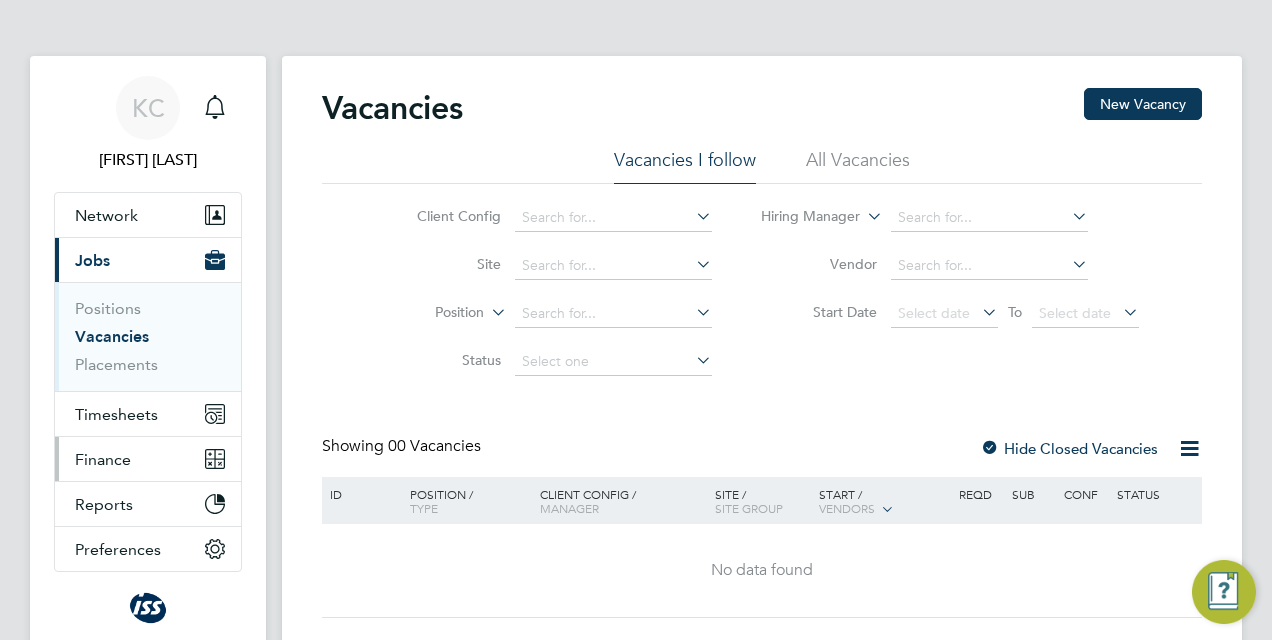 click on "Finance" at bounding box center [148, 459] 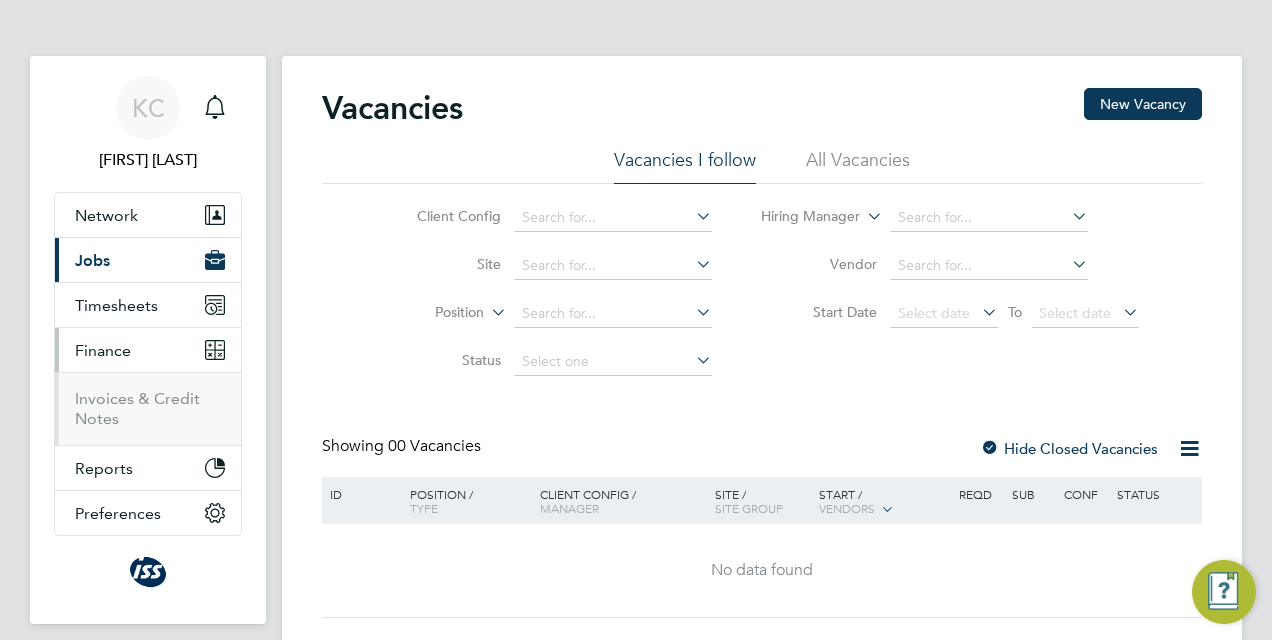 click on "Invoices & Credit Notes" at bounding box center (150, 409) 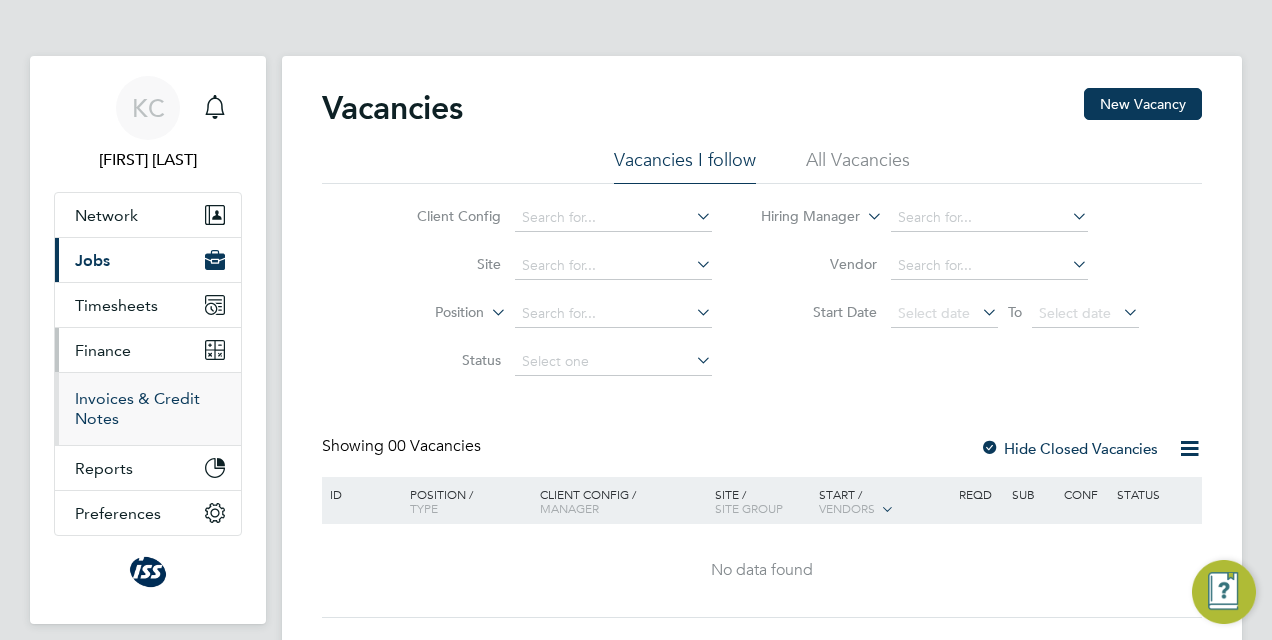 click on "Invoices & Credit Notes" at bounding box center [137, 408] 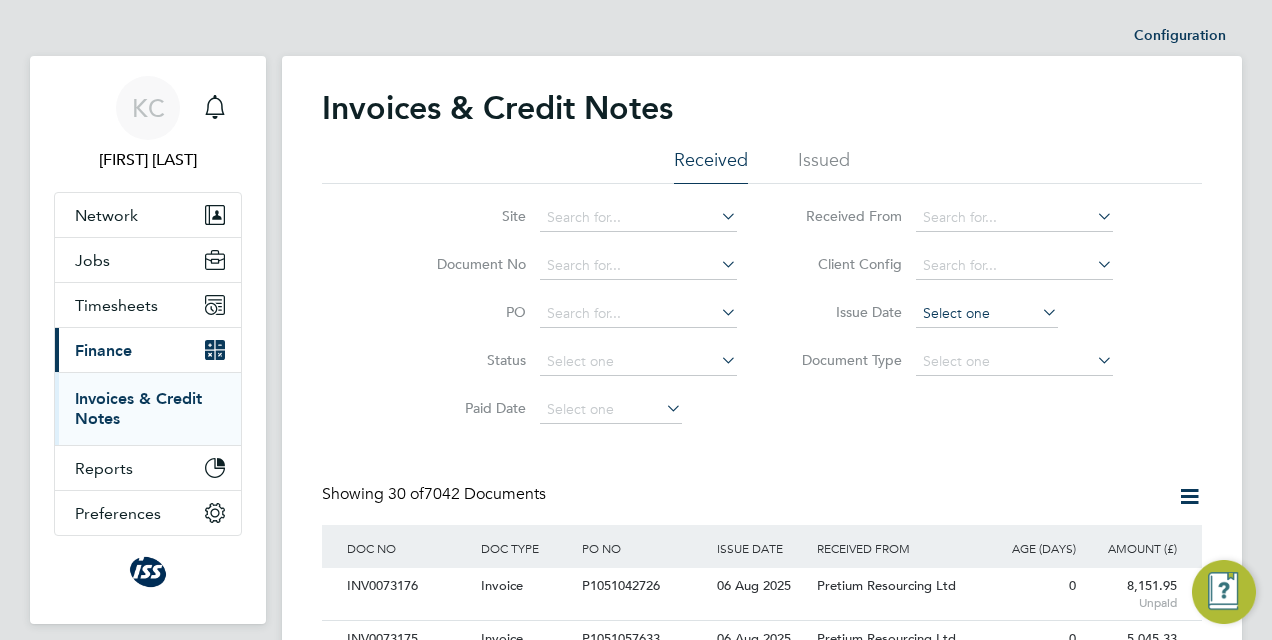 scroll, scrollTop: 10, scrollLeft: 10, axis: both 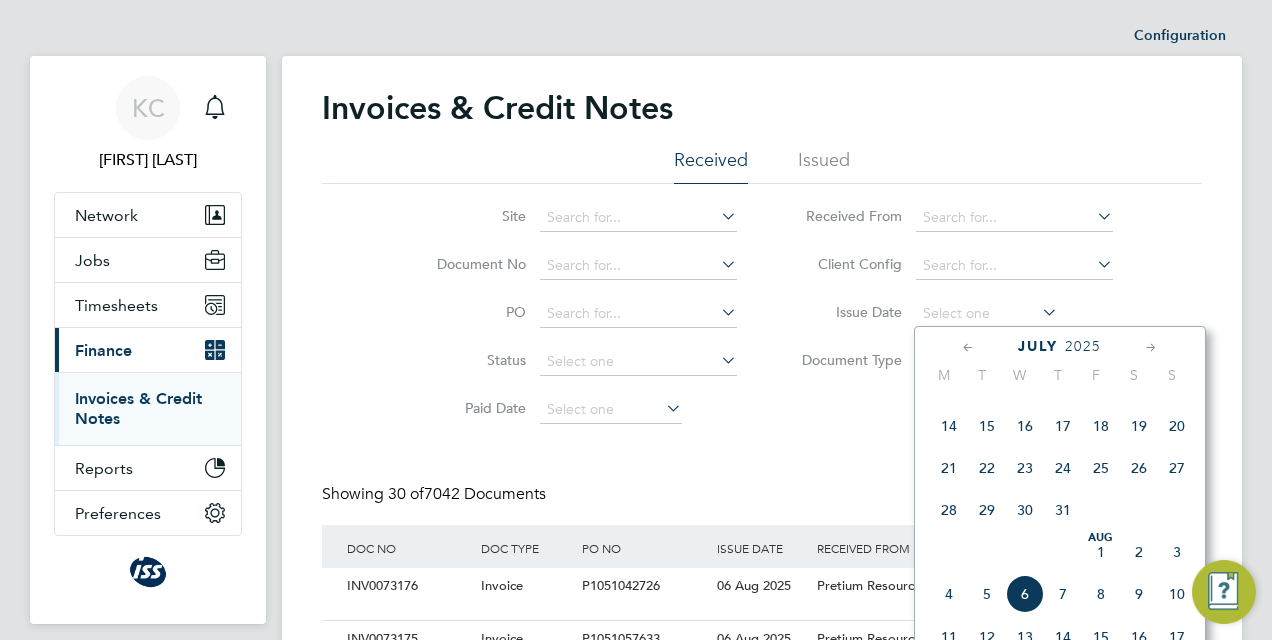 click on "30" 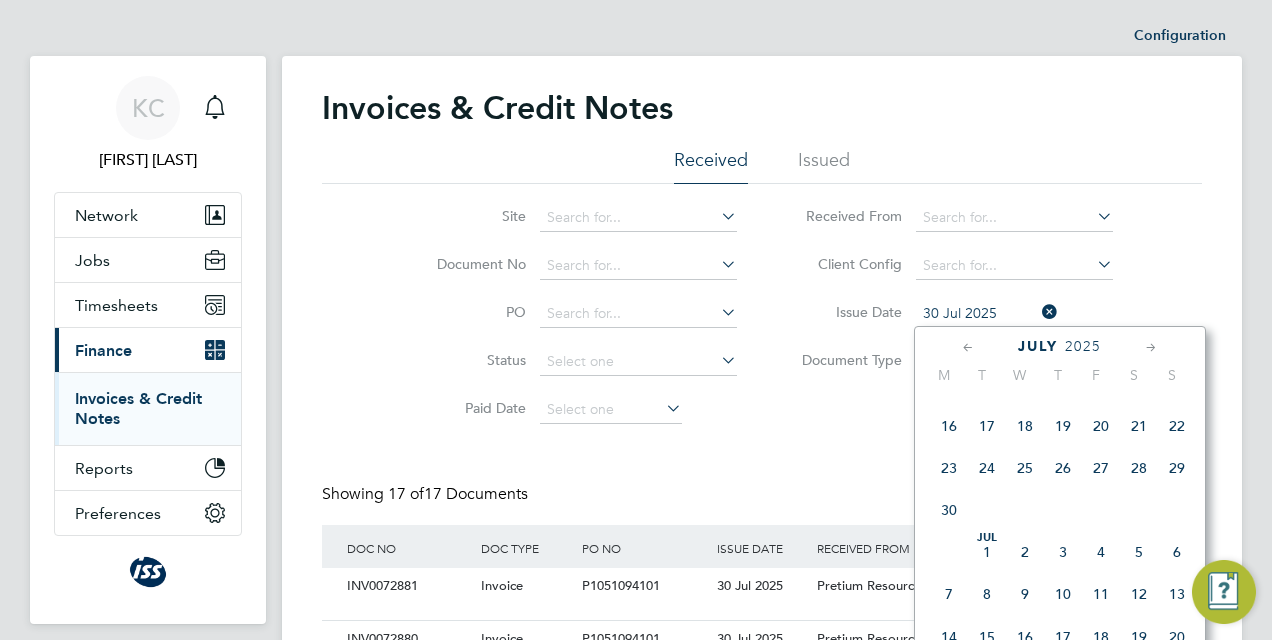 click on "30 Jul 2025" 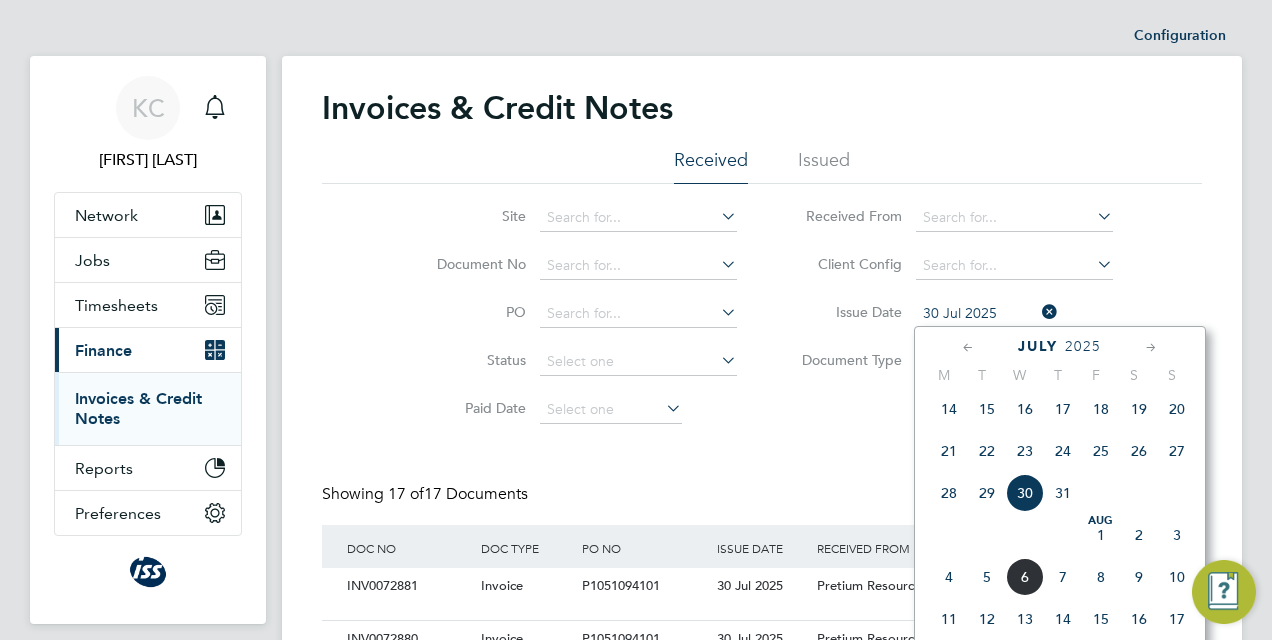 click on "31" 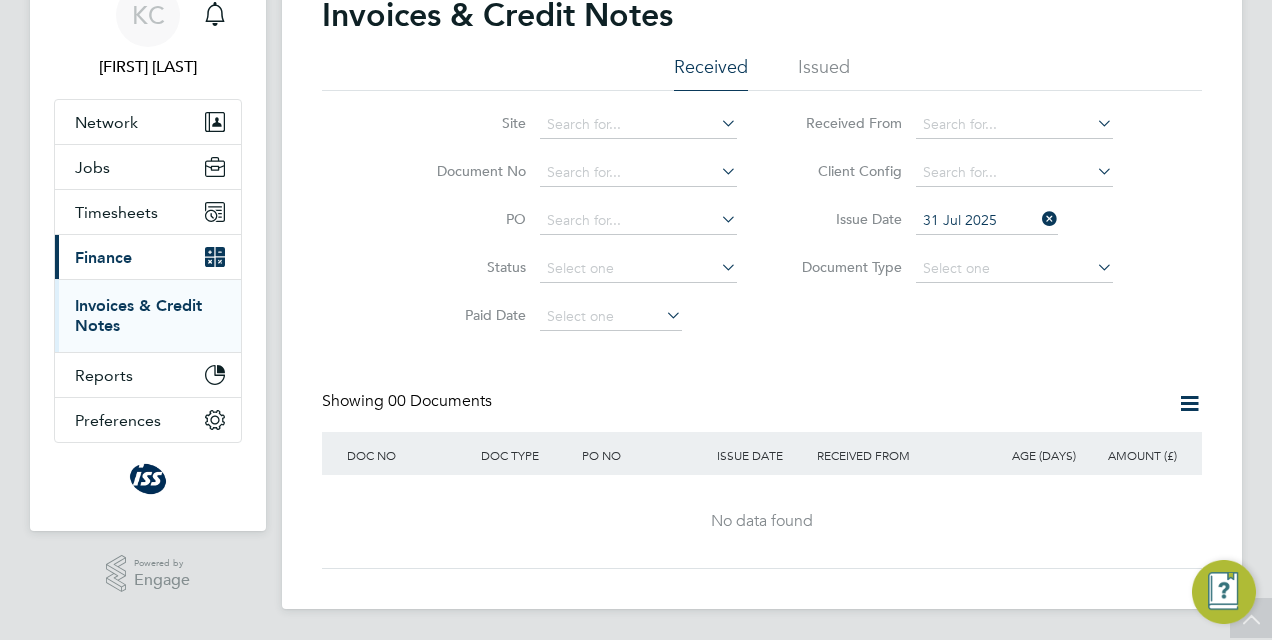 click on "31 Jul 2025" 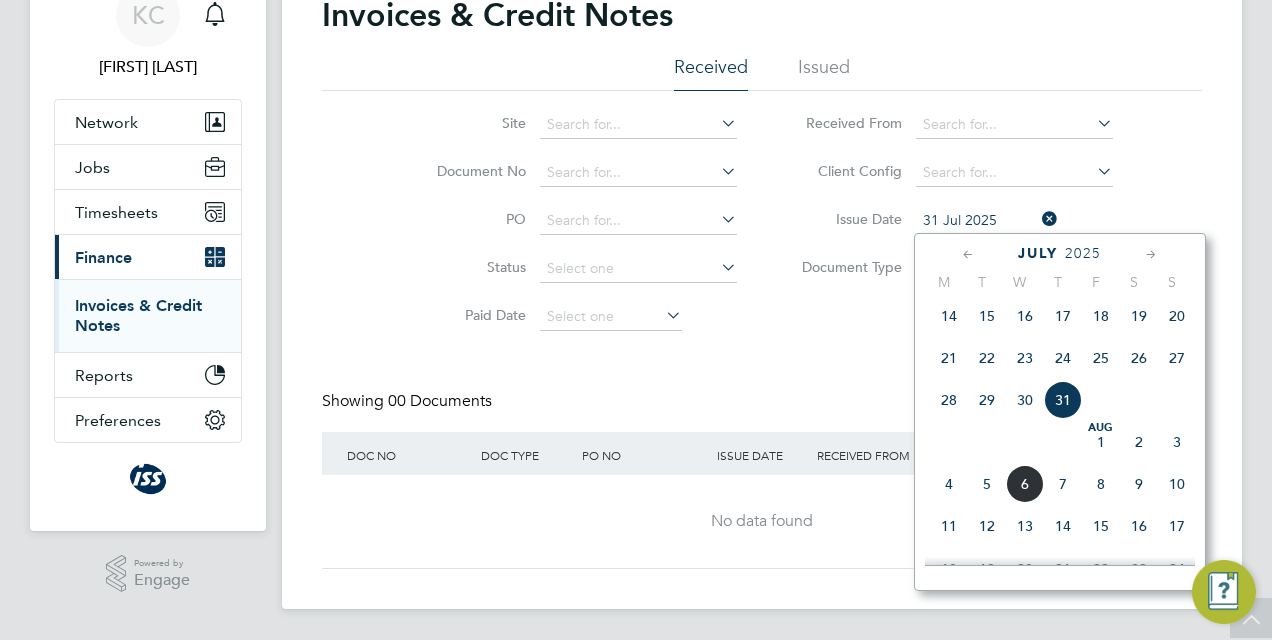 click on "Aug 1" 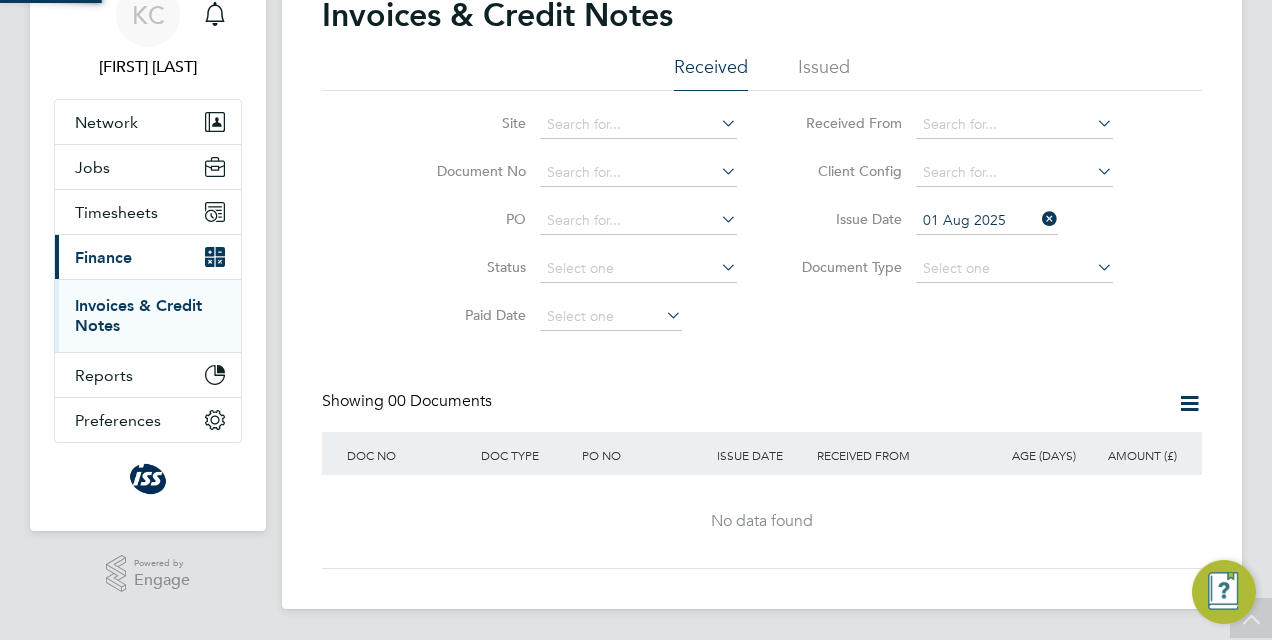 click on "01 Aug 2025" 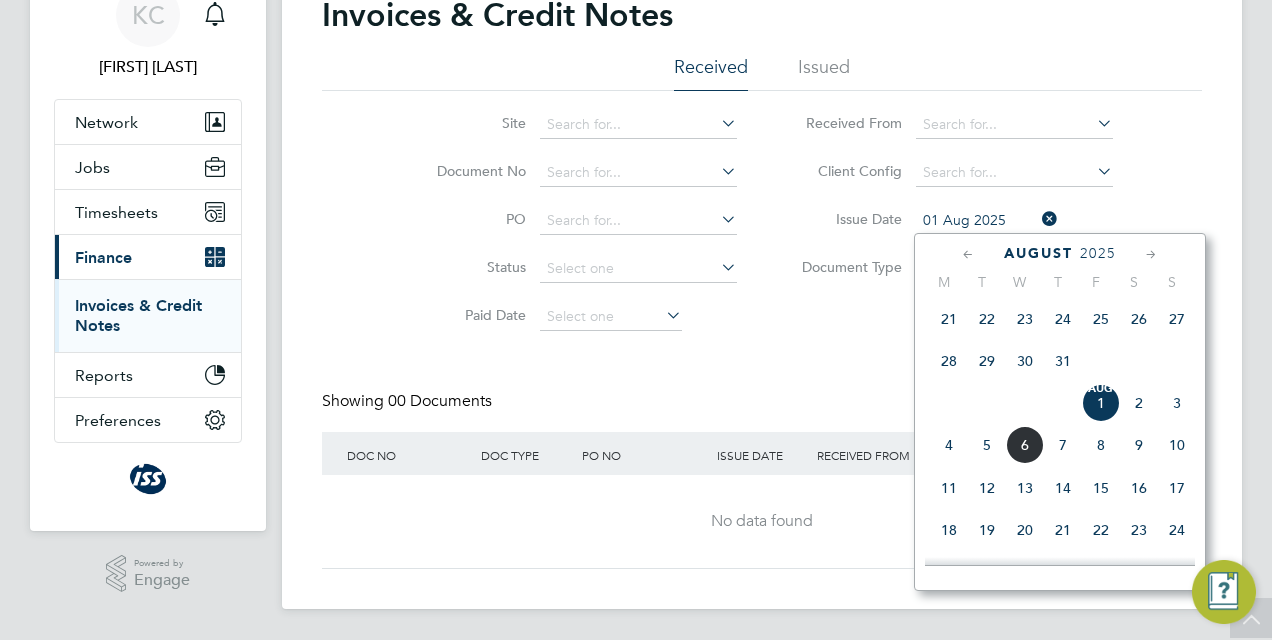 click on "2" 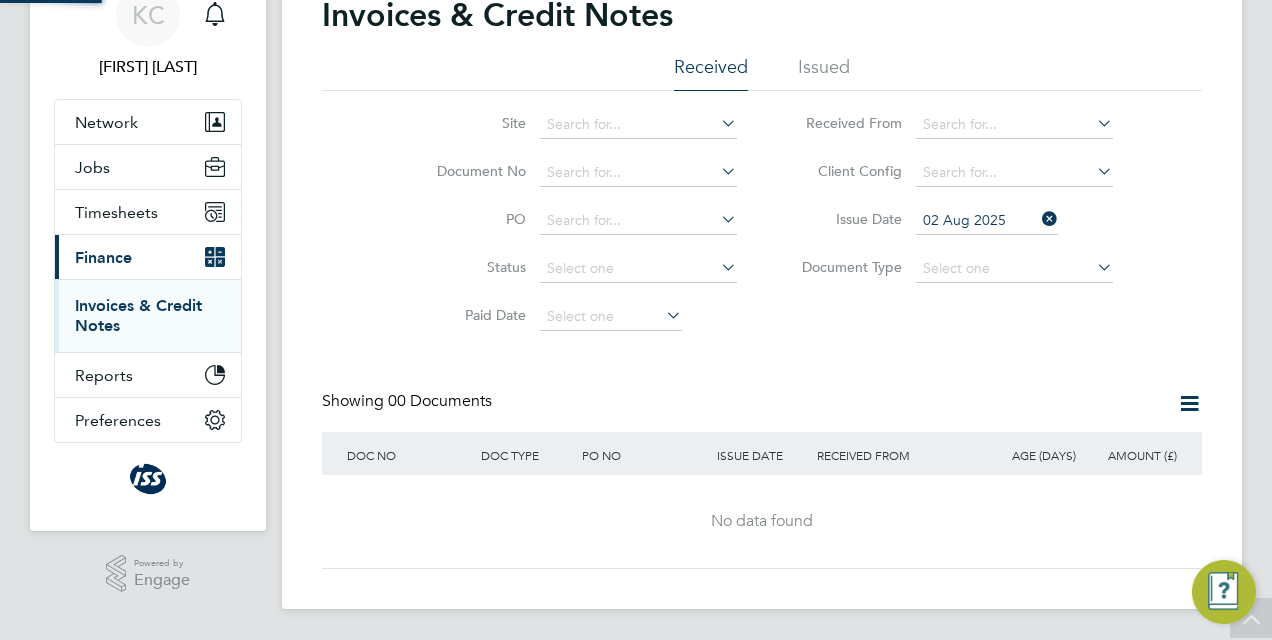 click on "02 Aug 2025" 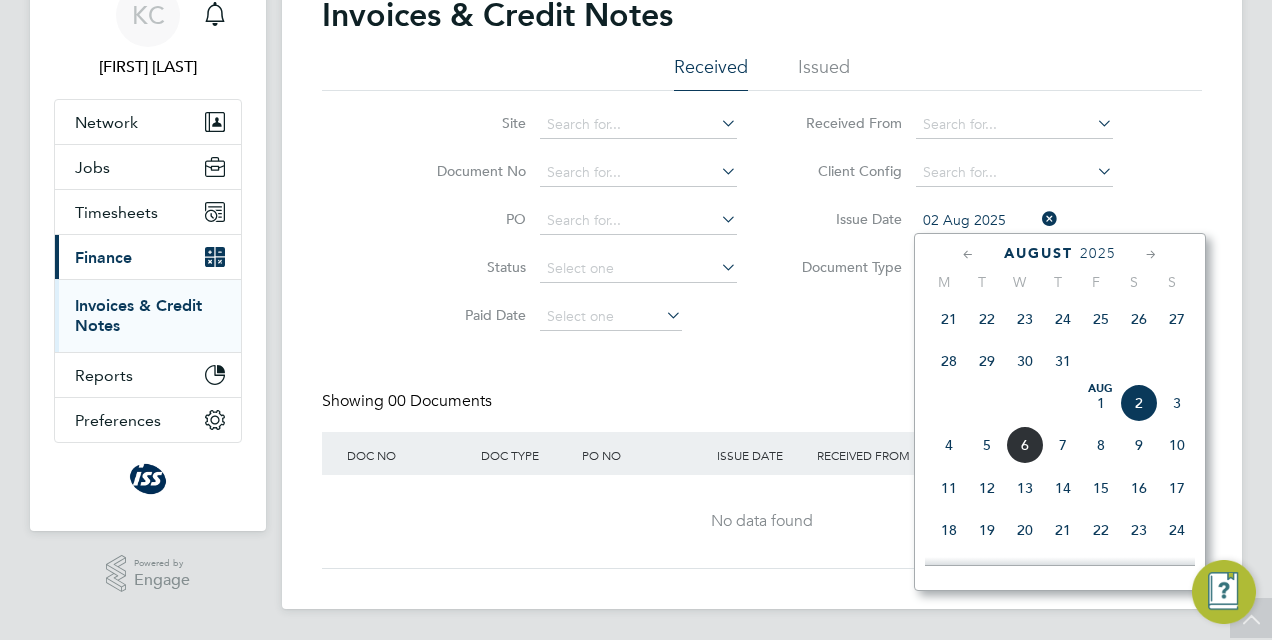 click on "3" 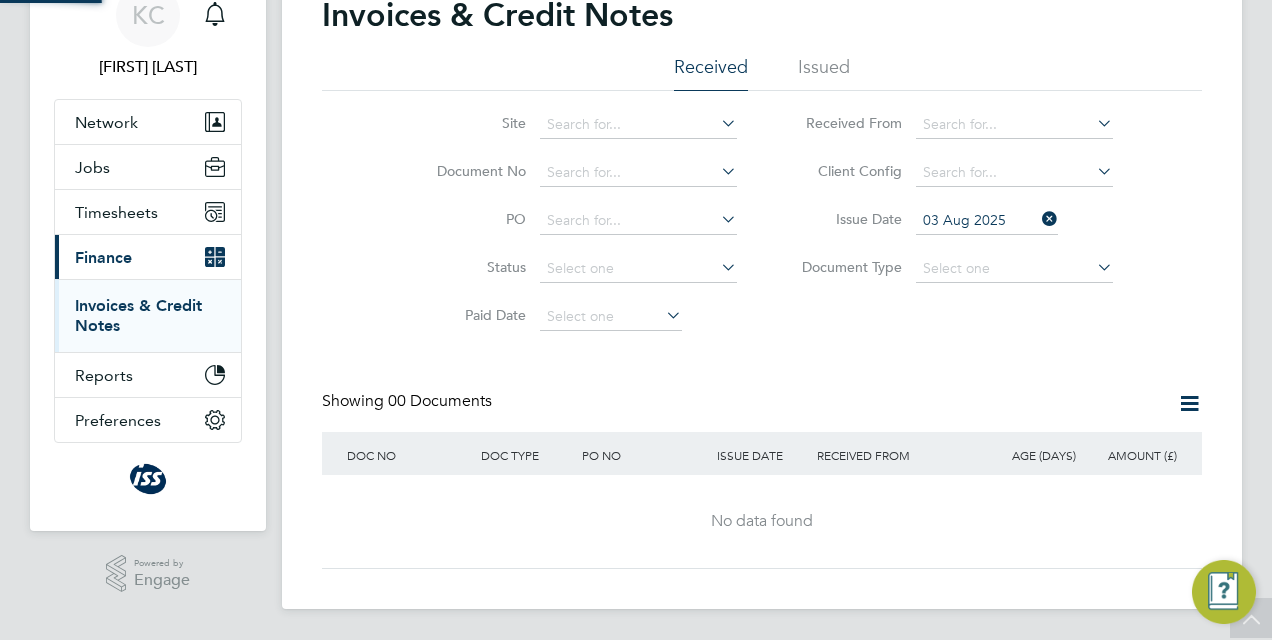 click on "03 Aug 2025" 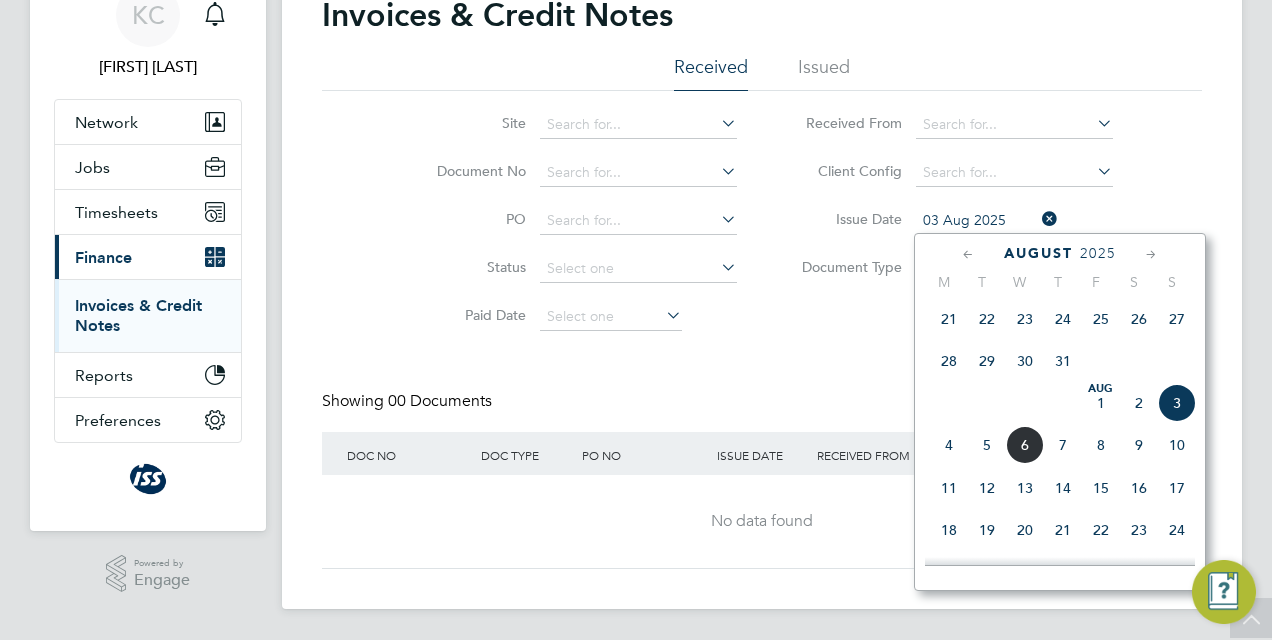 click on "4" 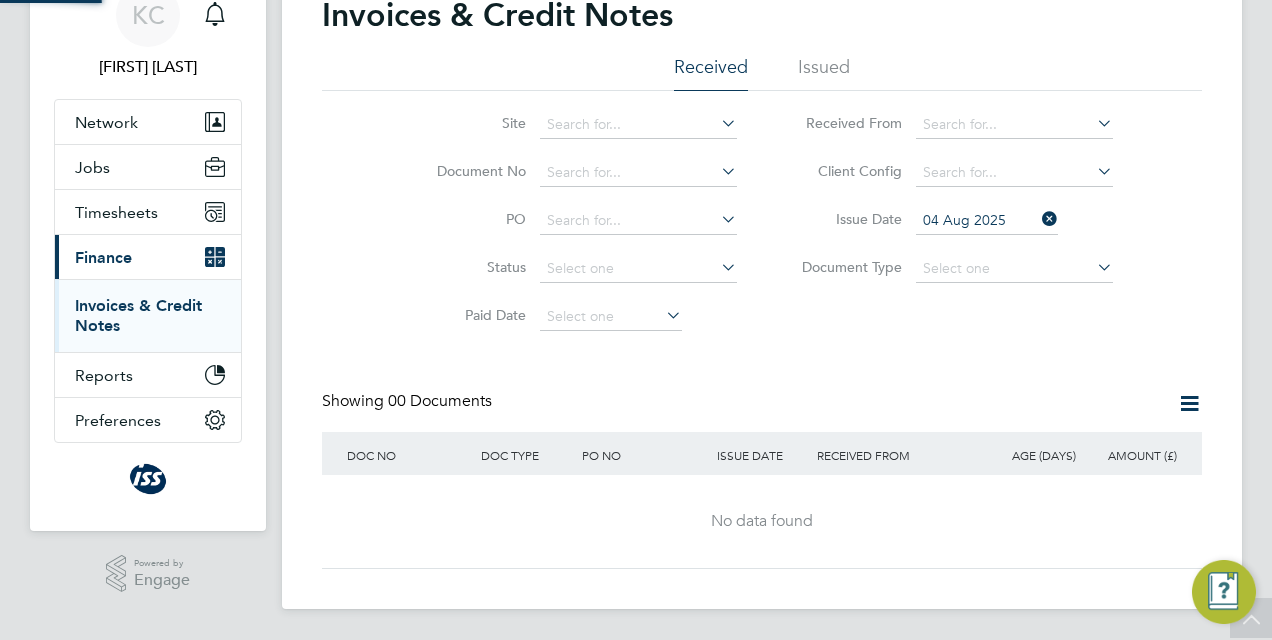 click on "04 Aug 2025" 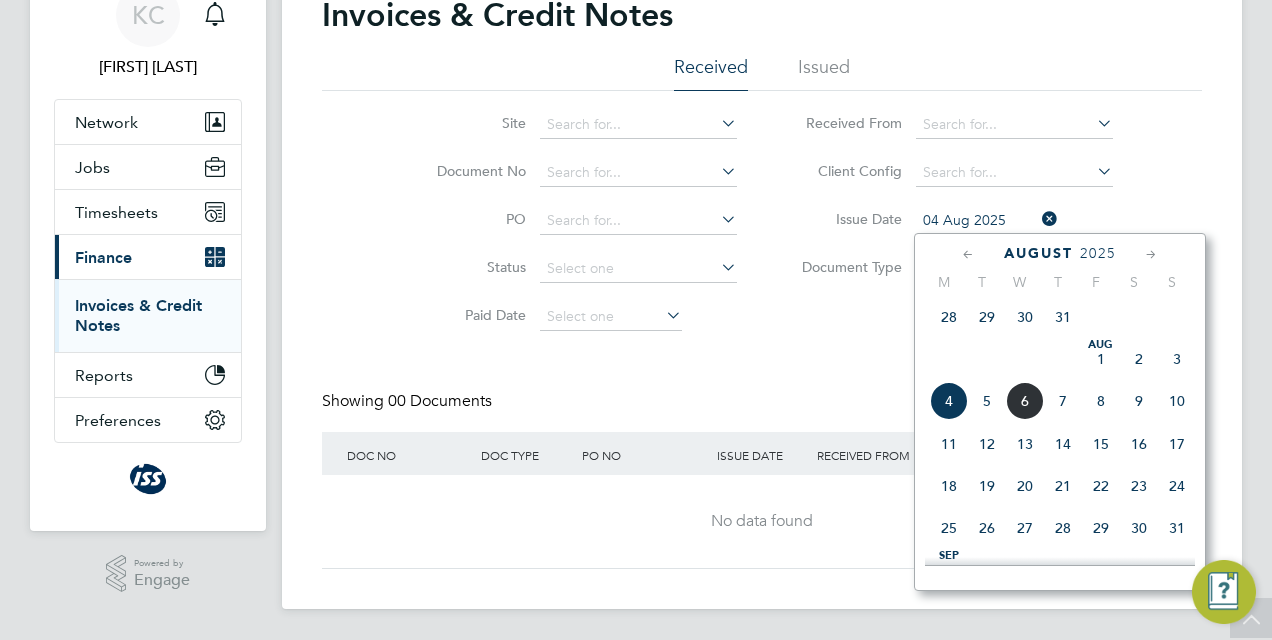 click on "5" 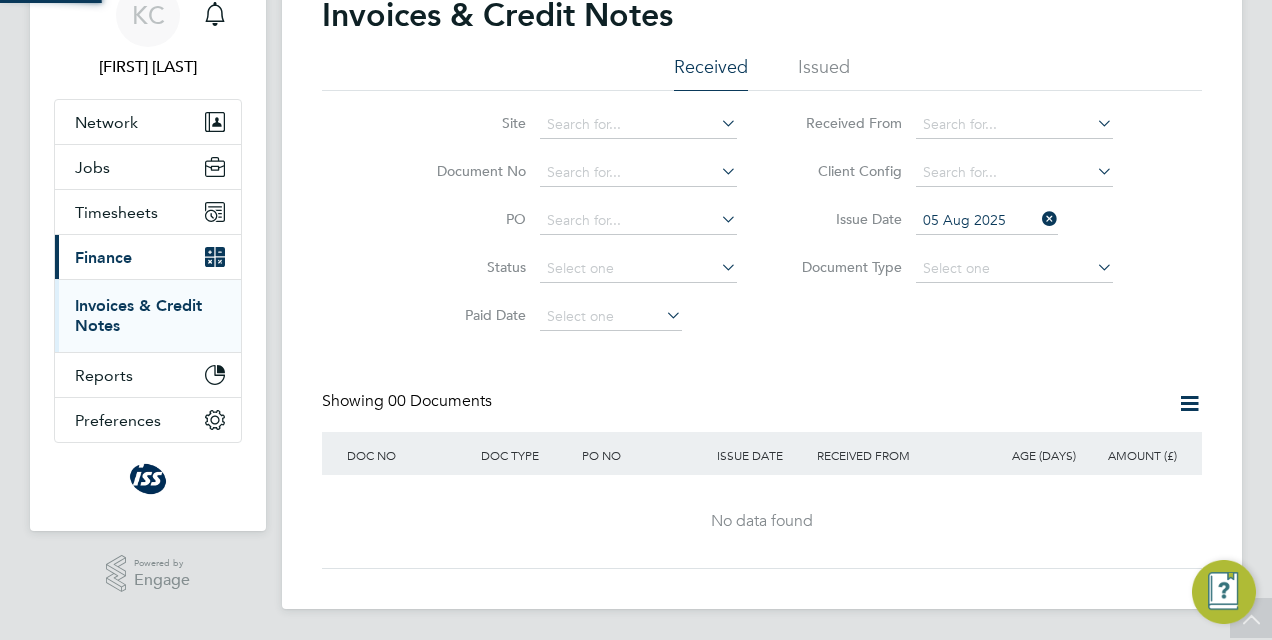 click on "05 Aug 2025" 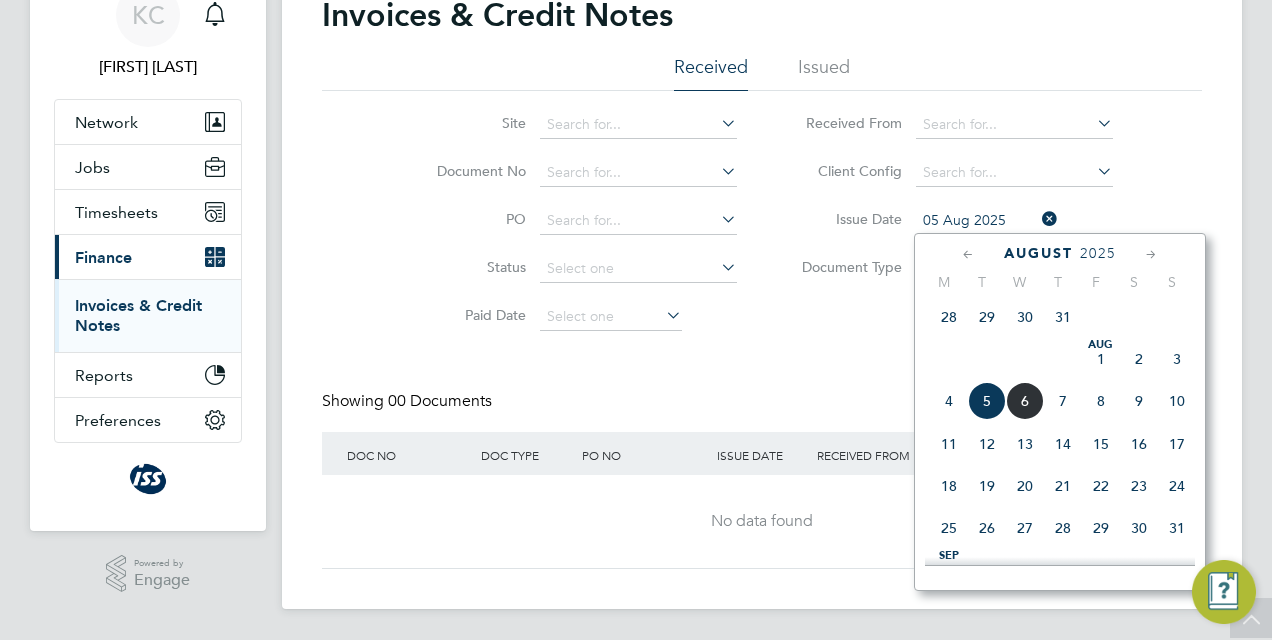 click on "6" 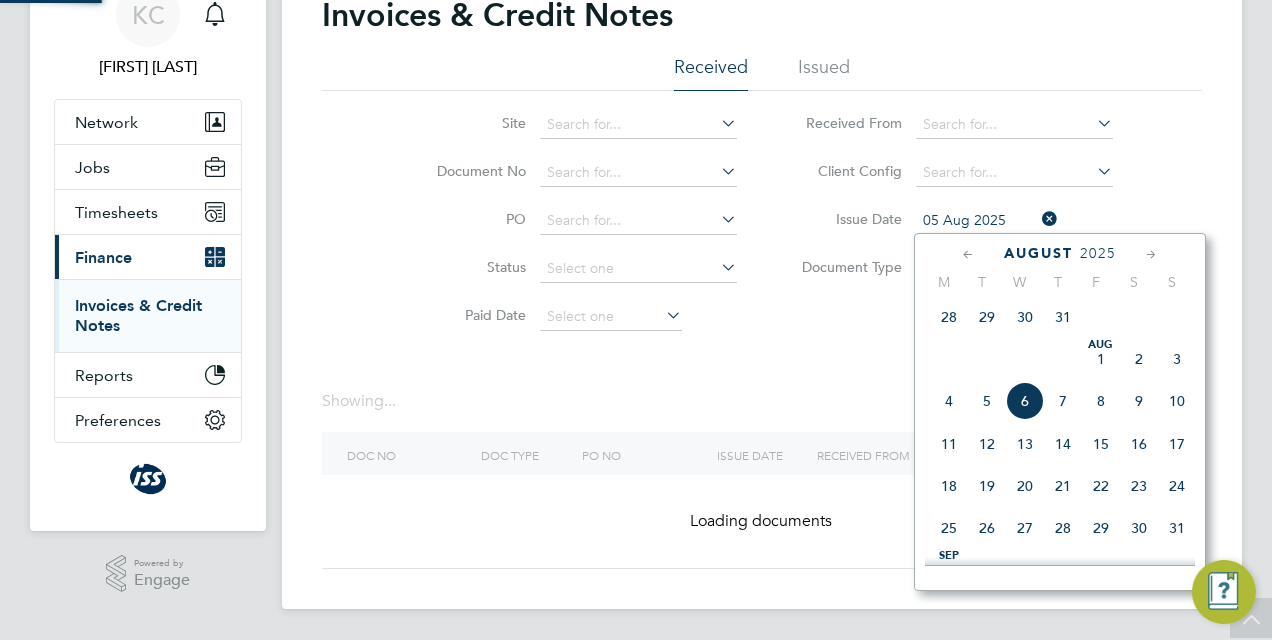 type on "06 Aug 2025" 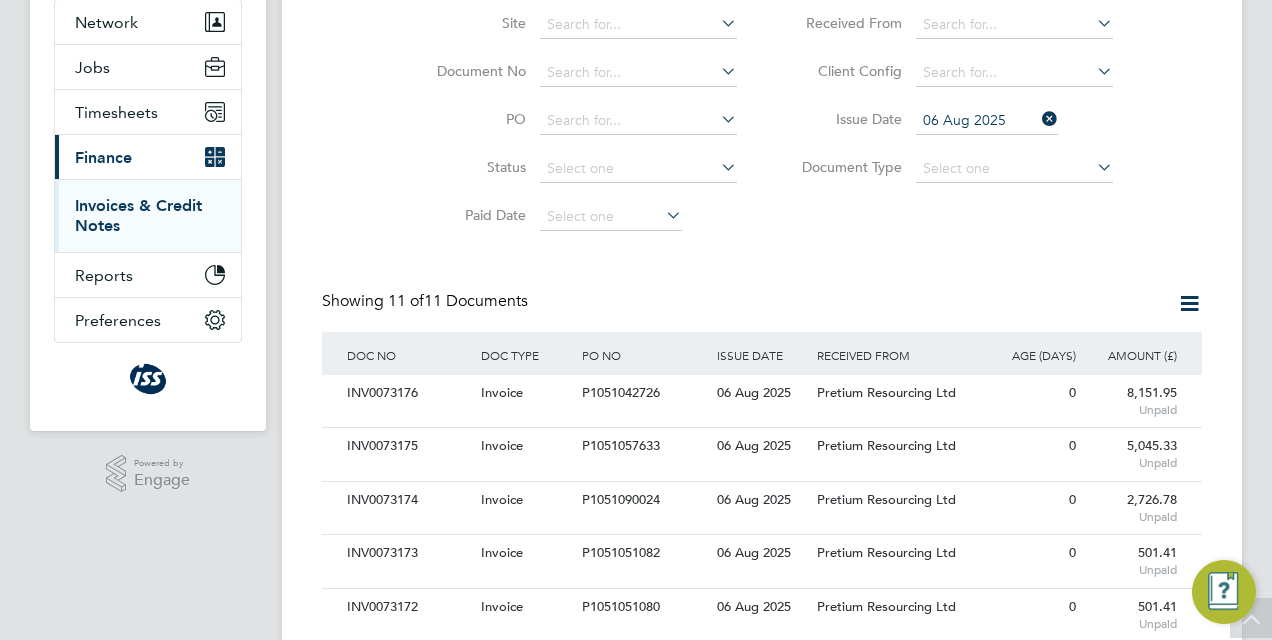 click 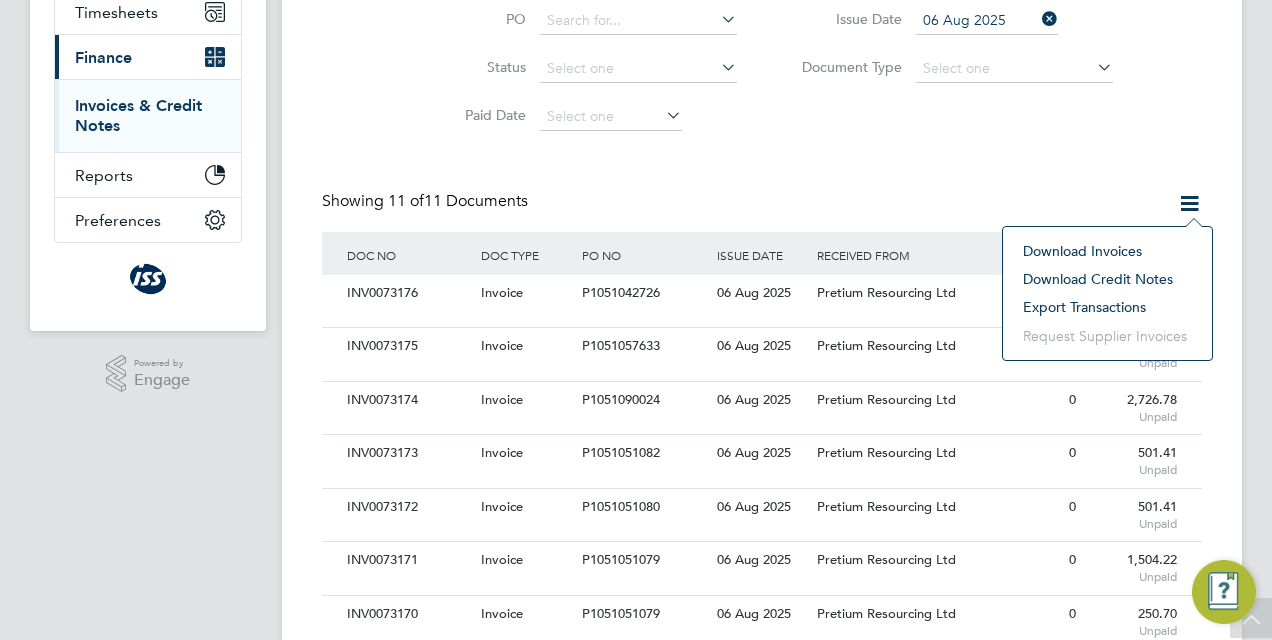 drag, startPoint x: 1159, startPoint y: 304, endPoint x: 1038, endPoint y: 318, distance: 121.80723 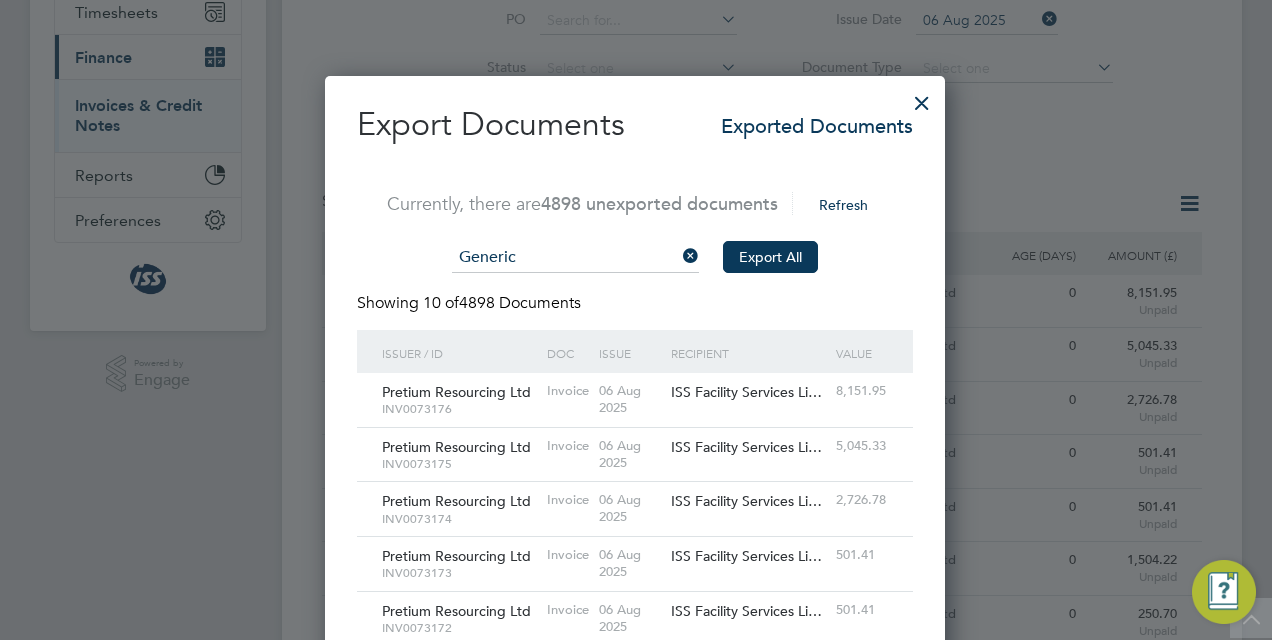 click at bounding box center [922, 98] 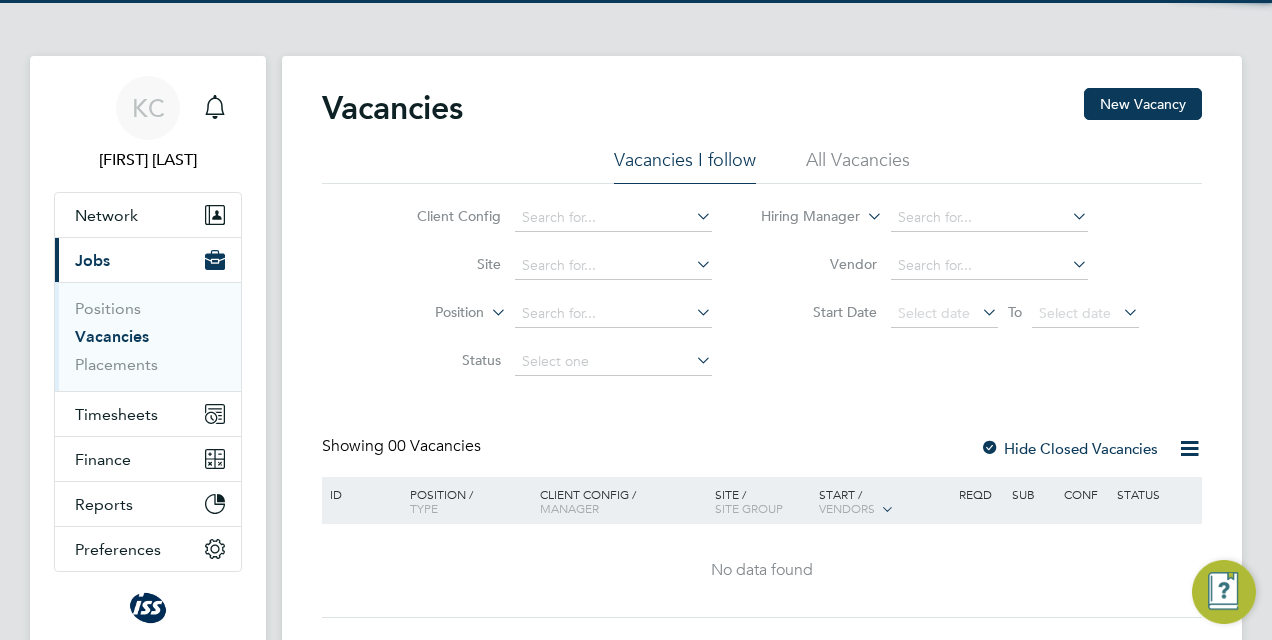 scroll, scrollTop: 0, scrollLeft: 0, axis: both 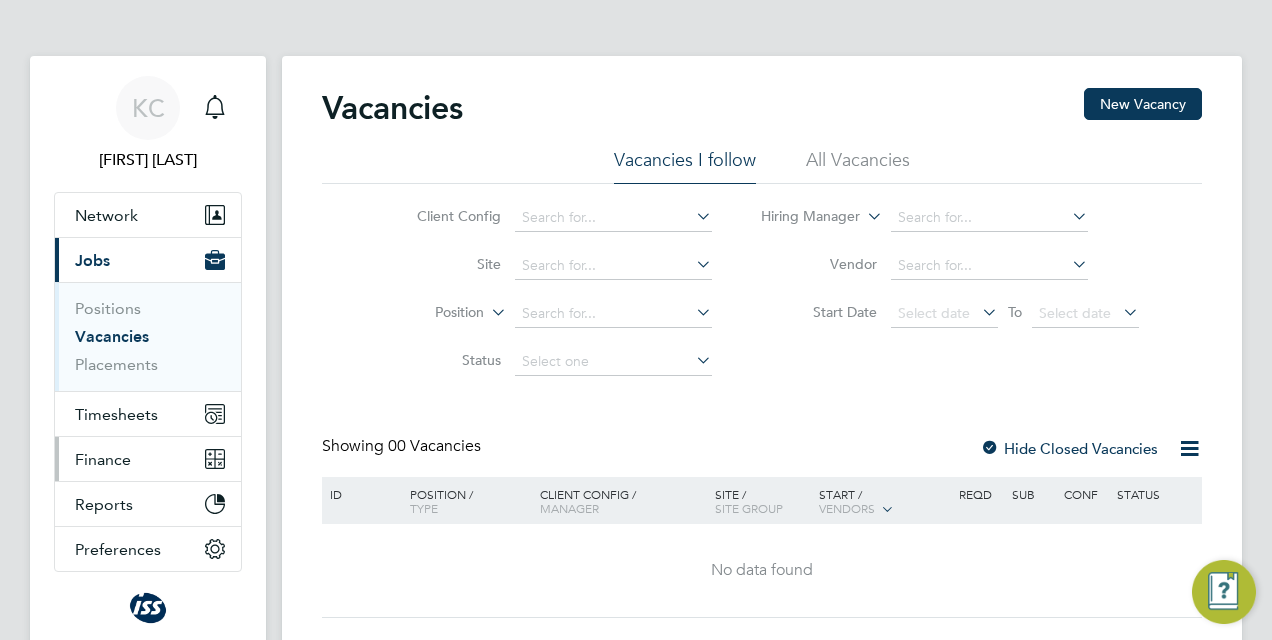 click on "Finance" at bounding box center (103, 459) 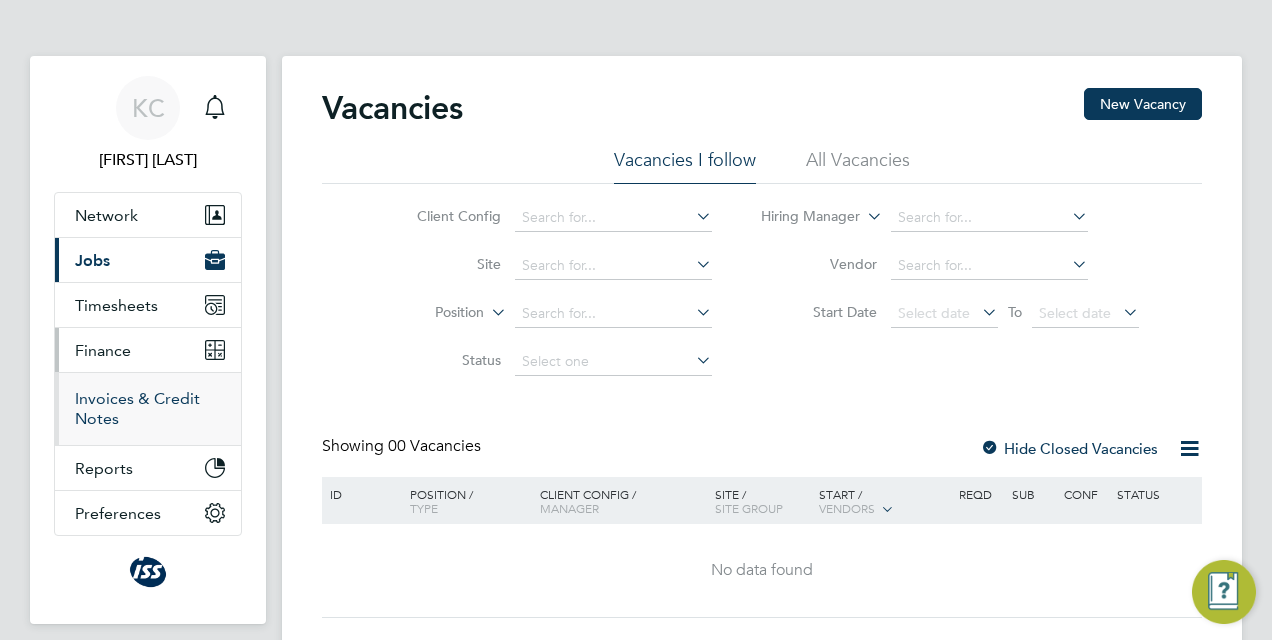 click on "Invoices & Credit Notes" at bounding box center (137, 408) 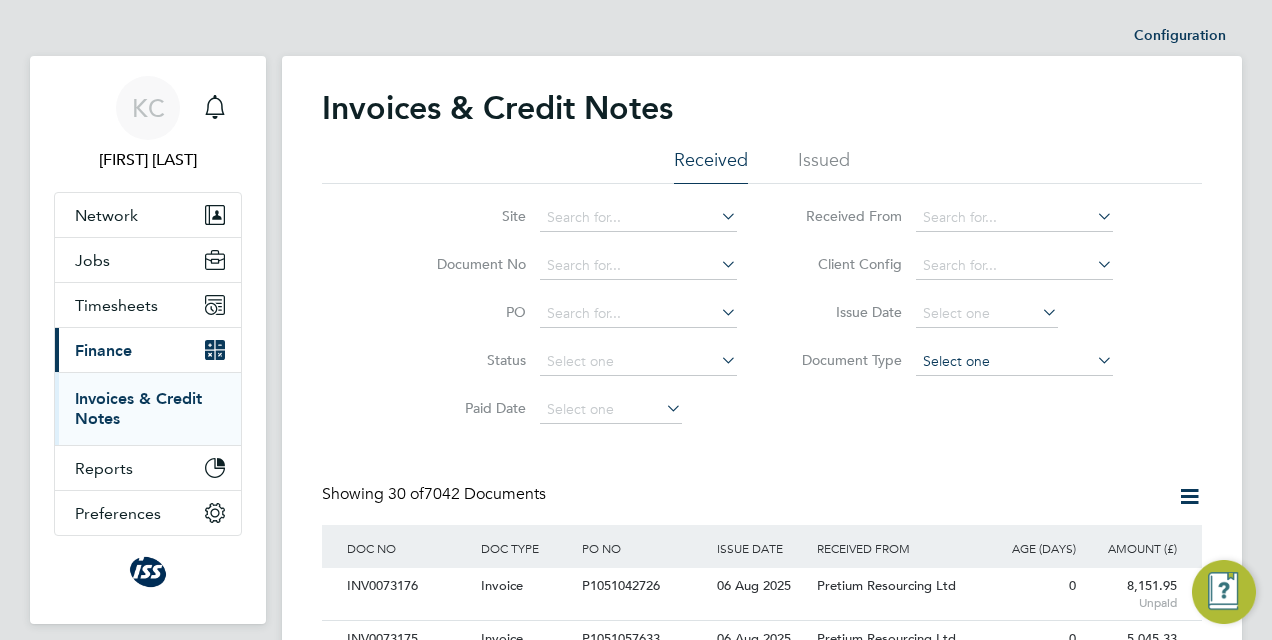 scroll, scrollTop: 10, scrollLeft: 10, axis: both 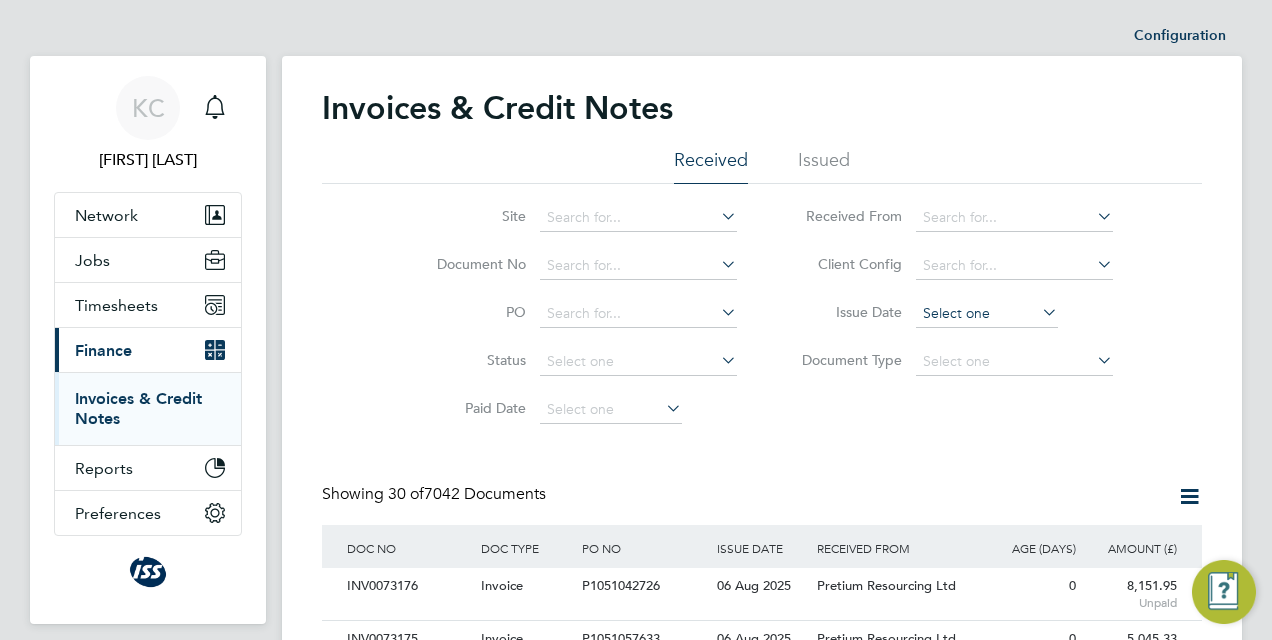 click 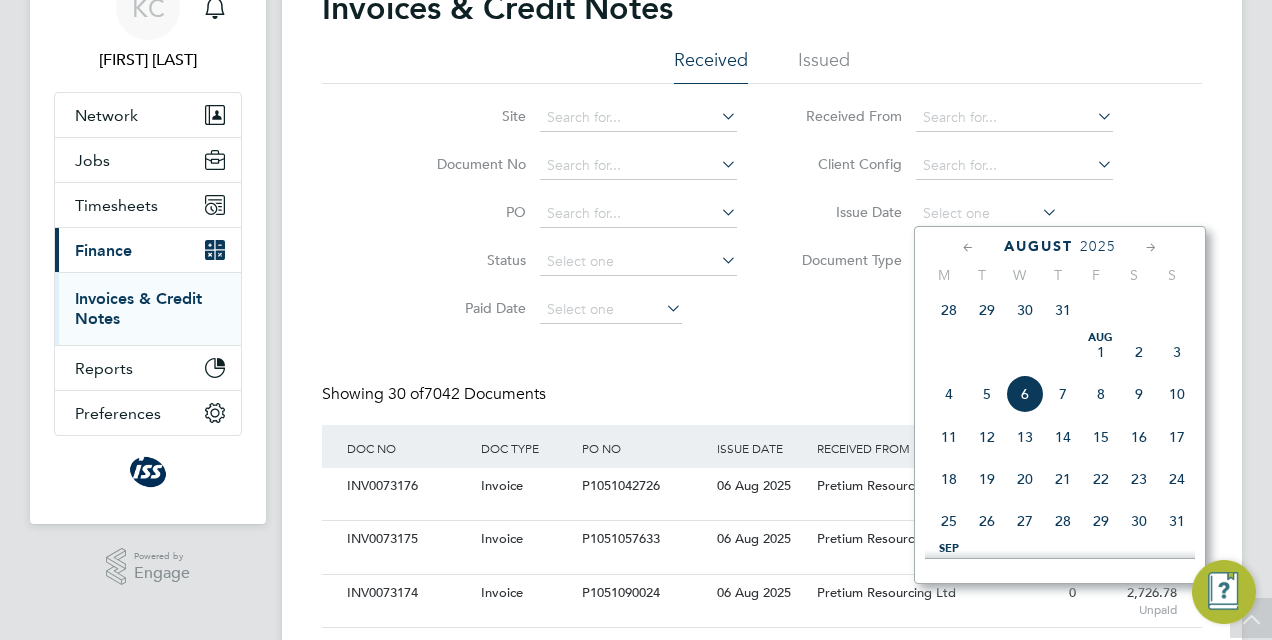 click on "30" 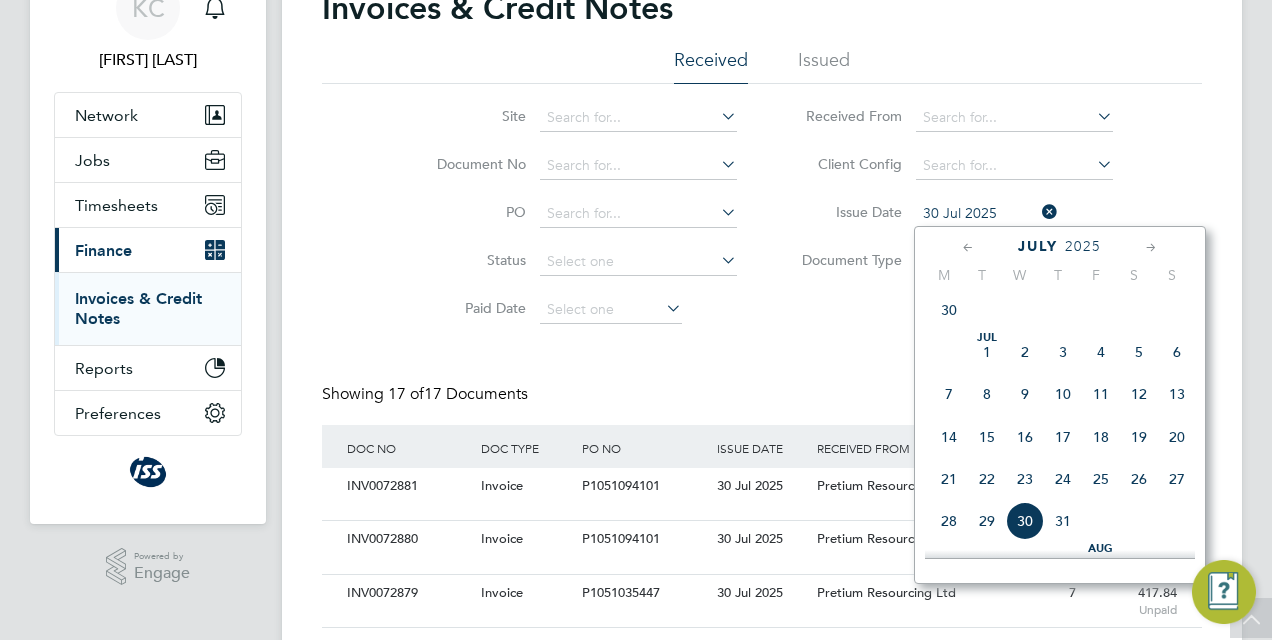 click on "30 Jul 2025" 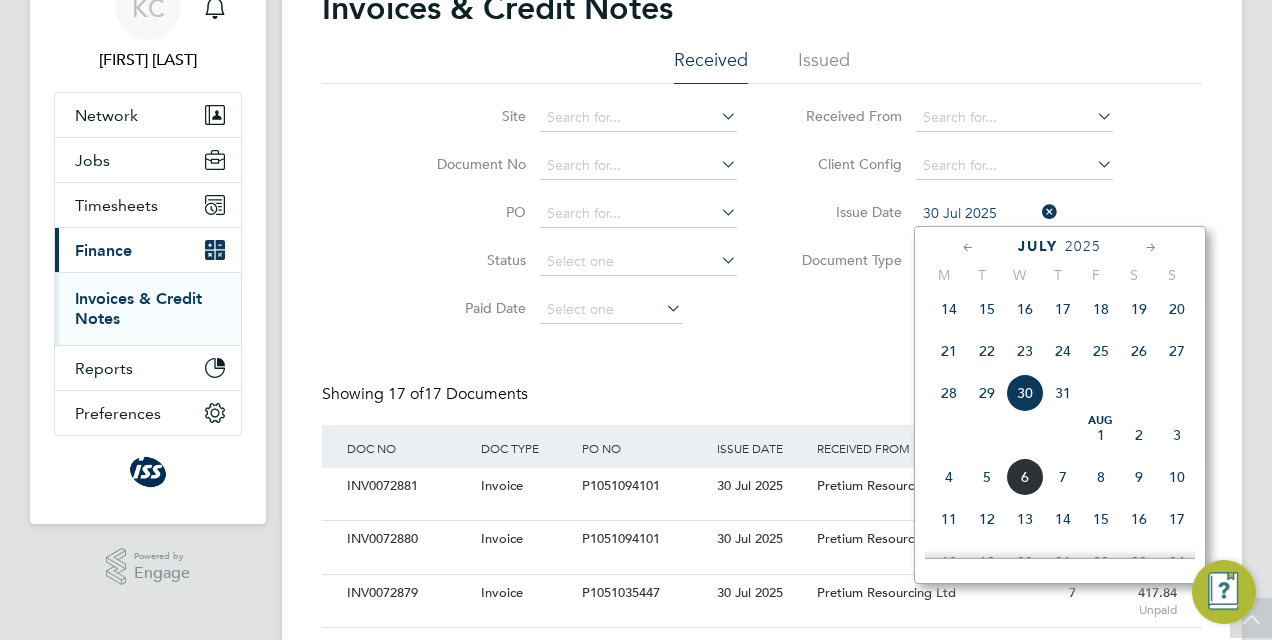click on "31" 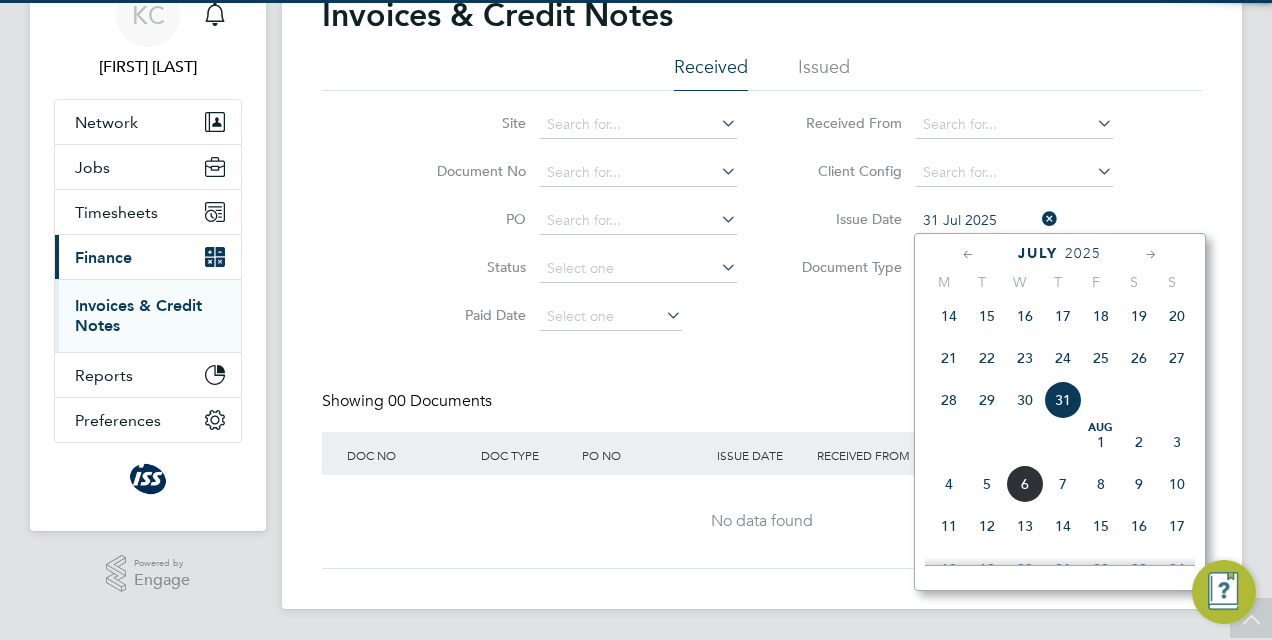 click on "31 Jul 2025" 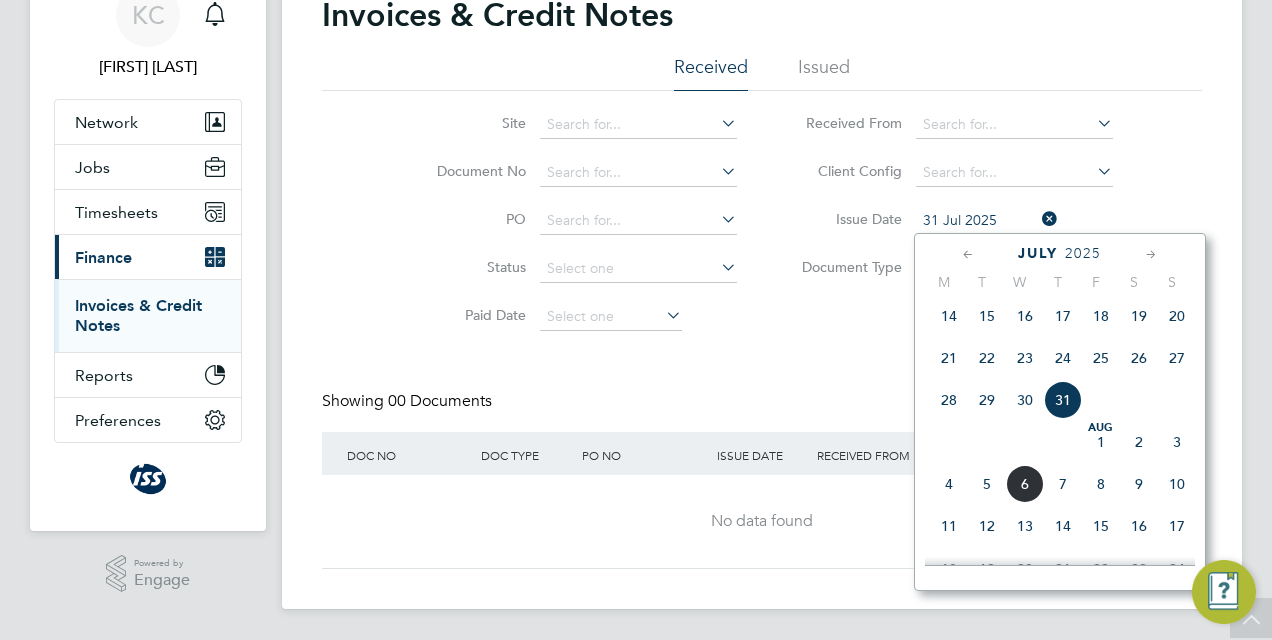 click on "Aug 1" 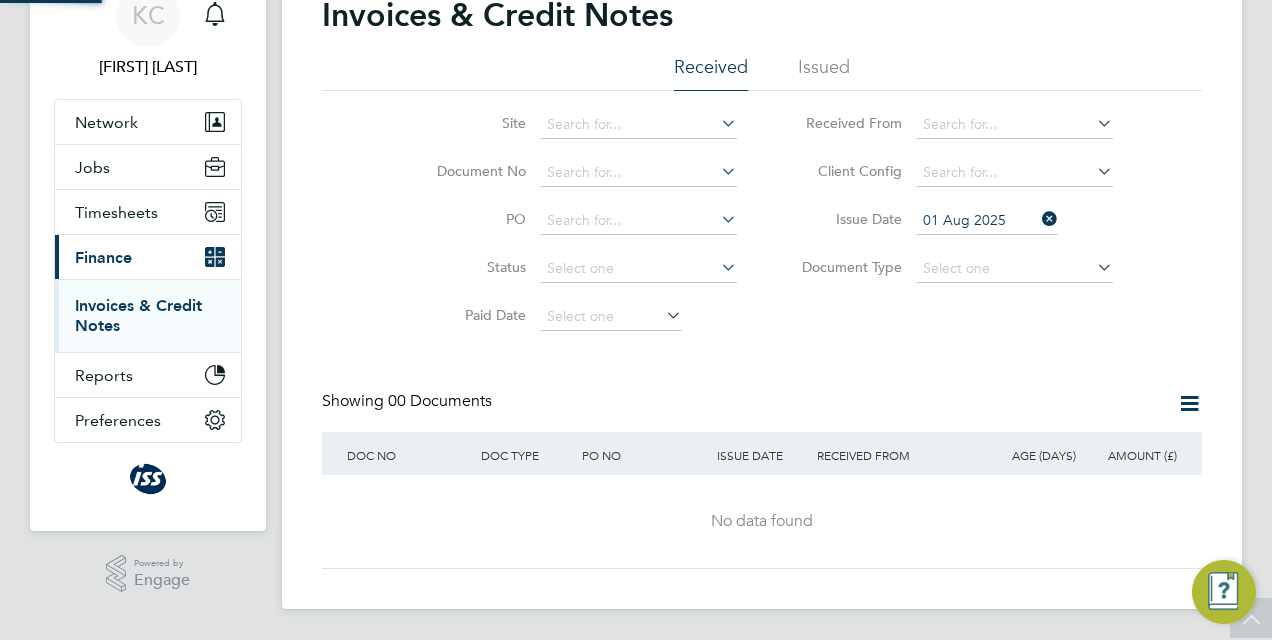 click on "01 Aug 2025" 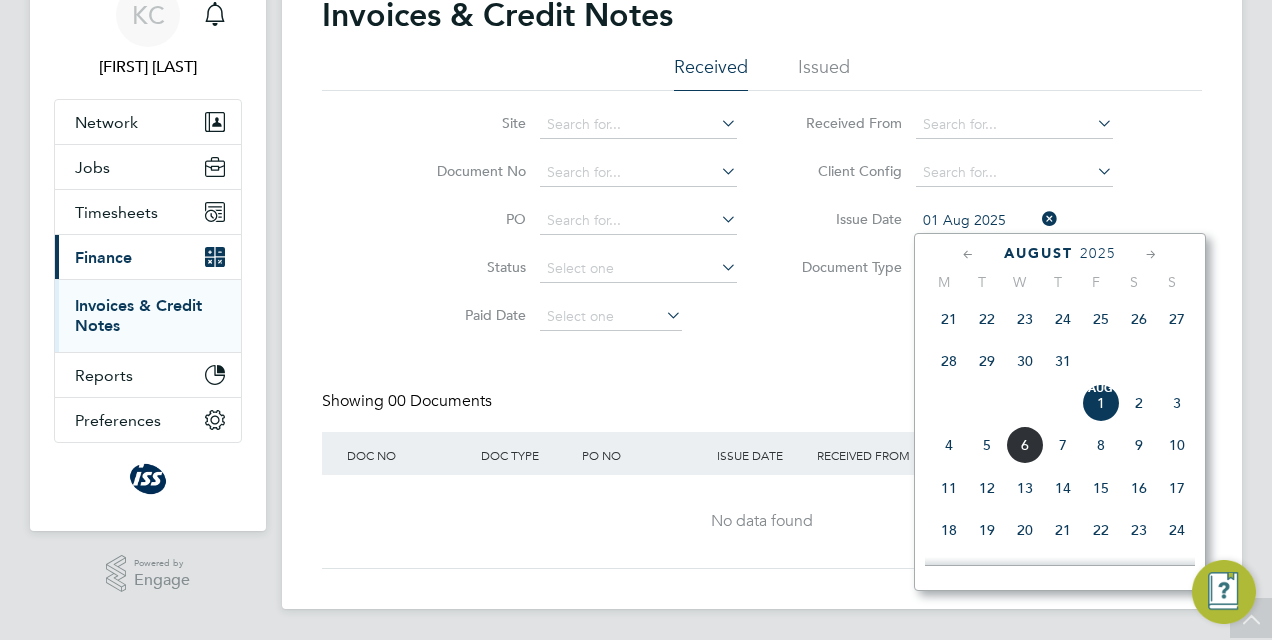 click on "2" 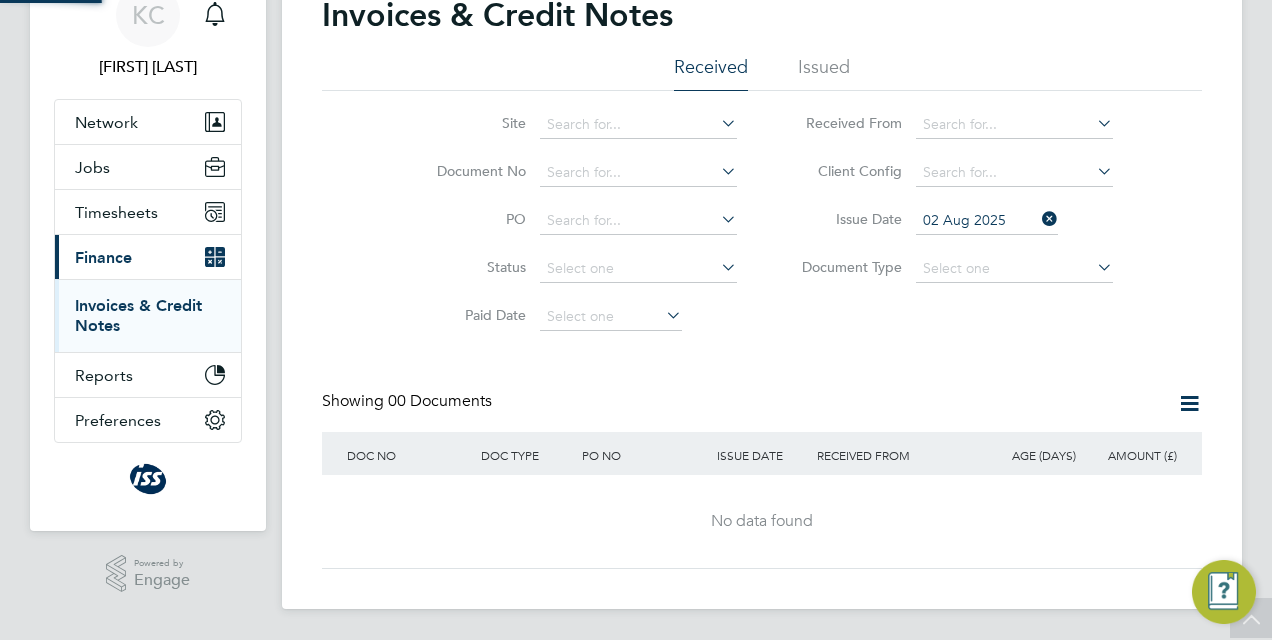 click on "02 Aug 2025" 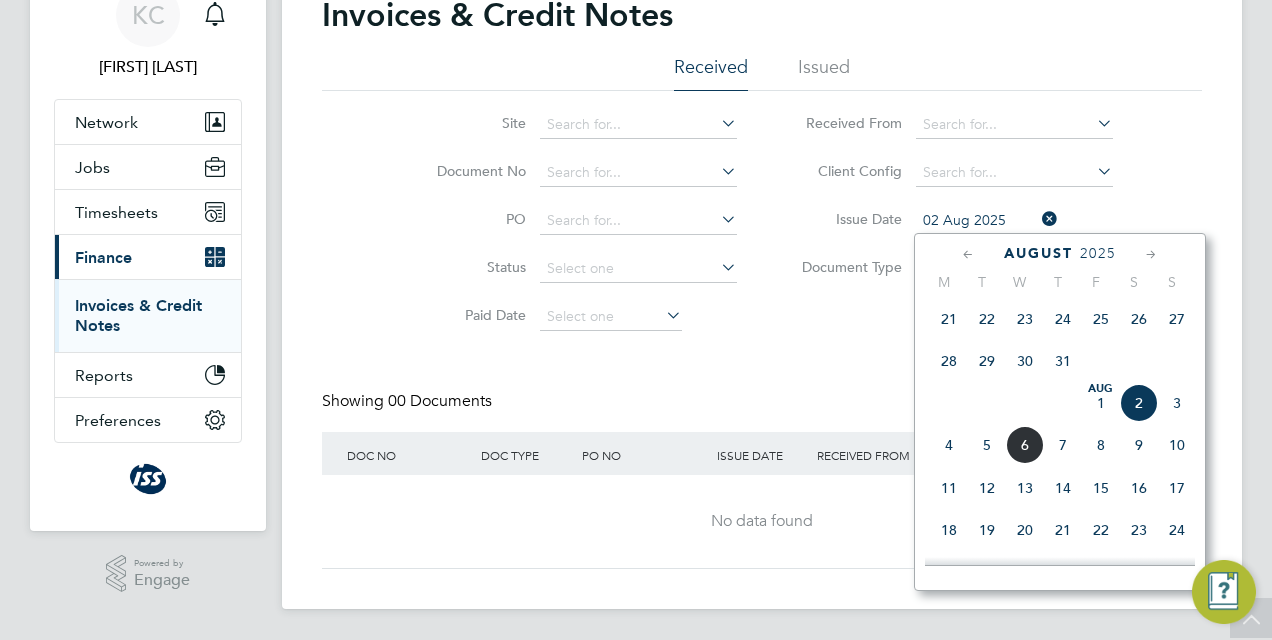 click on "3" 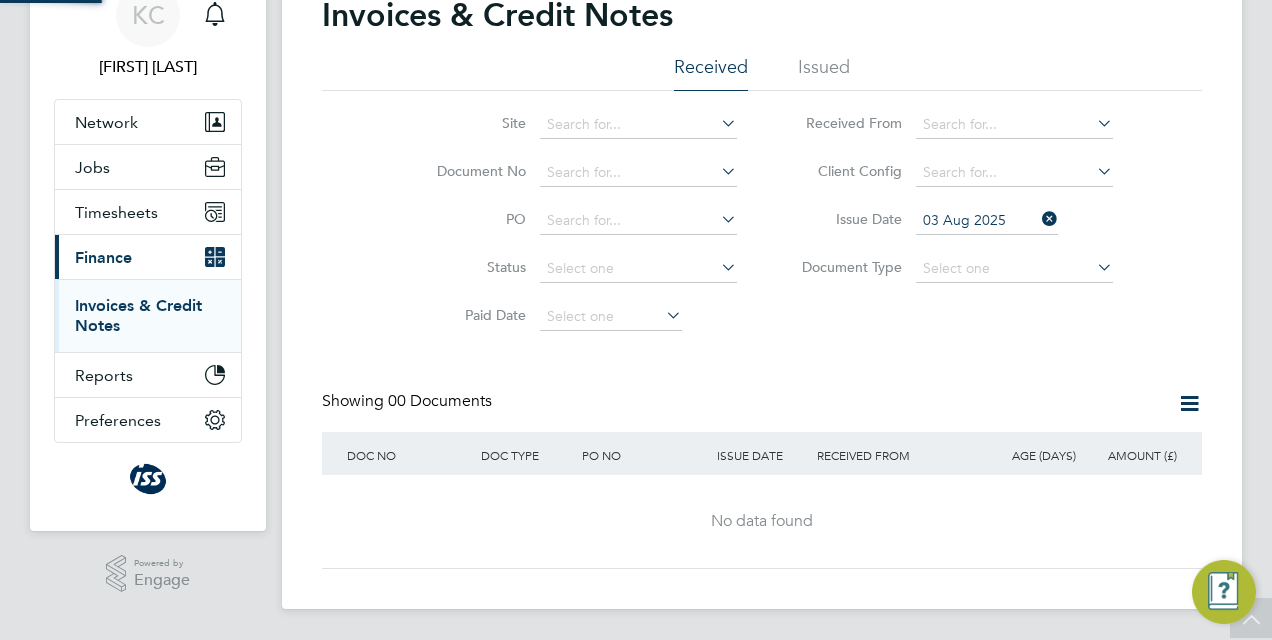 click on "03 Aug 2025" 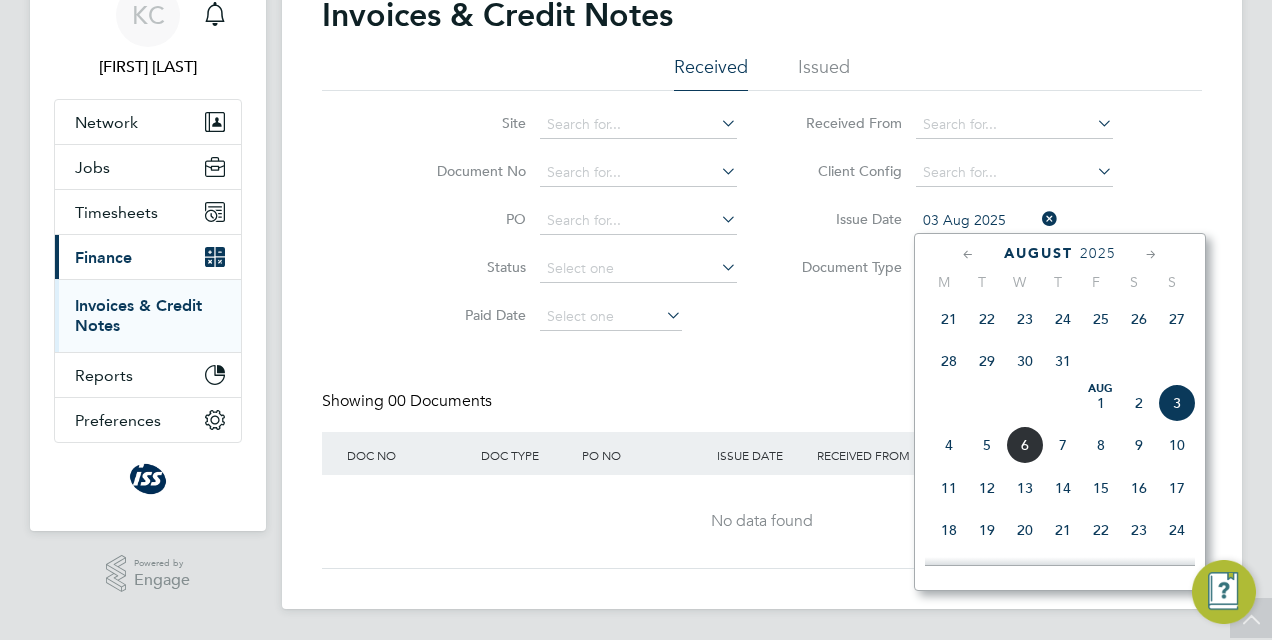click on "4" 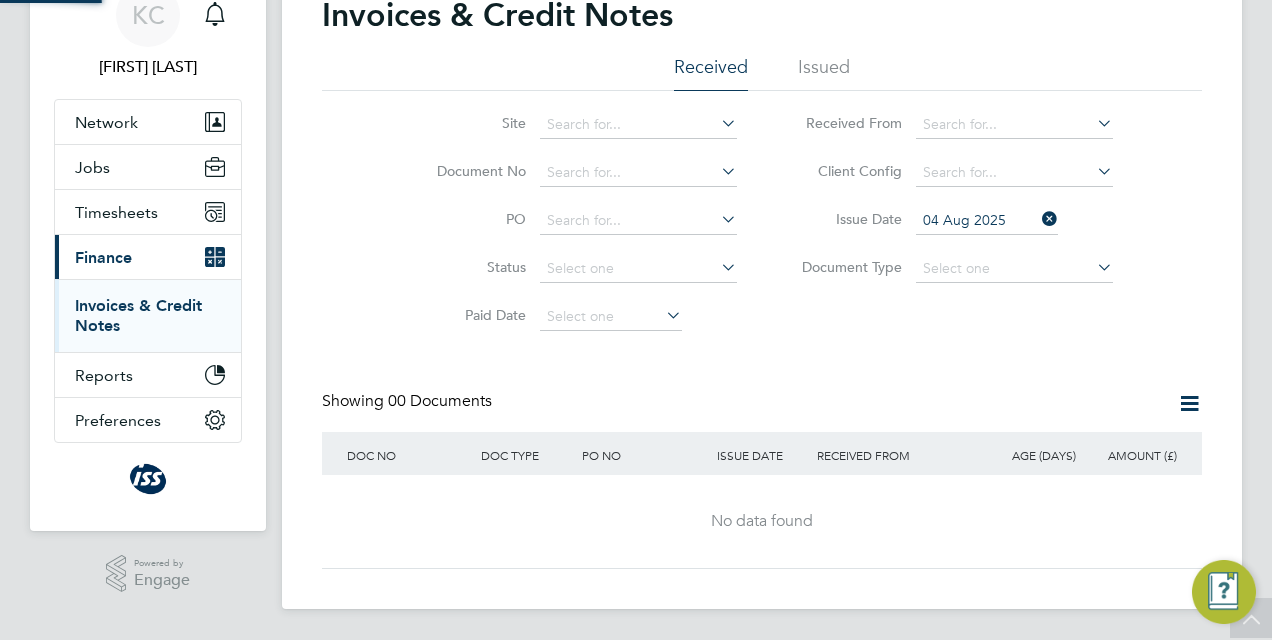 click on "04 Aug 2025" 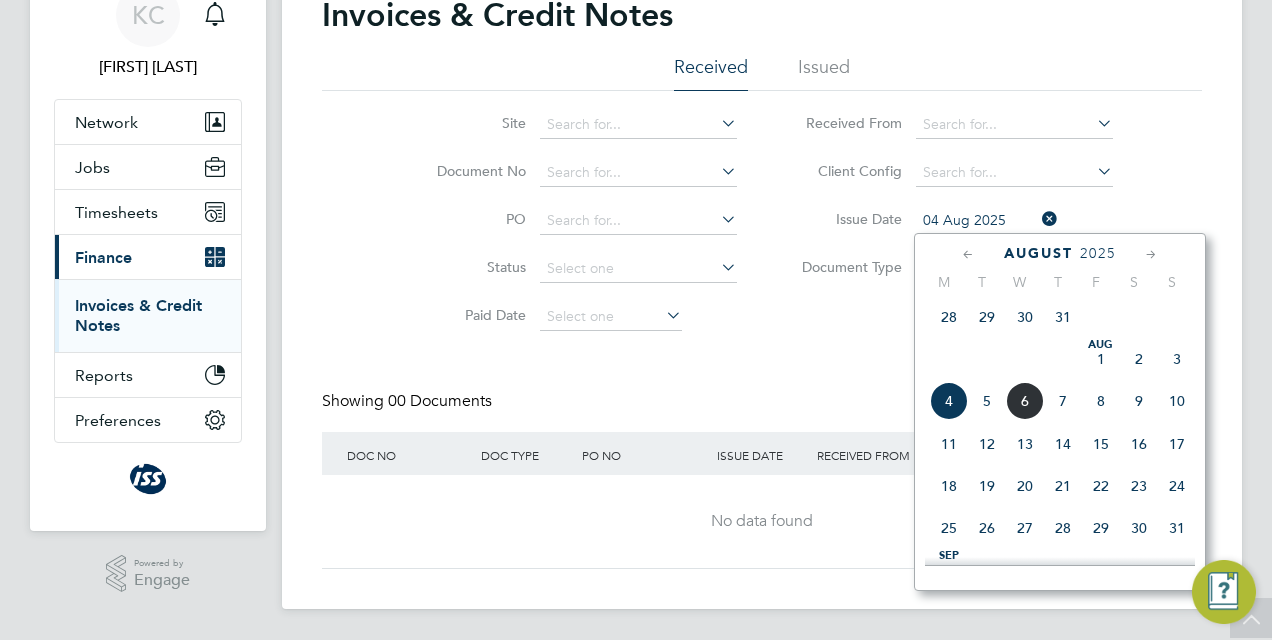 click on "5" 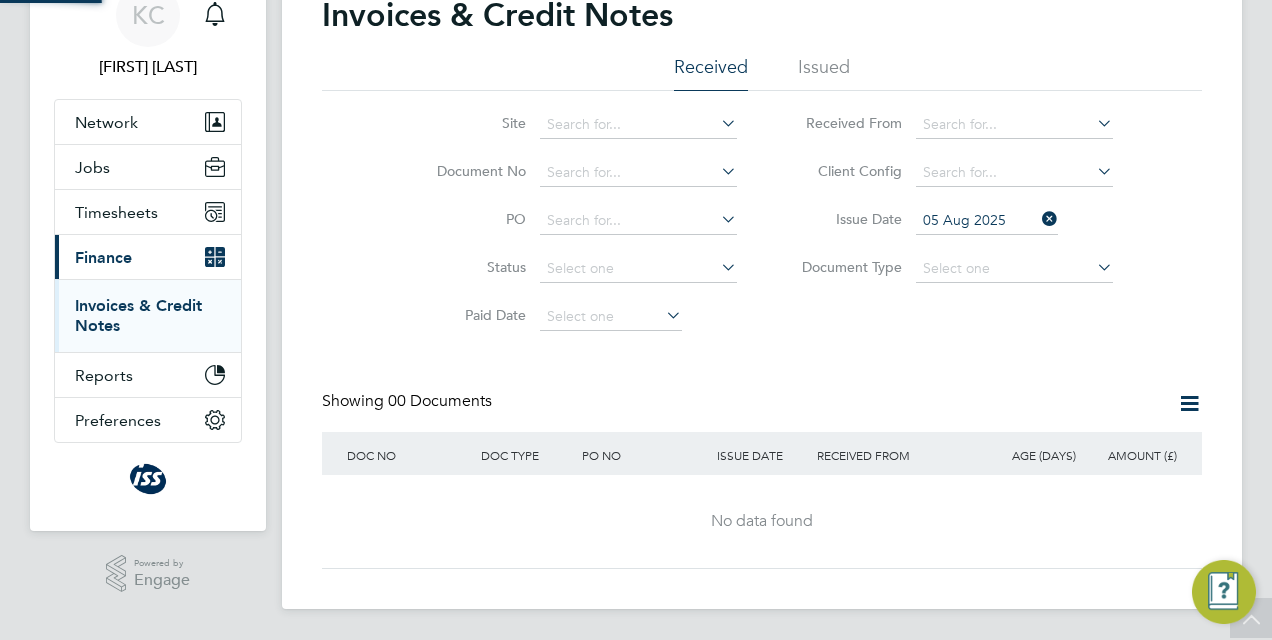 click on "05 Aug 2025" 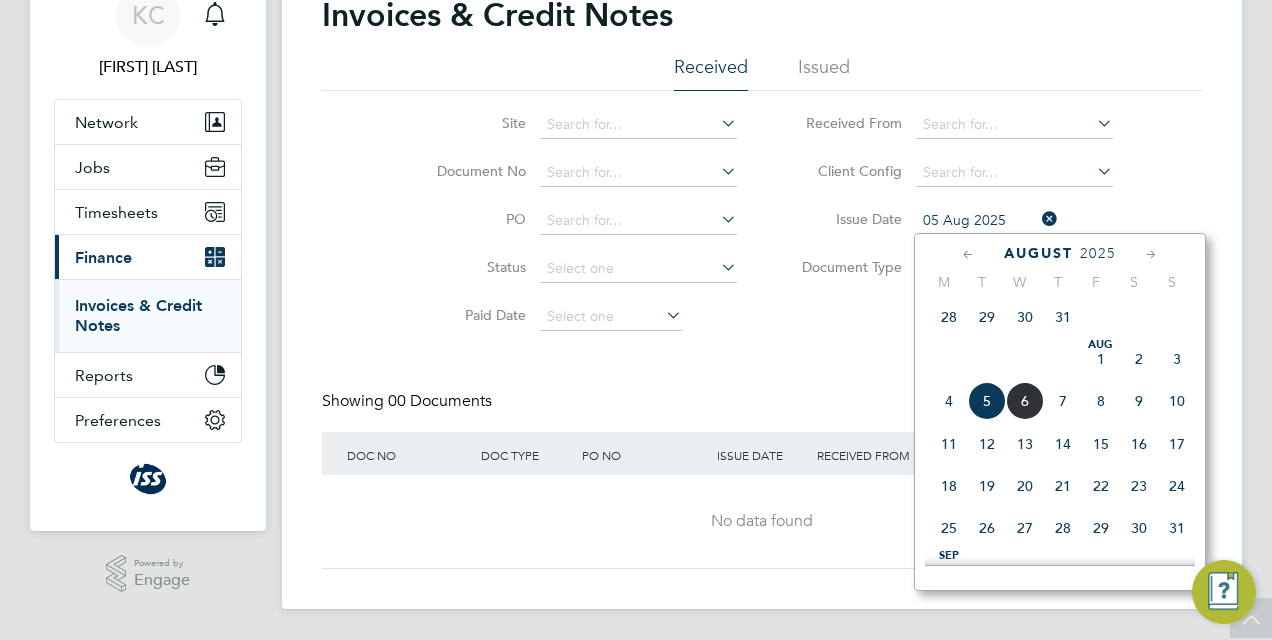 click on "6" 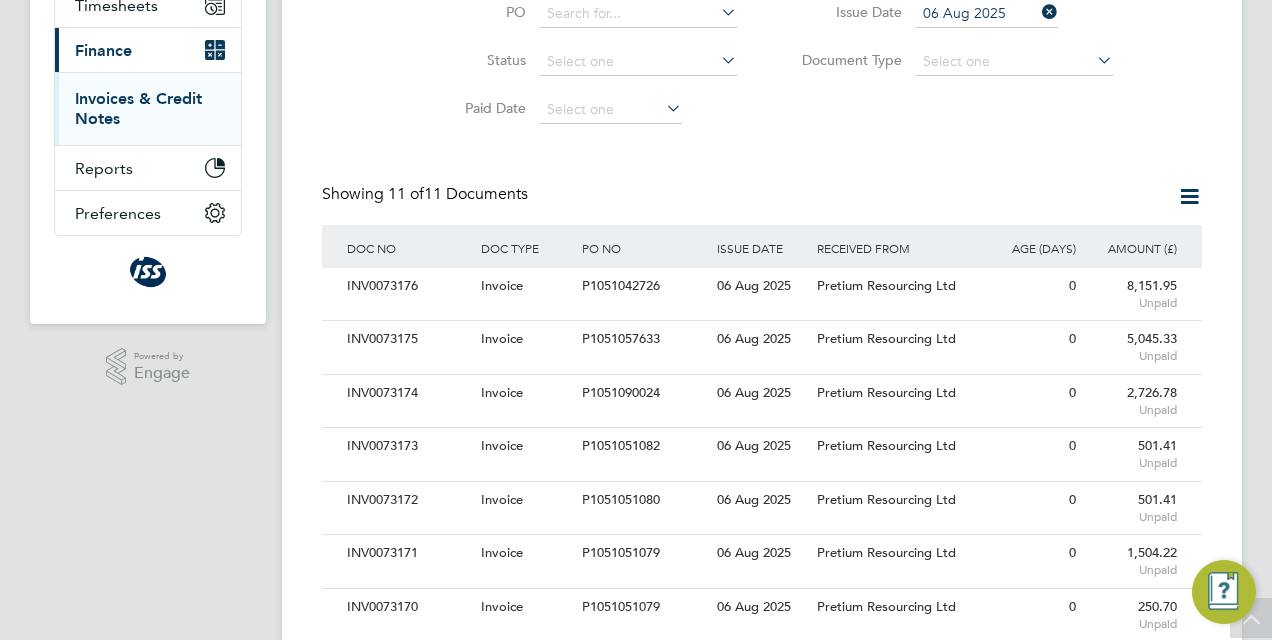 click 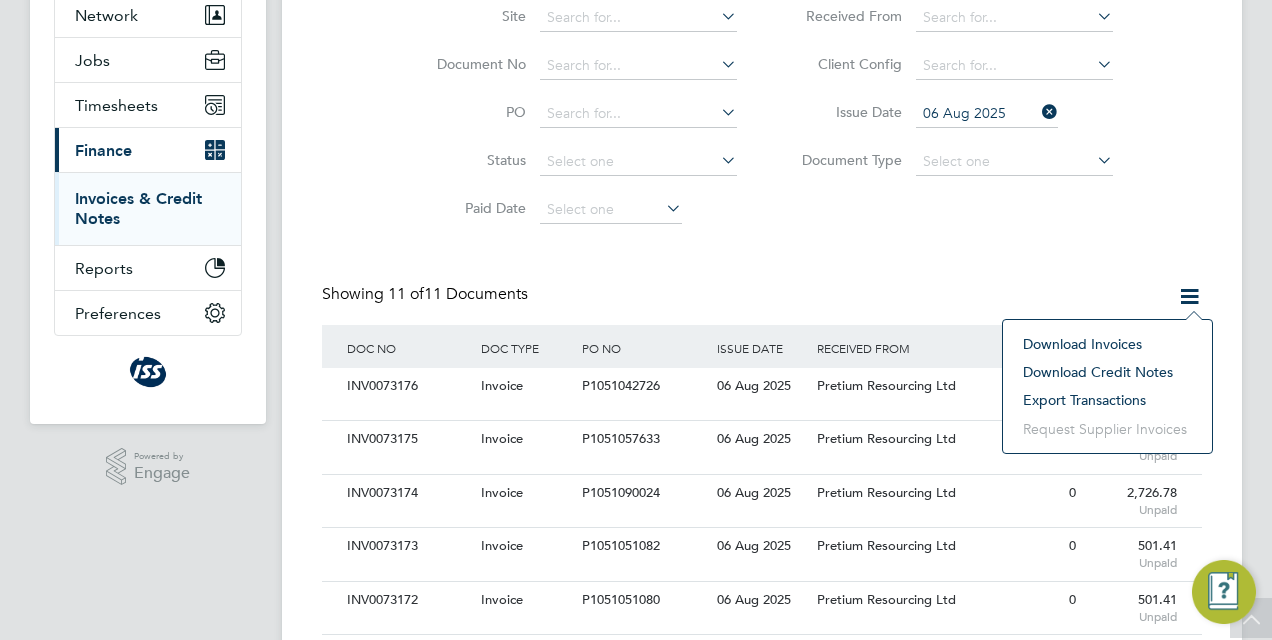 click on "Download credit notes" 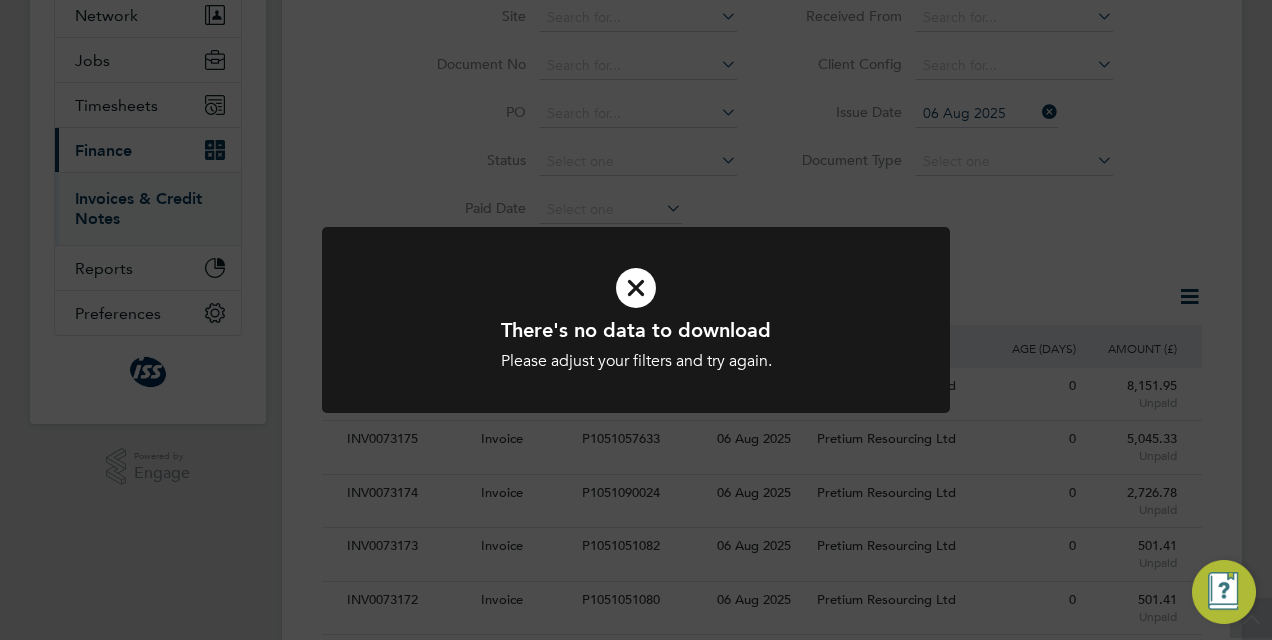 click on "There's no data to download Please adjust your filters and try again. Cancel Okay" 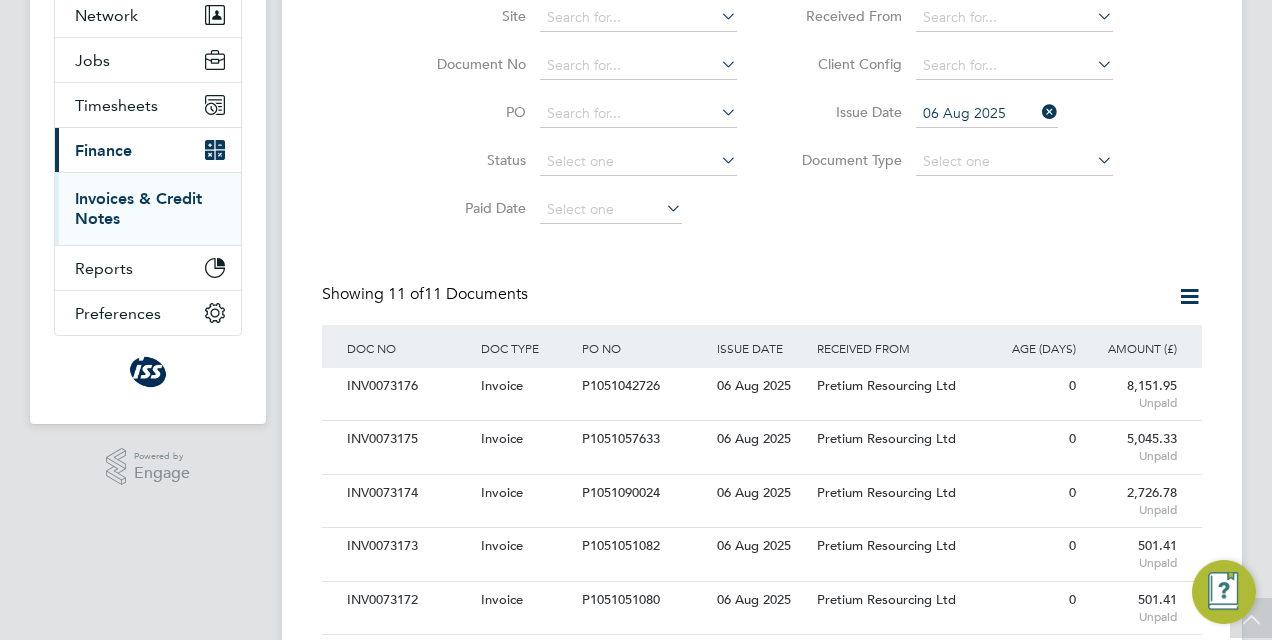 click 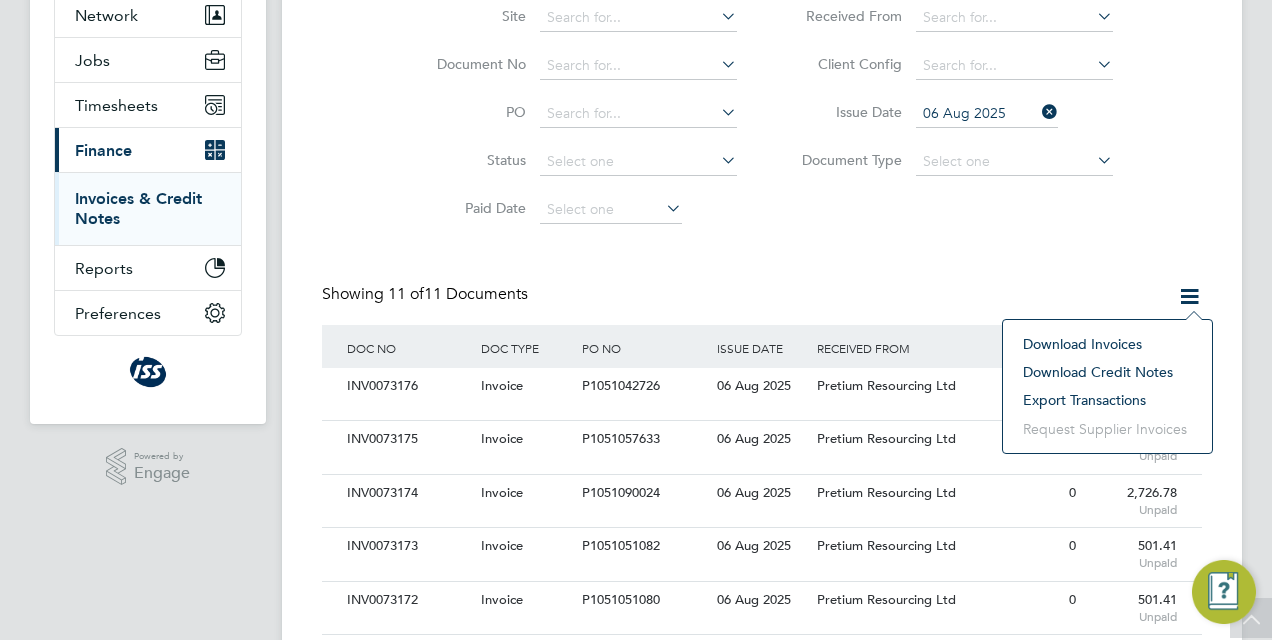 click on "Download invoices" 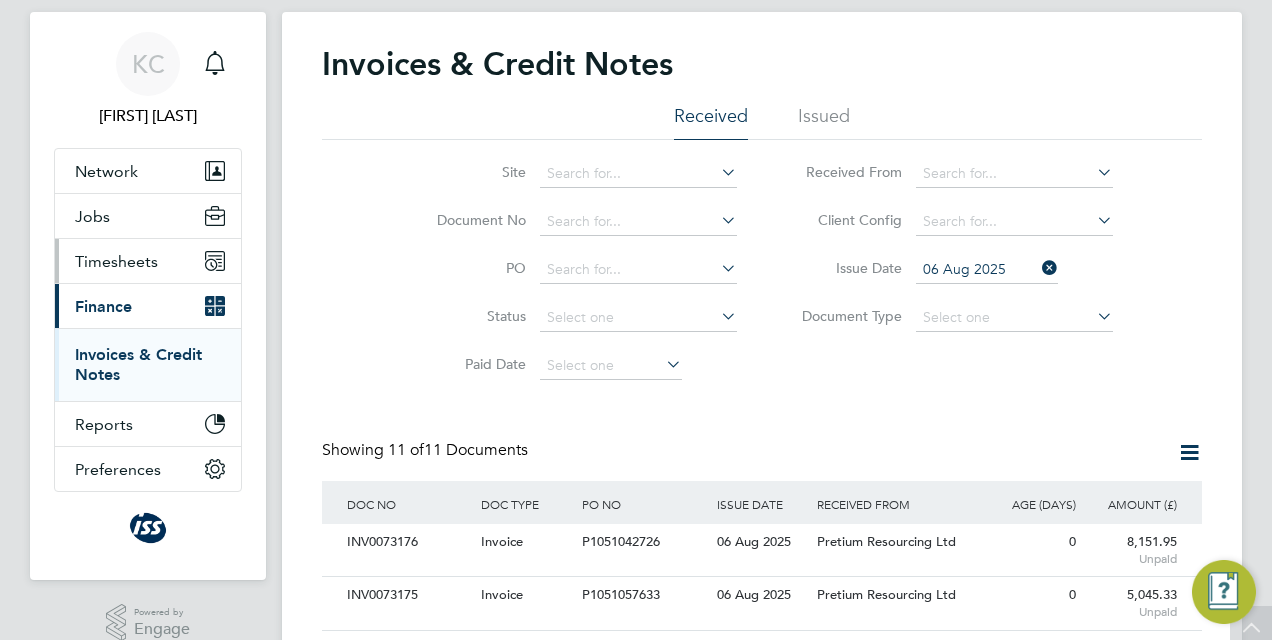 scroll, scrollTop: 0, scrollLeft: 0, axis: both 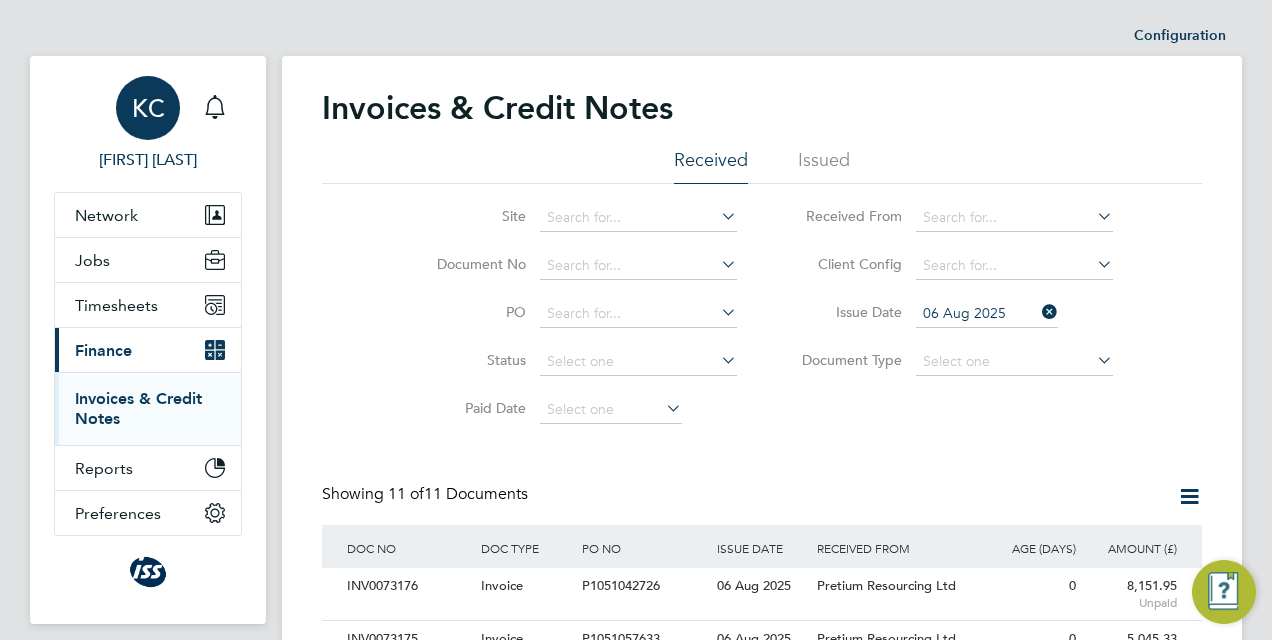 click on "KC" at bounding box center [148, 108] 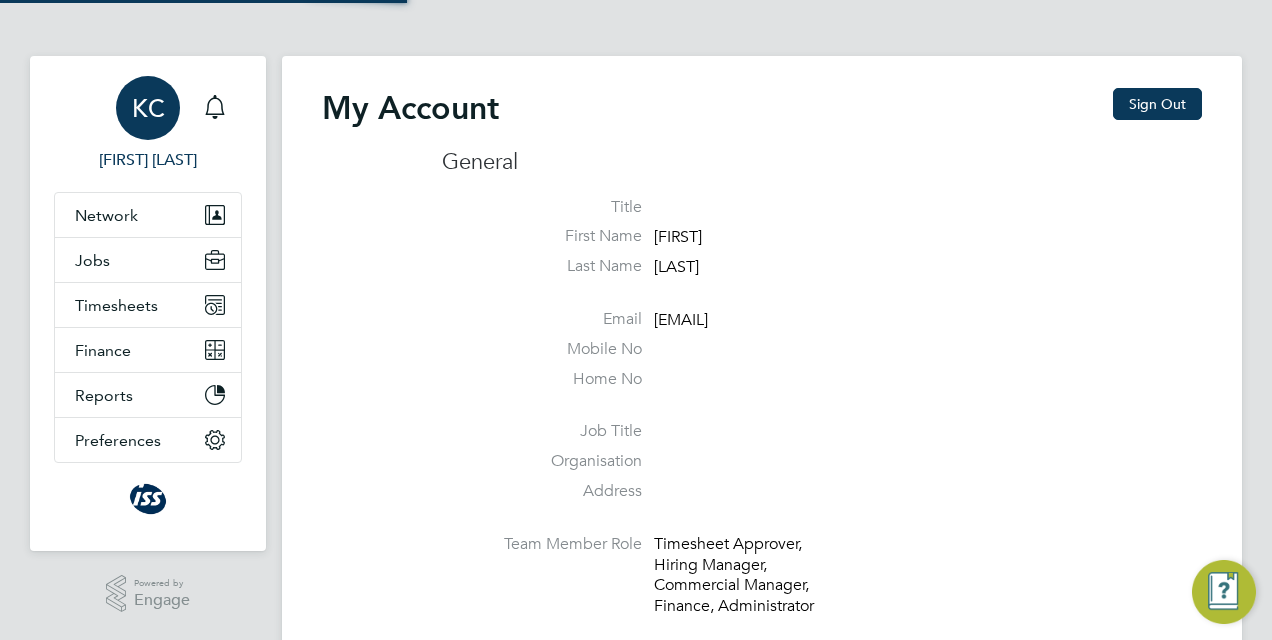 type on "tpinvoices@uk.issworld.com" 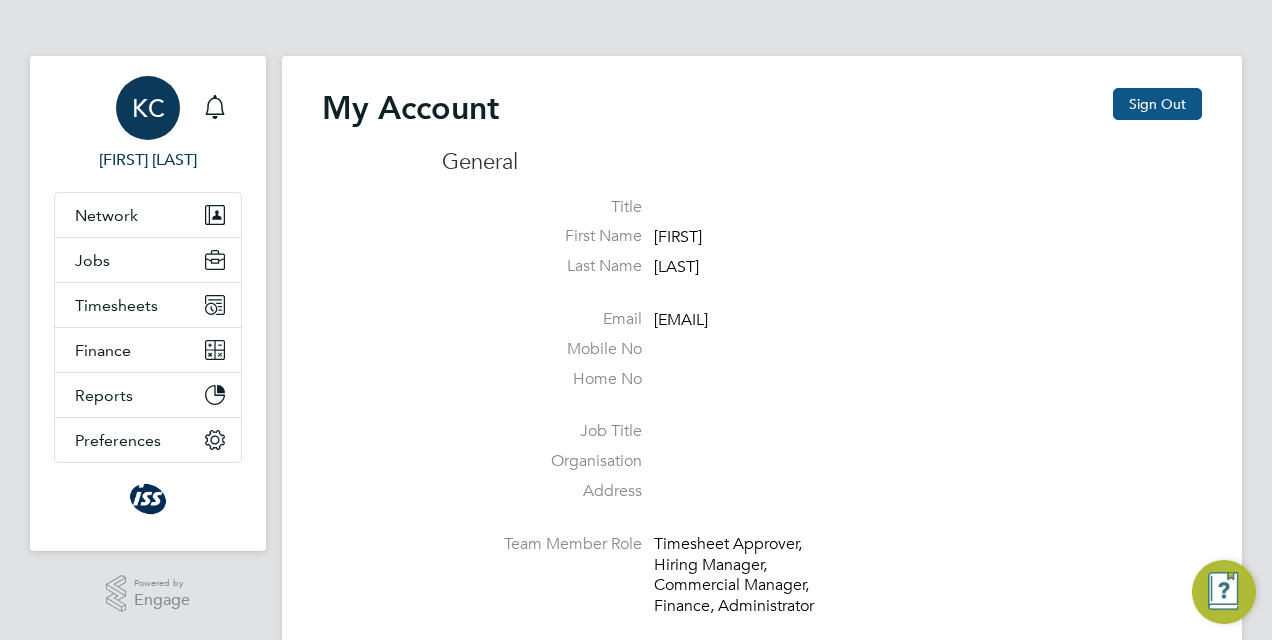 click on "Sign Out" at bounding box center (1157, 104) 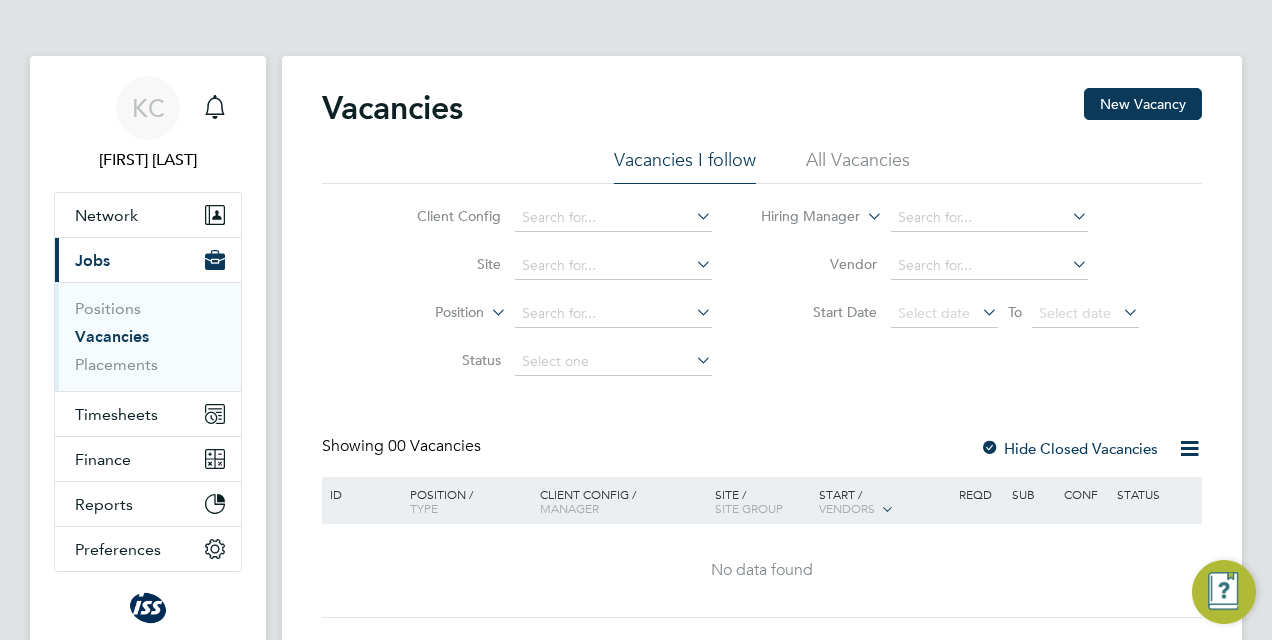 scroll, scrollTop: 0, scrollLeft: 0, axis: both 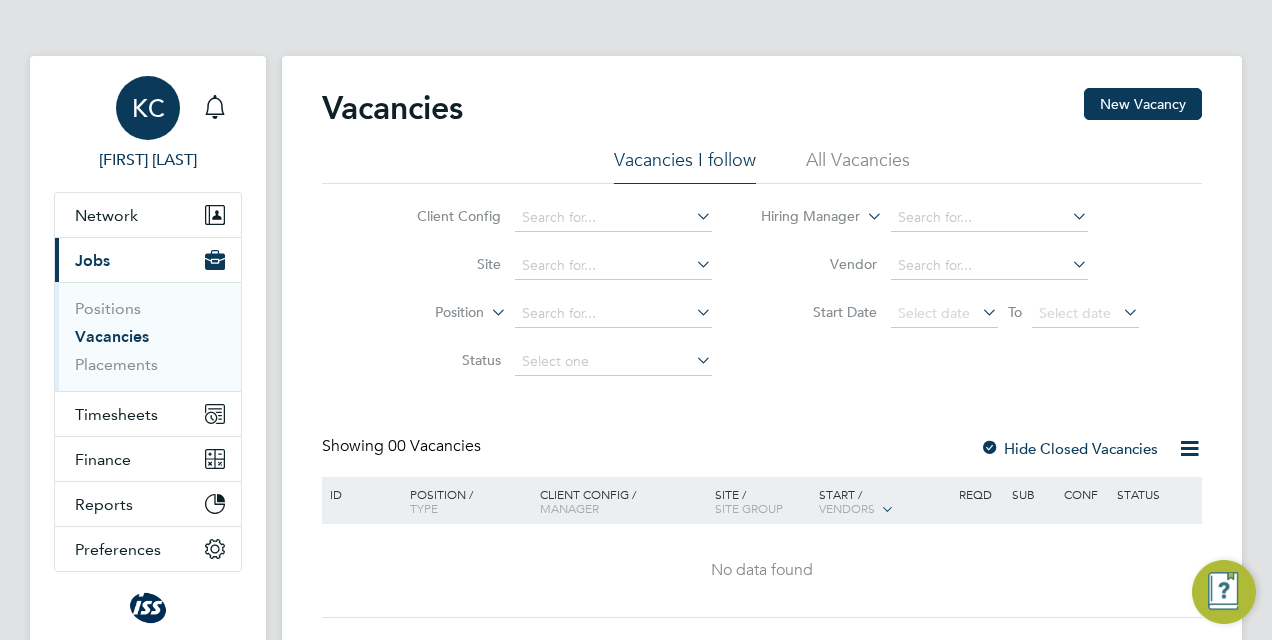 click on "KC" at bounding box center [148, 108] 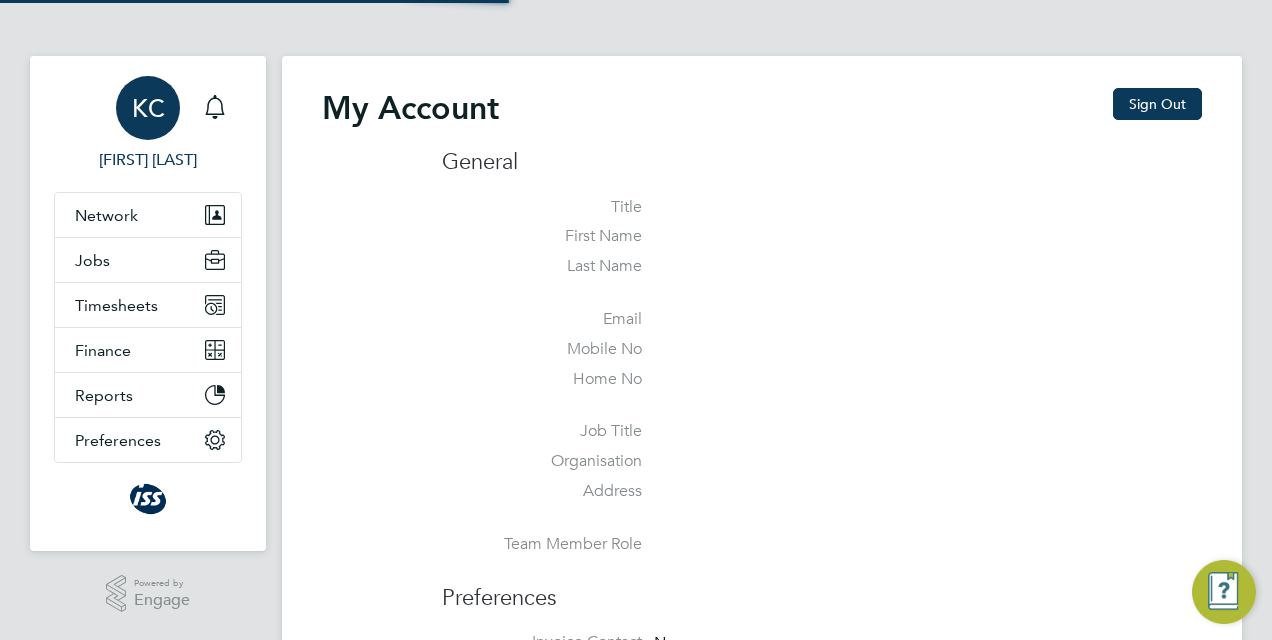 type on "[EMAIL]" 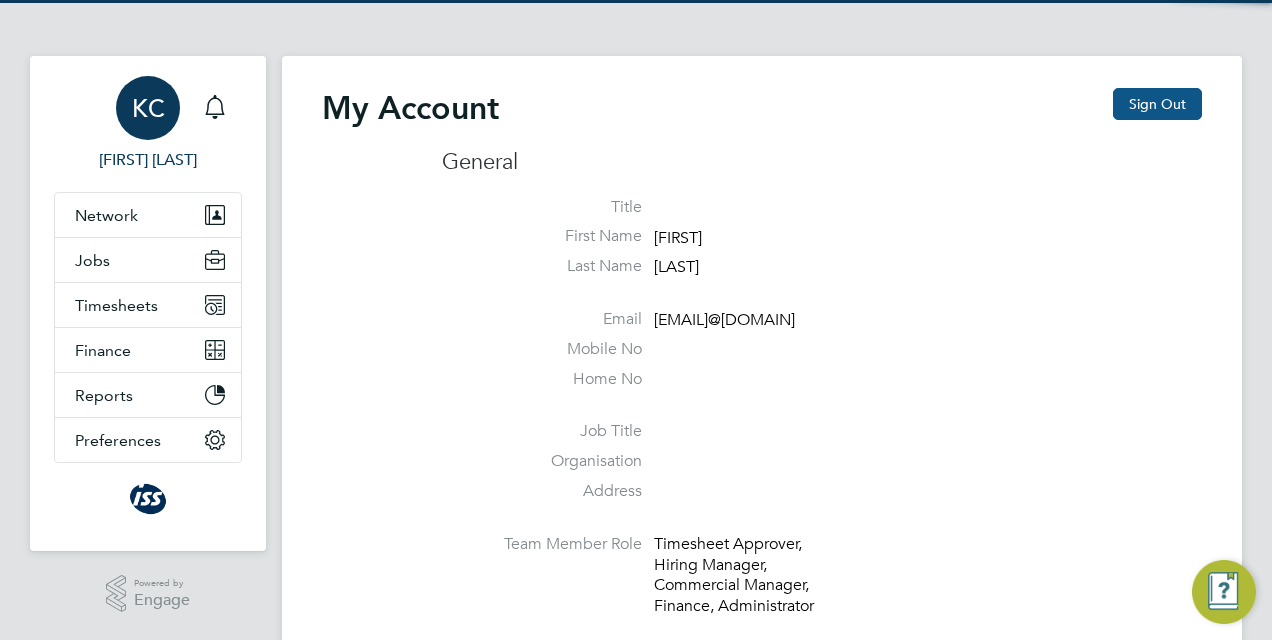 click on "Sign Out" at bounding box center [1157, 104] 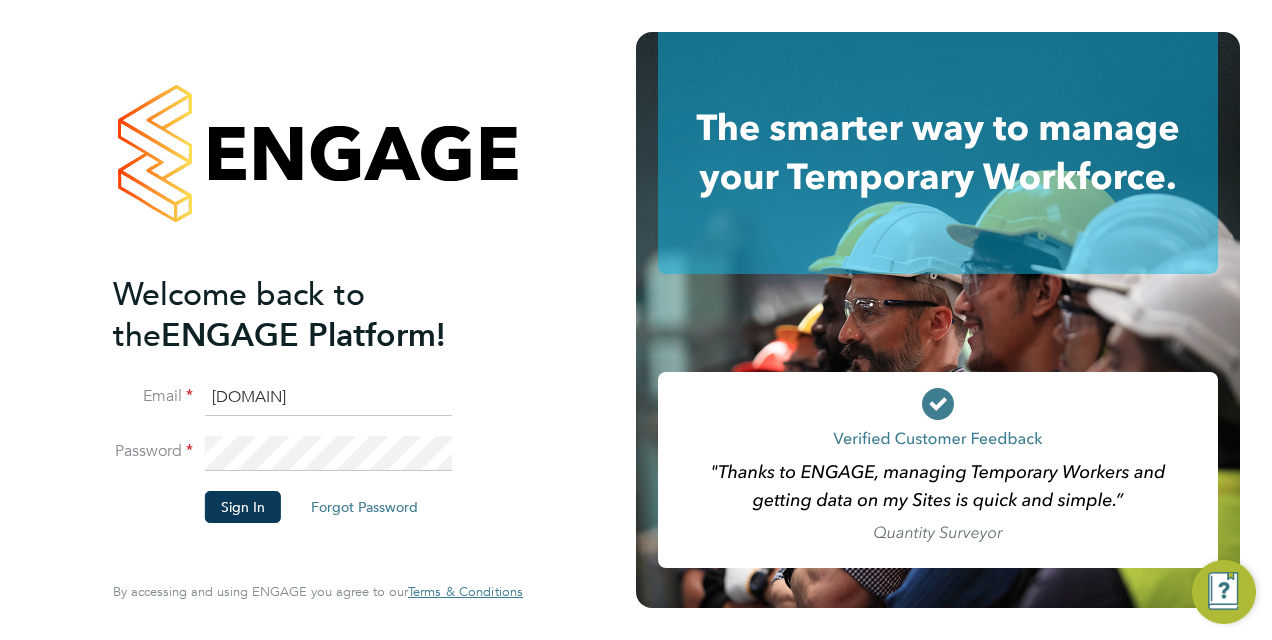 click on "tpinvoices@uk.issworld.com" 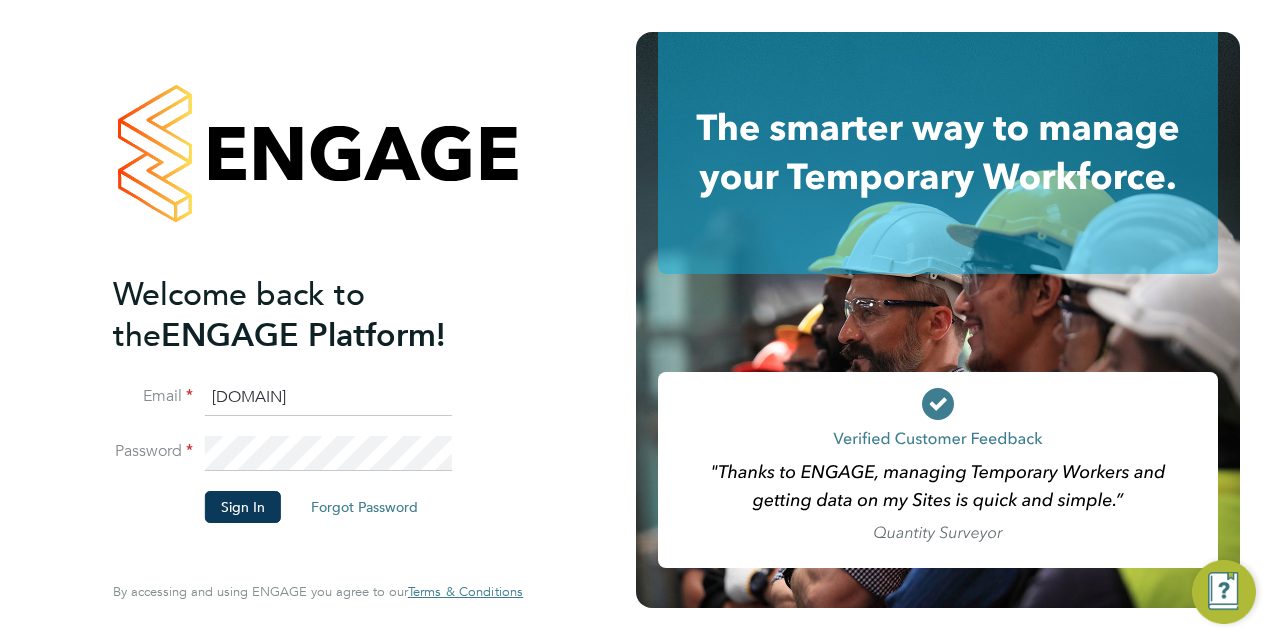 type on "UK.Invoices@uk.issworld.com" 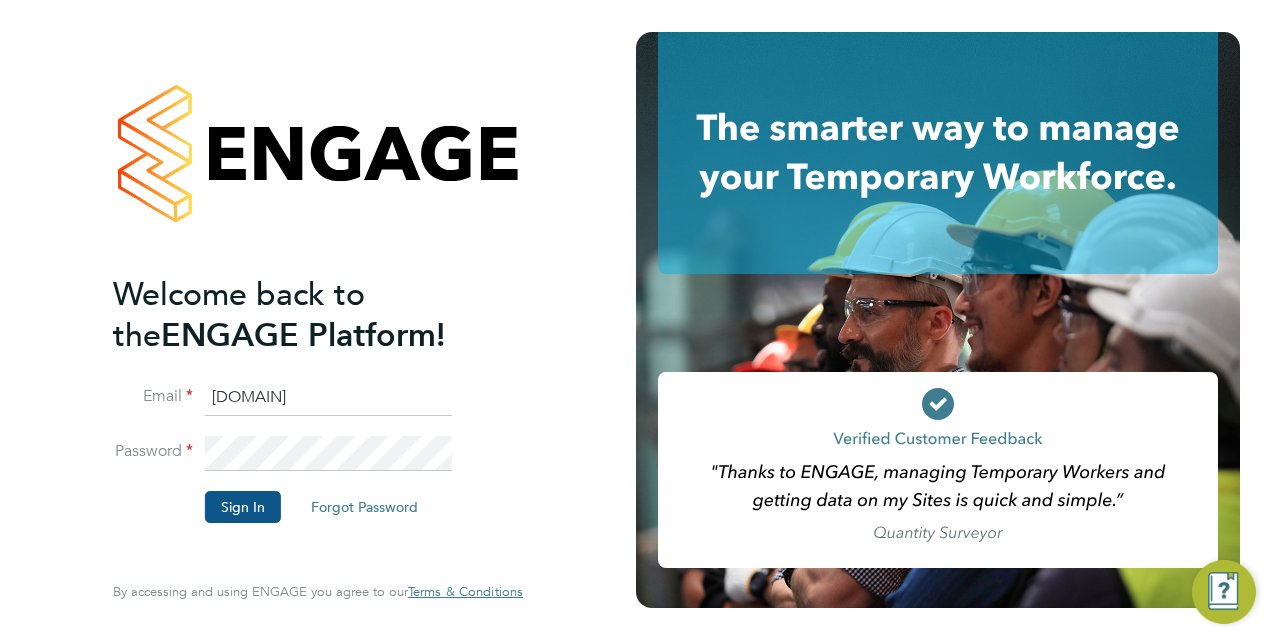 click on "Sign In" 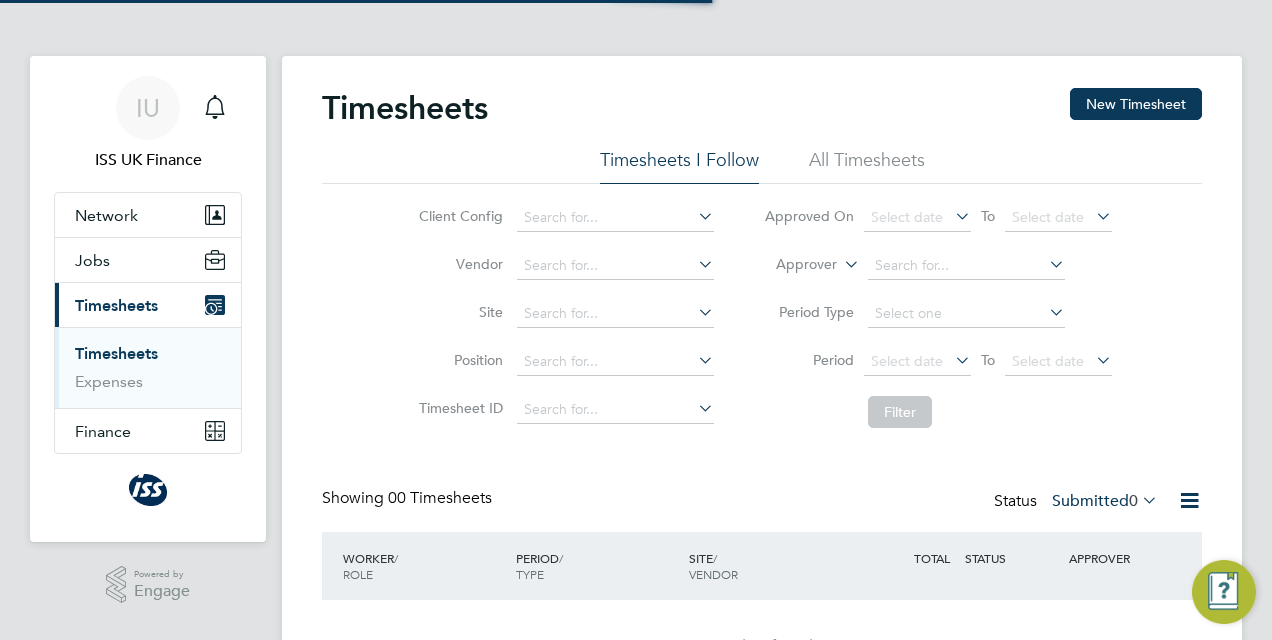 scroll, scrollTop: 0, scrollLeft: 0, axis: both 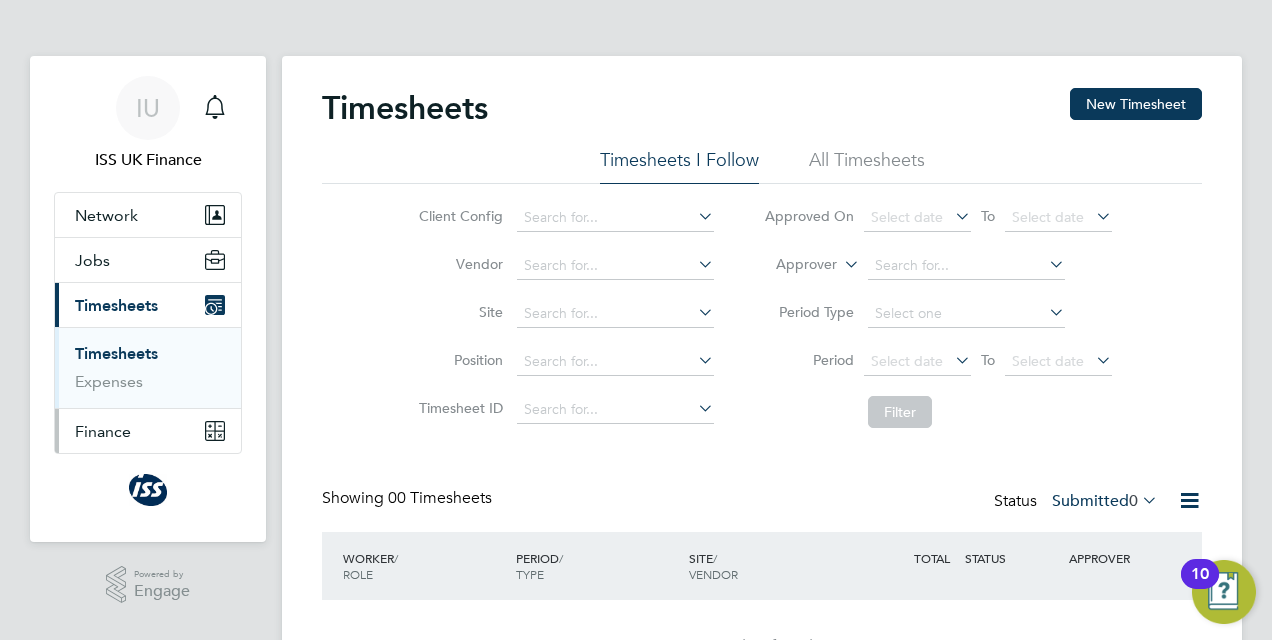 click on "Finance" at bounding box center [148, 431] 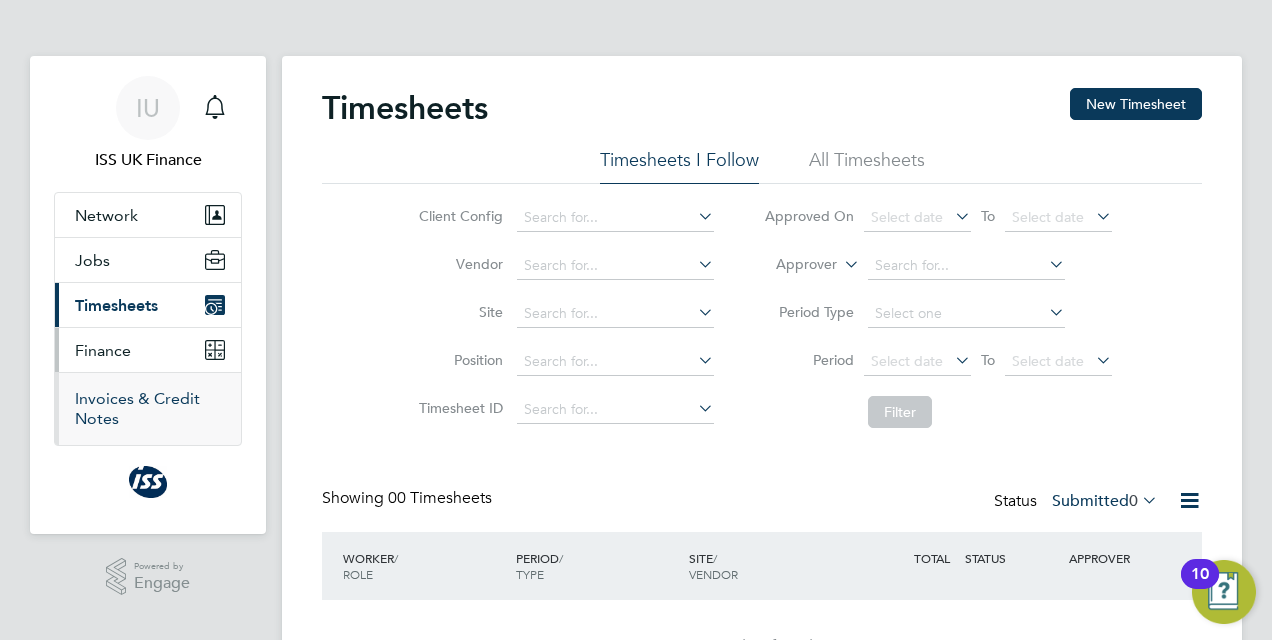 click on "Invoices & Credit Notes" at bounding box center [137, 408] 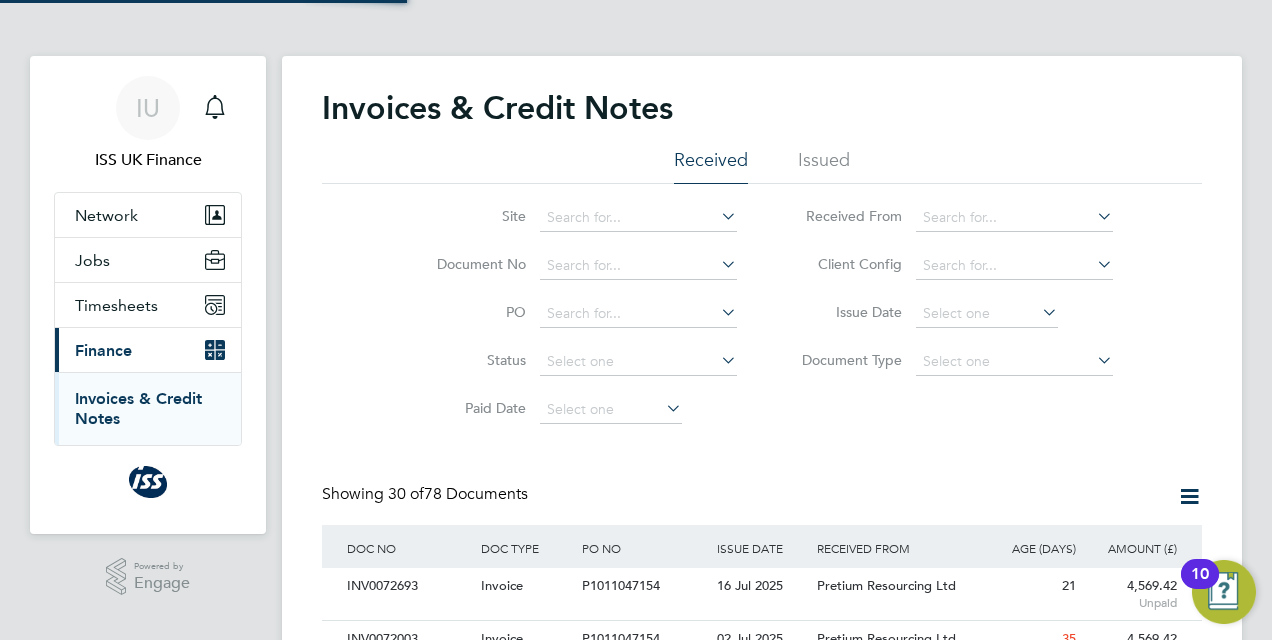 scroll, scrollTop: 10, scrollLeft: 10, axis: both 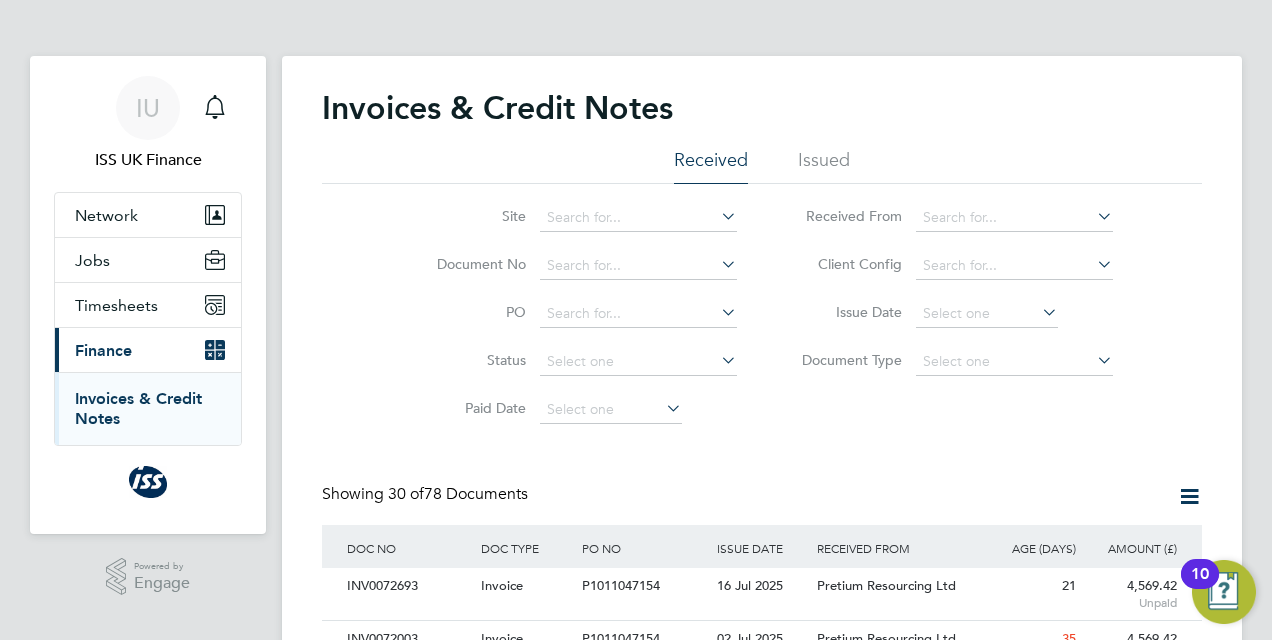 click on "Client Config" 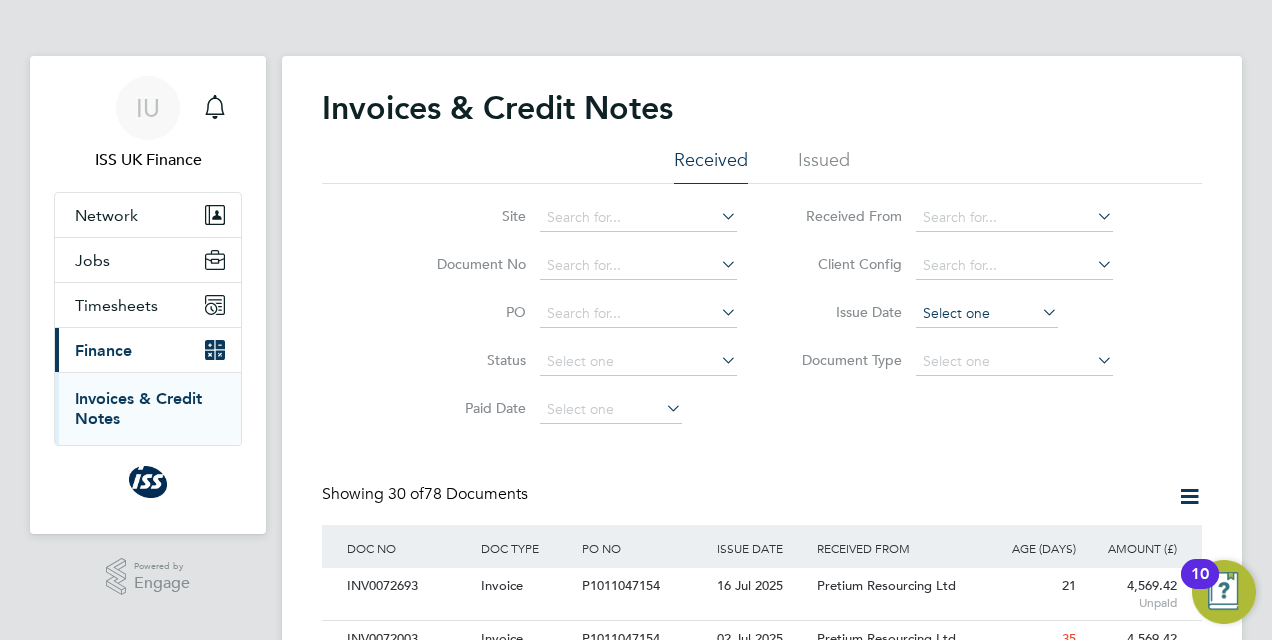 click 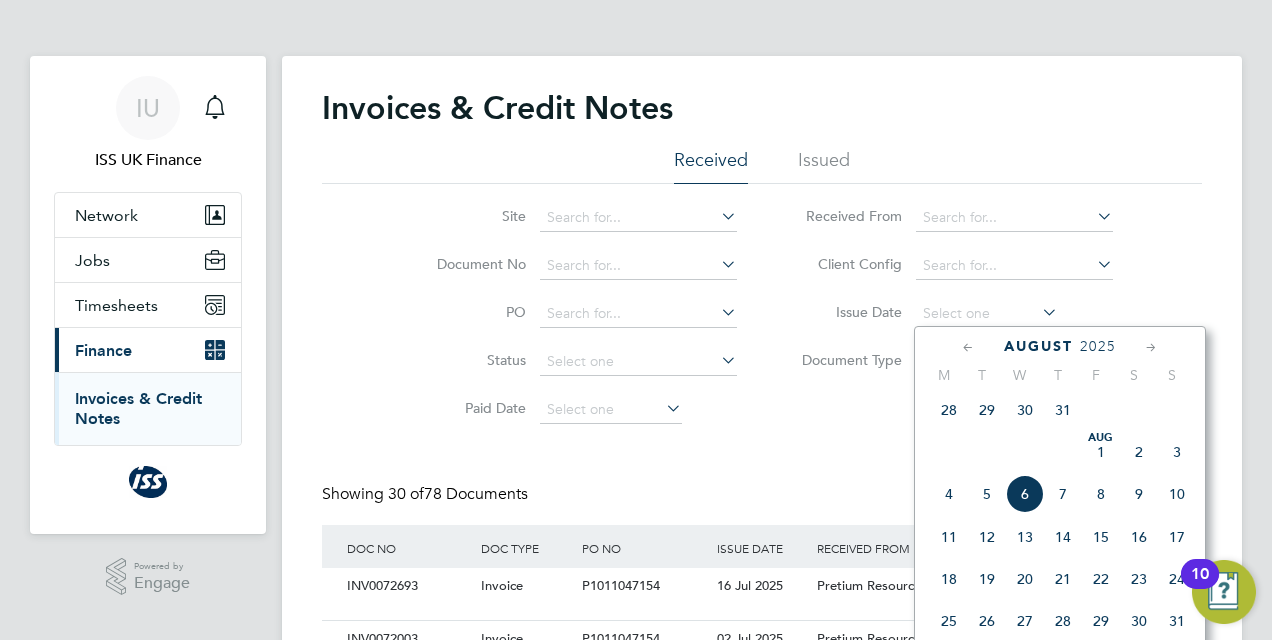 click on "30" 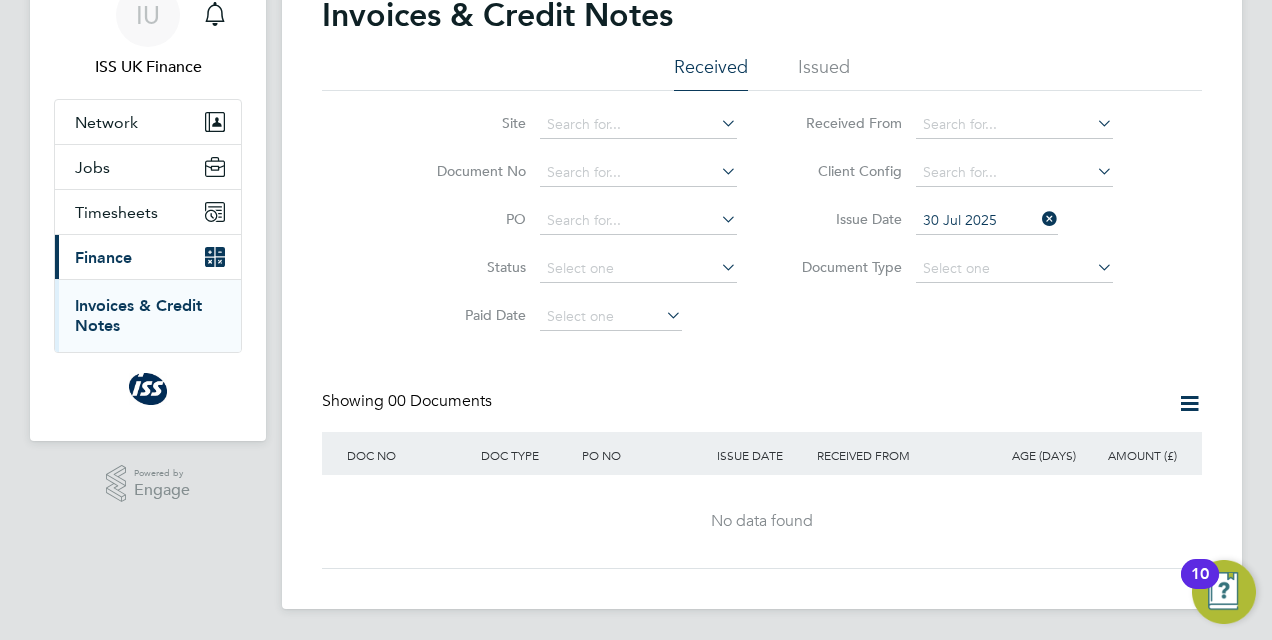 click on "30 Jul 2025" 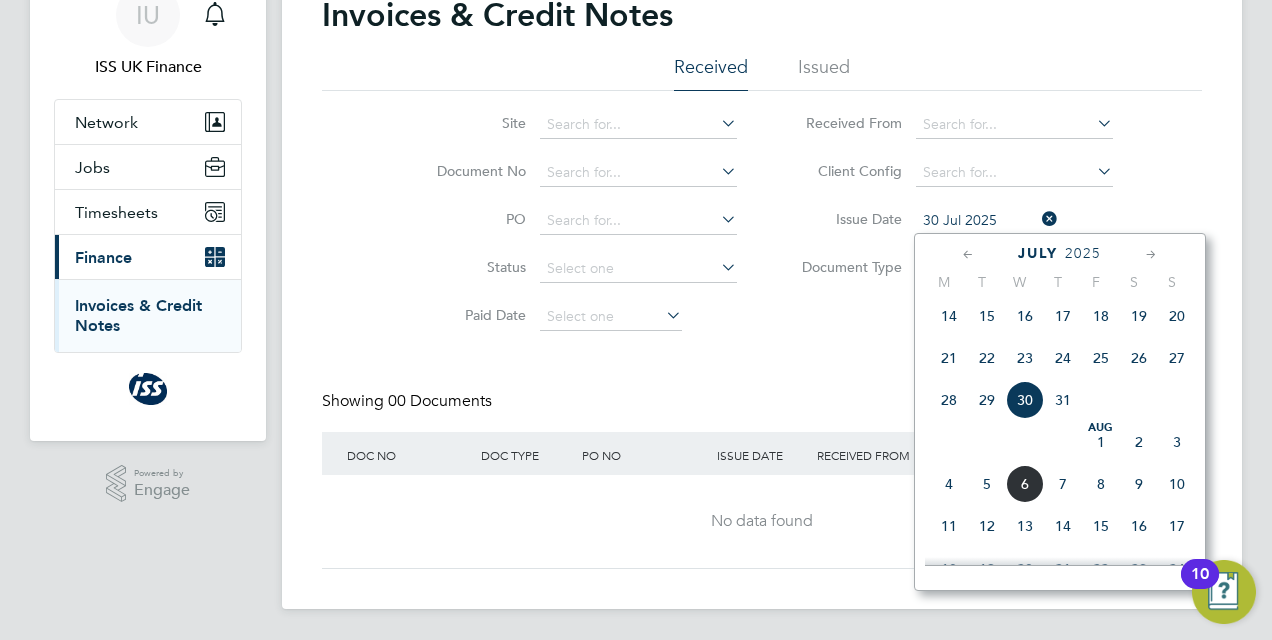 click on "31" 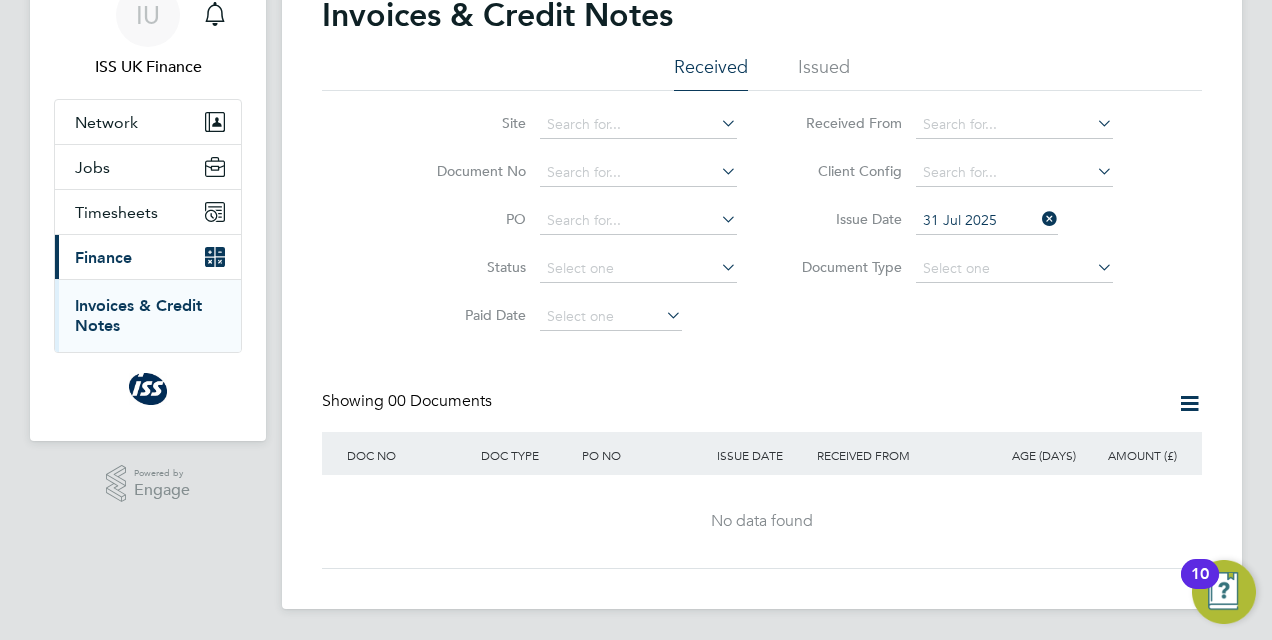 click on "31 Jul 2025" 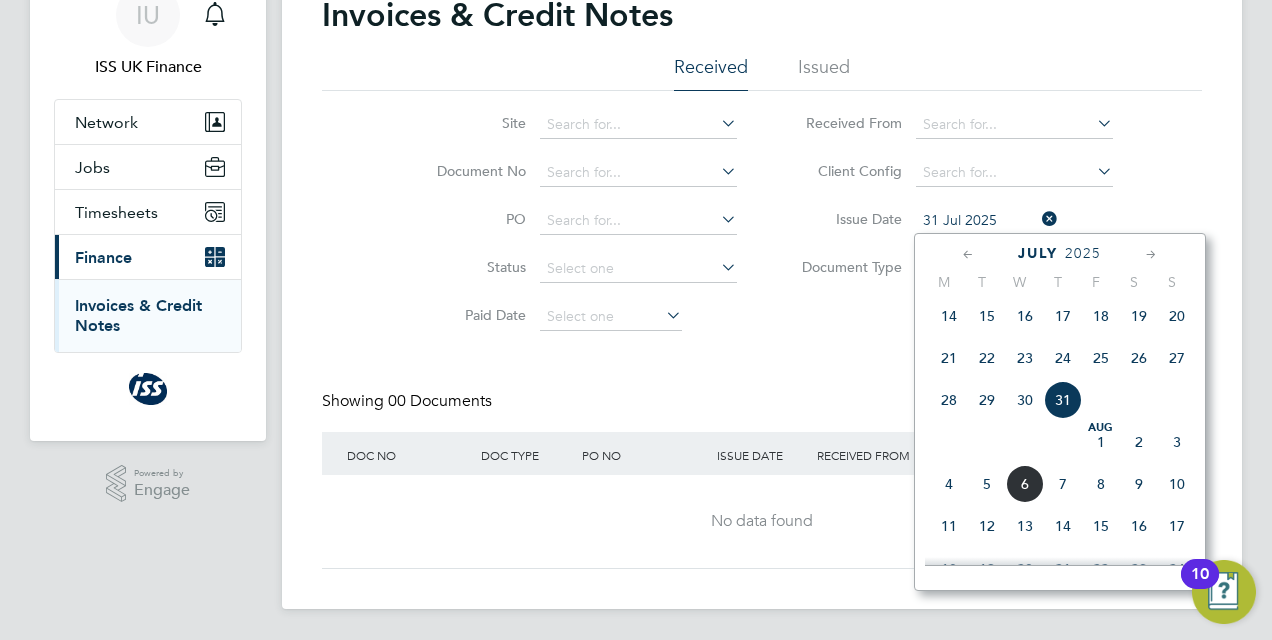 click on "Aug 1" 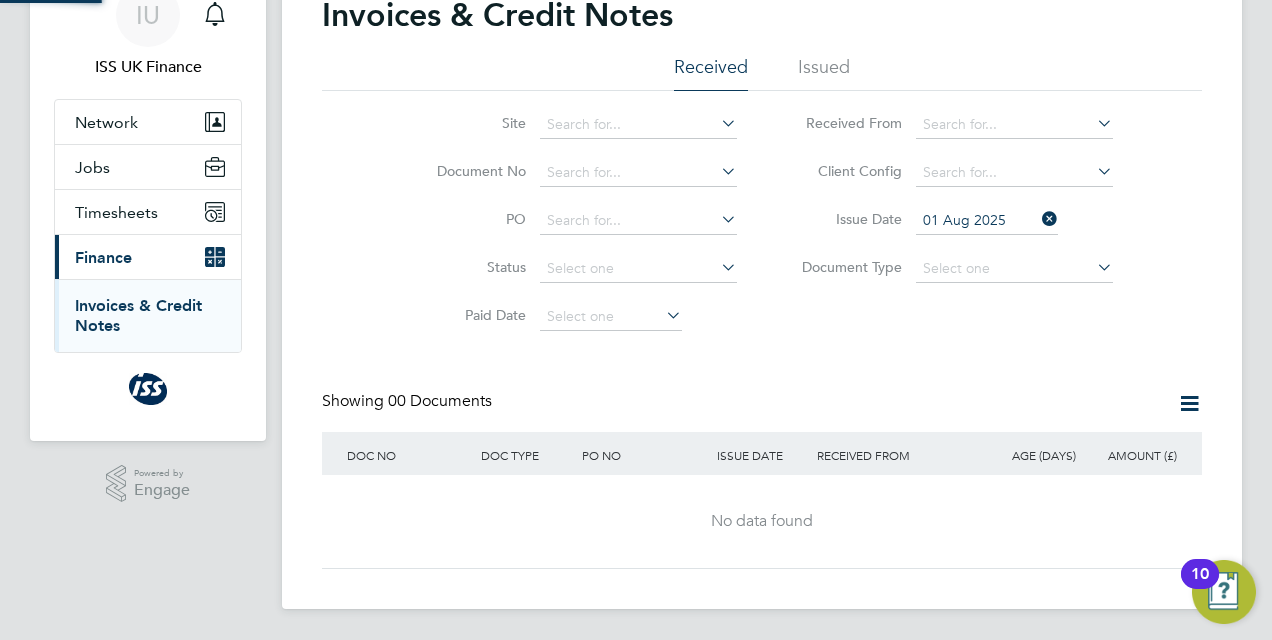 click on "01 Aug 2025" 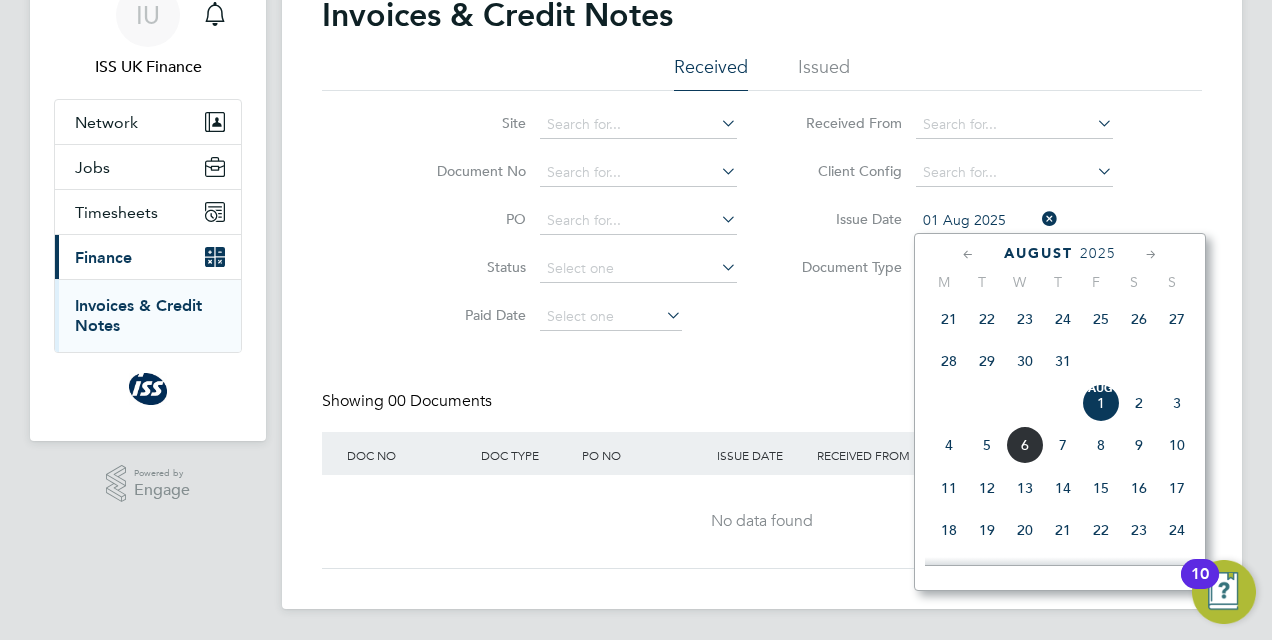 click on "2" 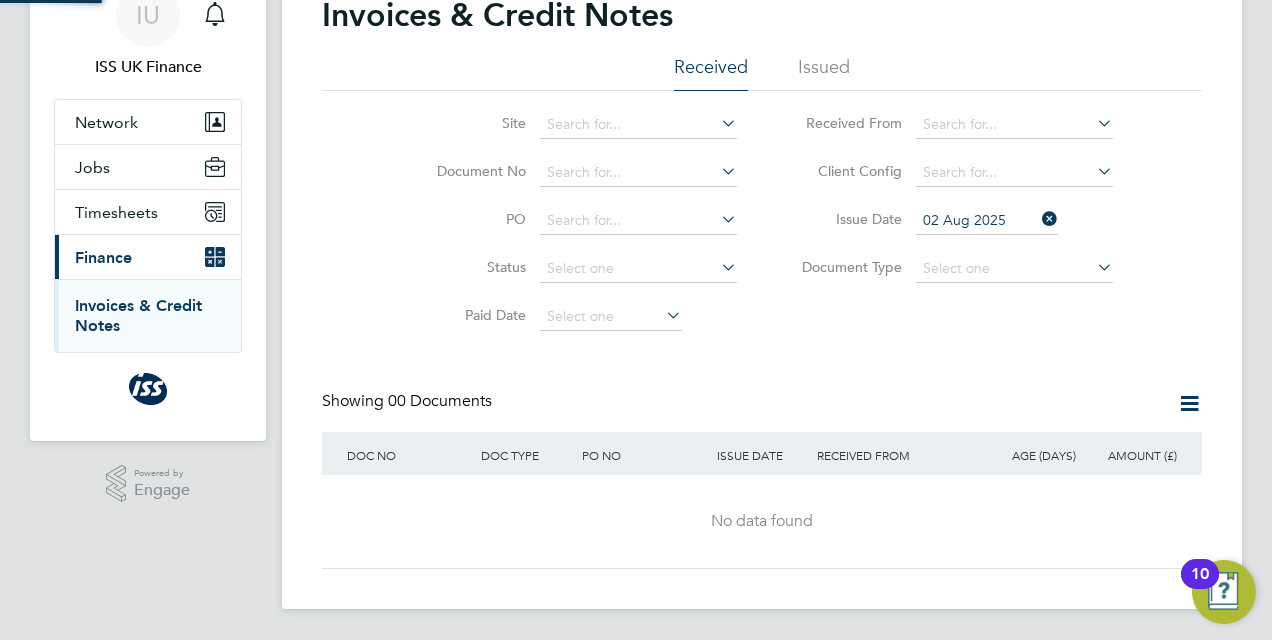 click on "02 Aug 2025" 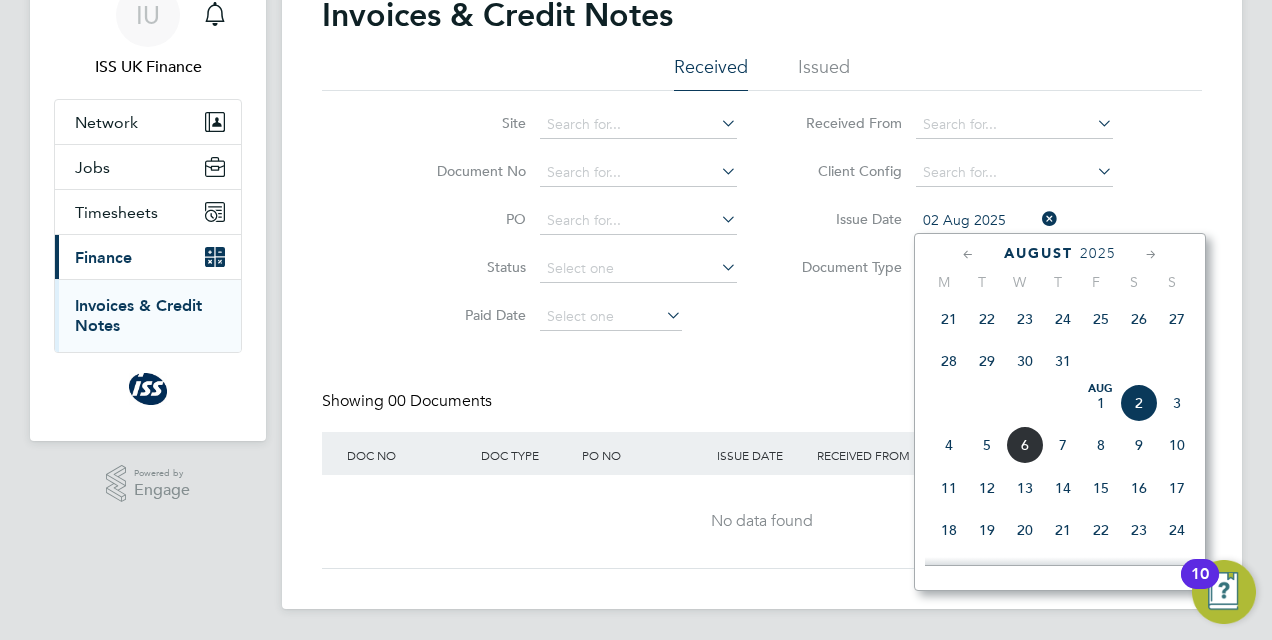 click on "3" 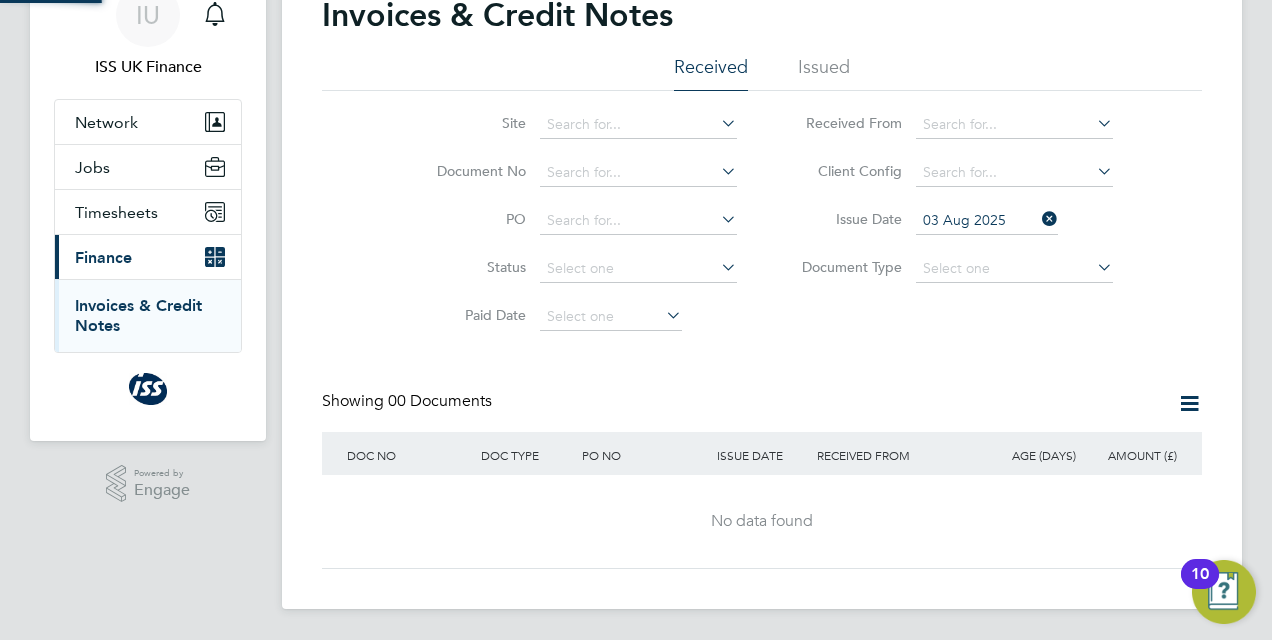 click on "03 Aug 2025" 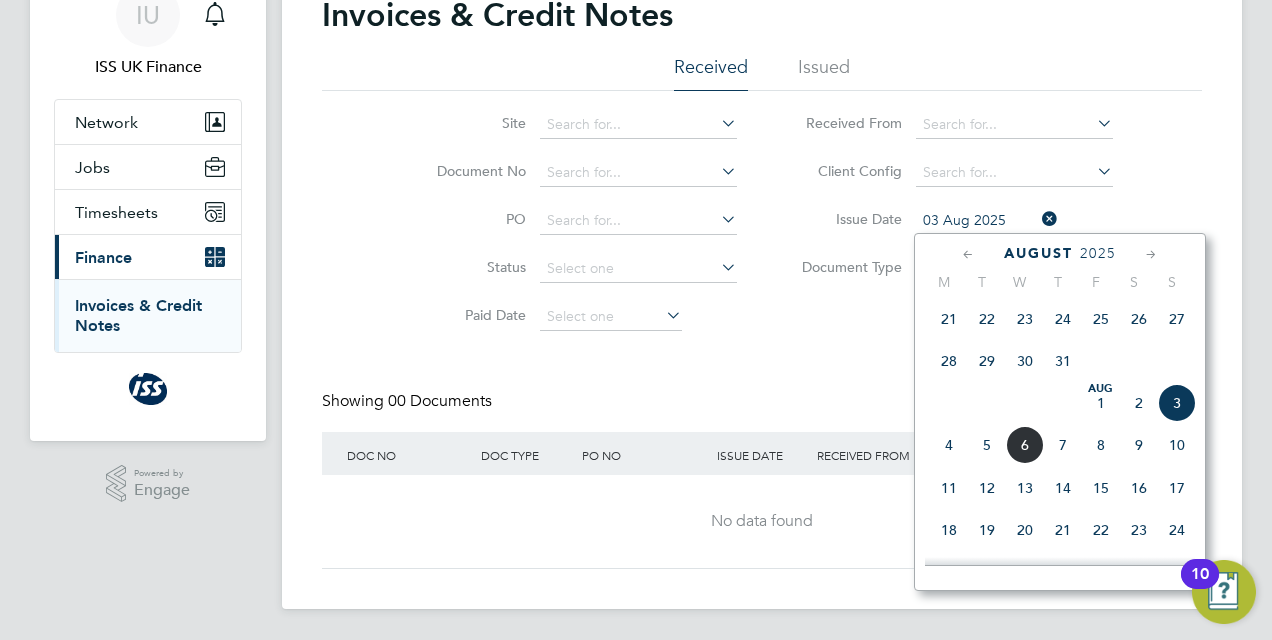click on "4" 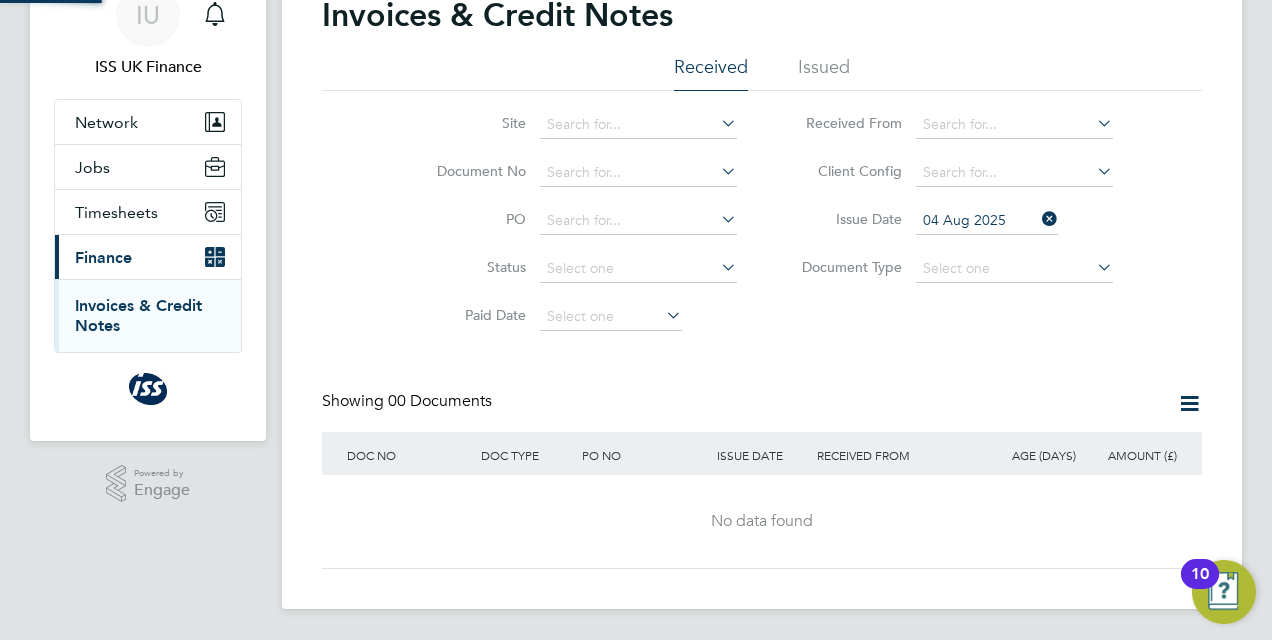 click on "04 Aug 2025" 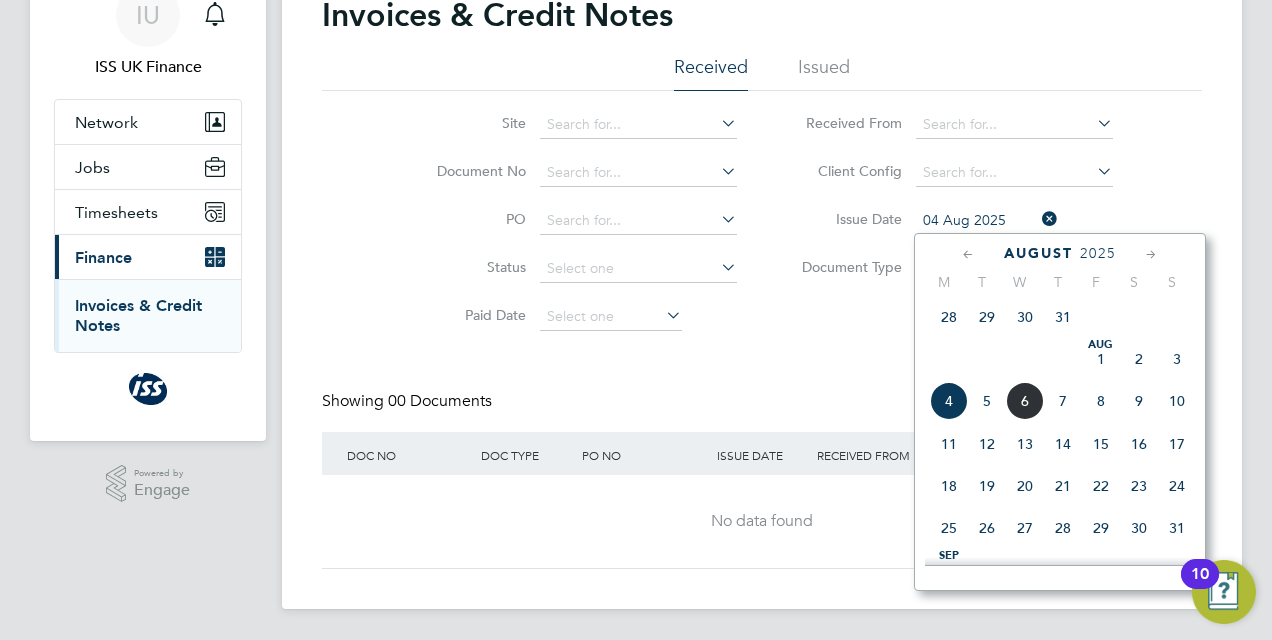 click on "5" 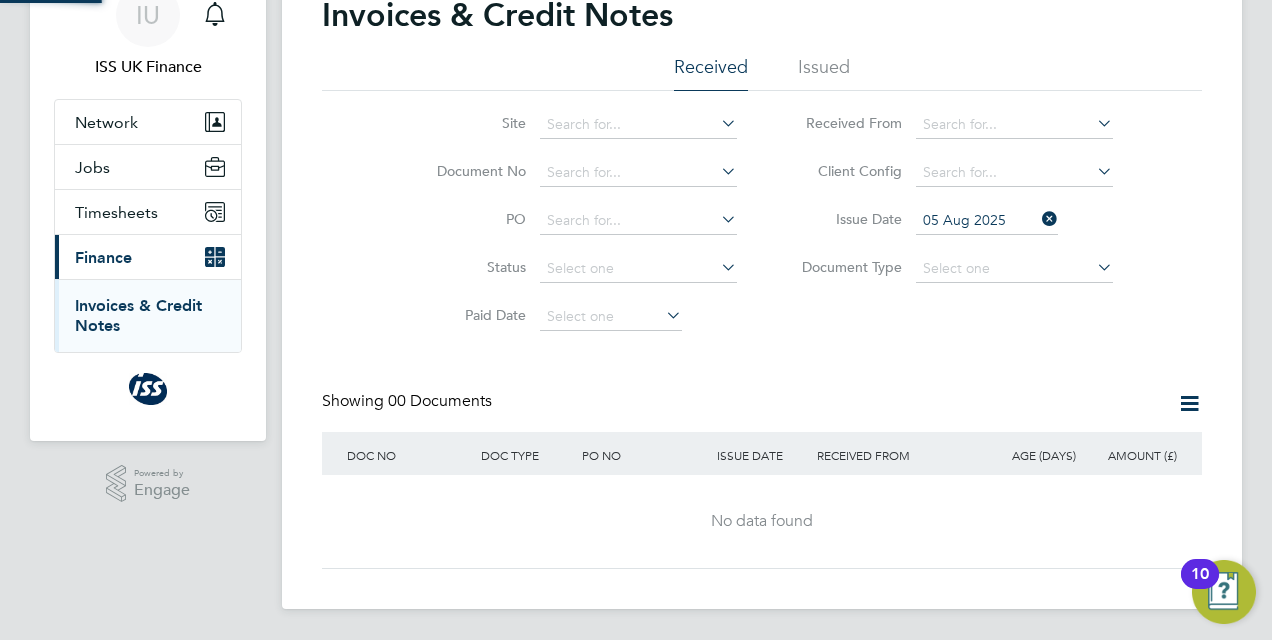 click on "05 Aug 2025" 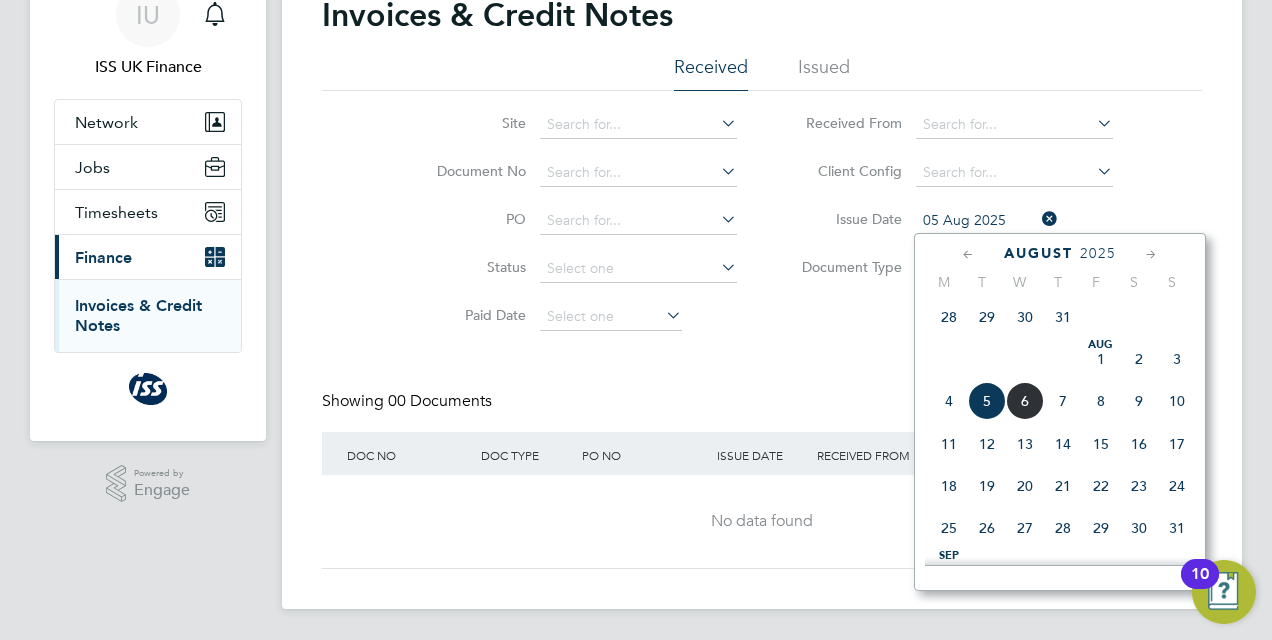 click on "6" 